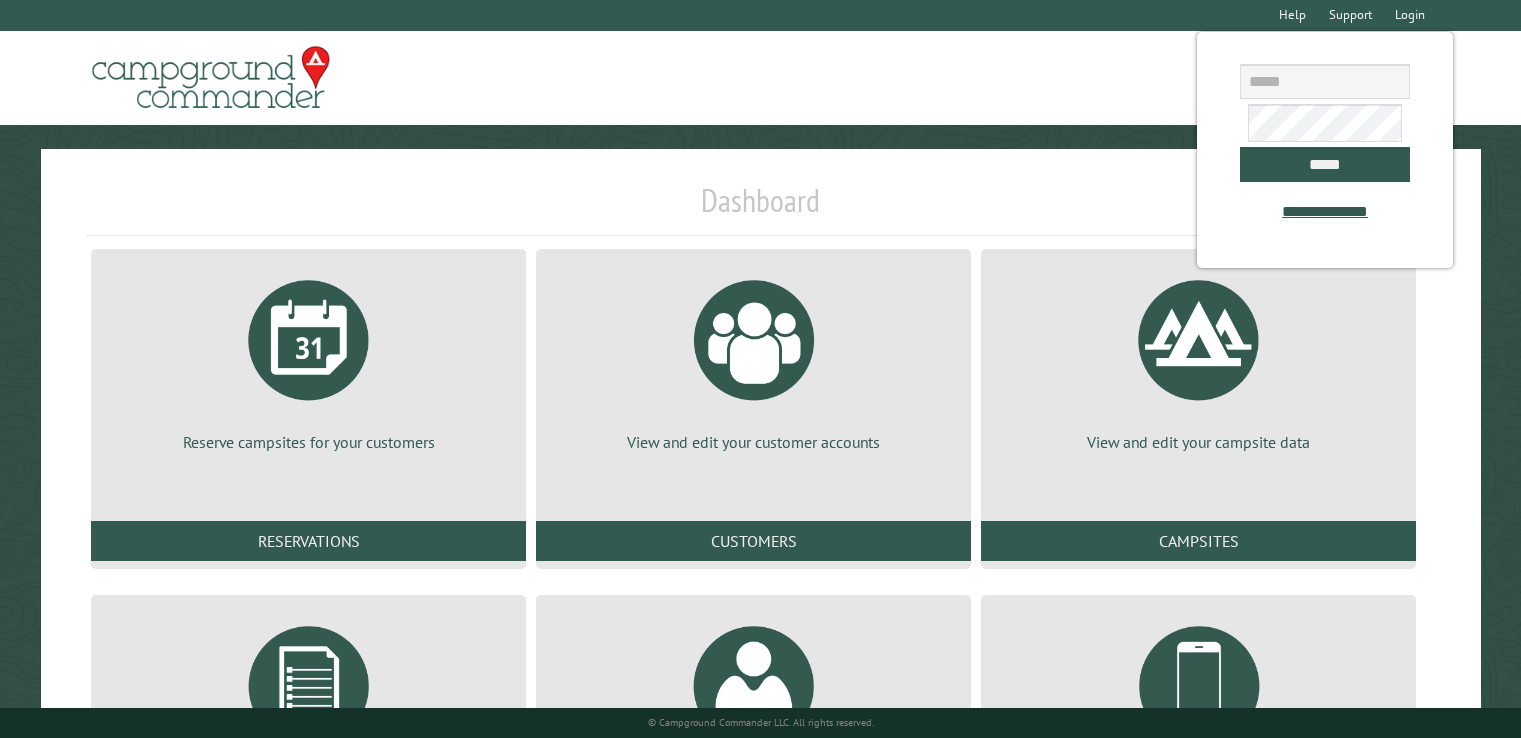 scroll, scrollTop: 0, scrollLeft: 0, axis: both 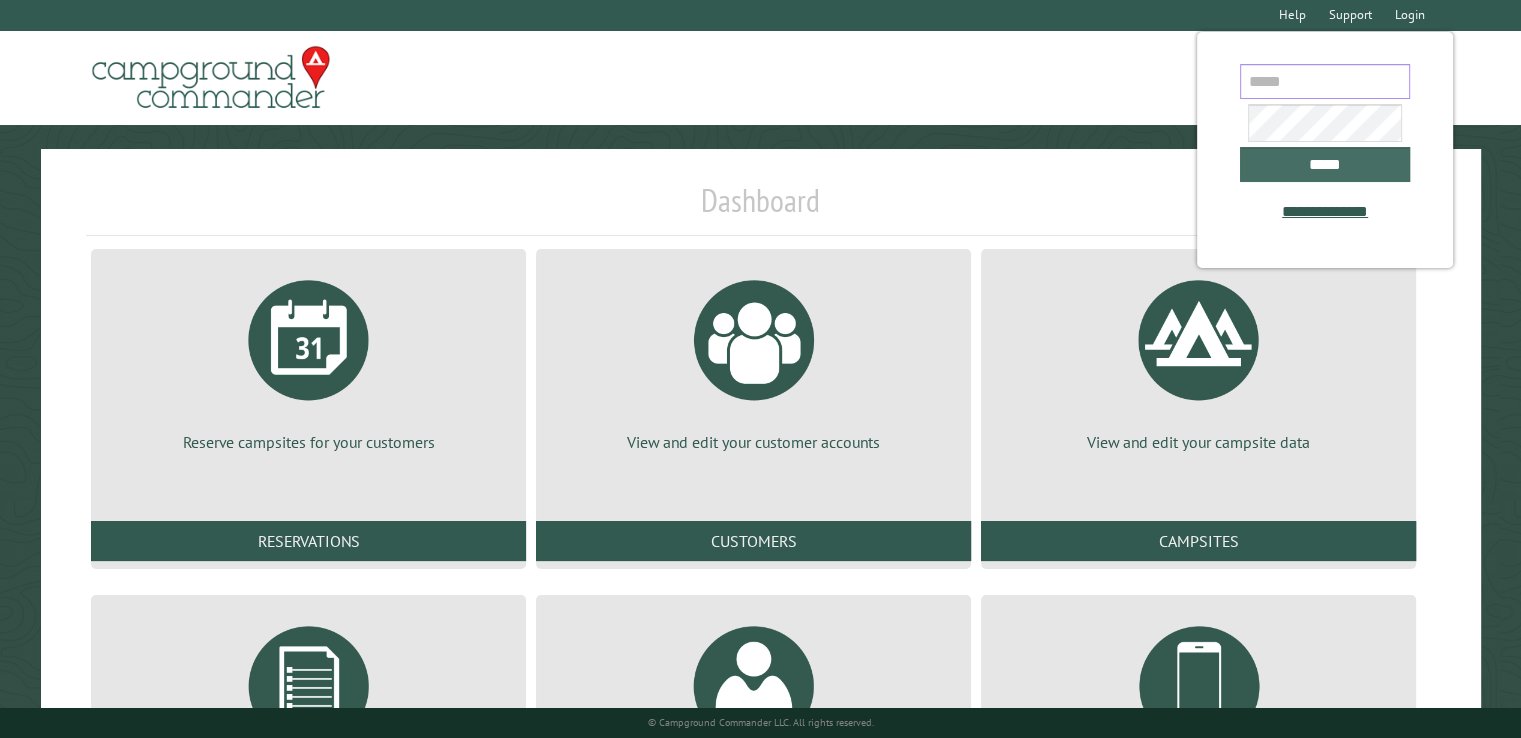 type on "**********" 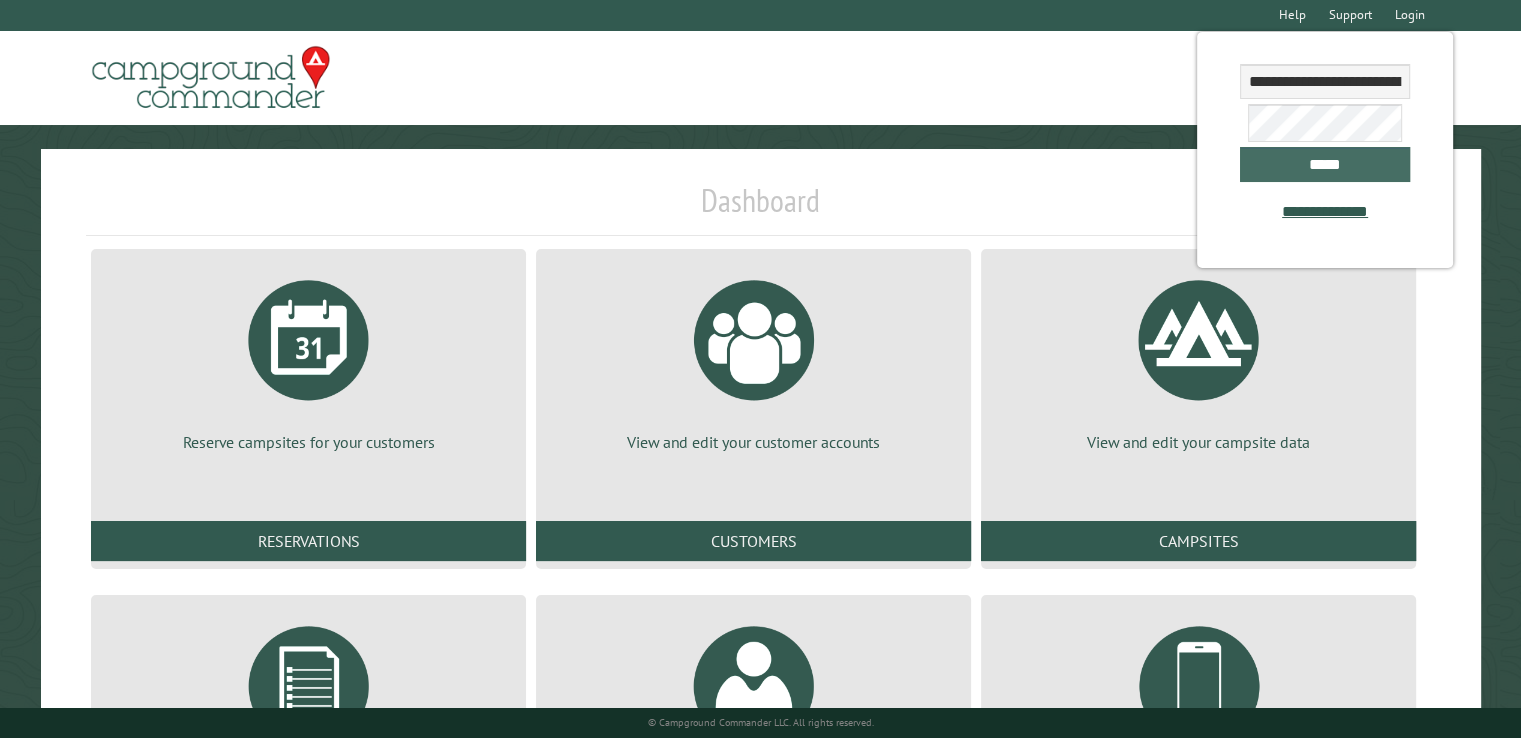 click on "*****" at bounding box center [1325, 164] 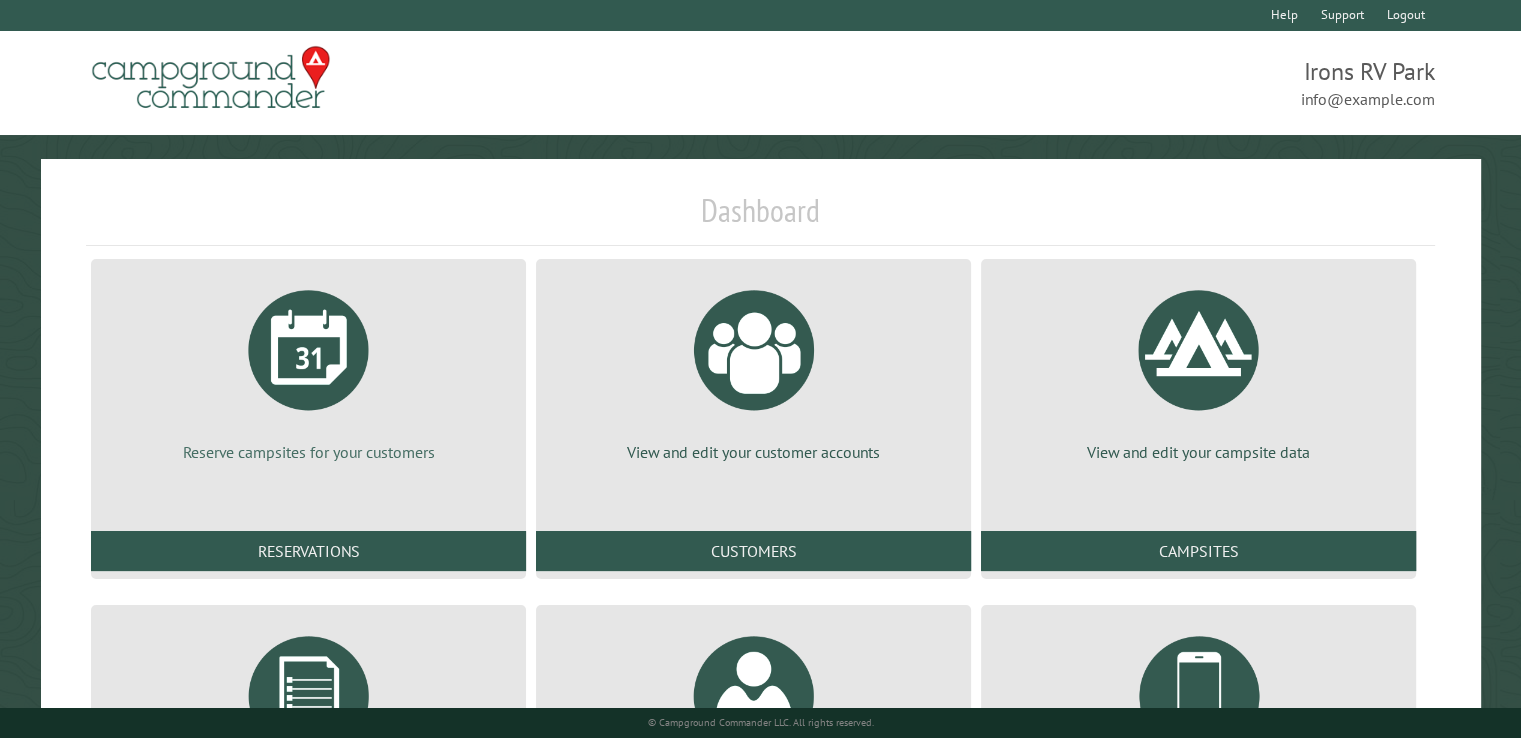 click at bounding box center [309, 350] 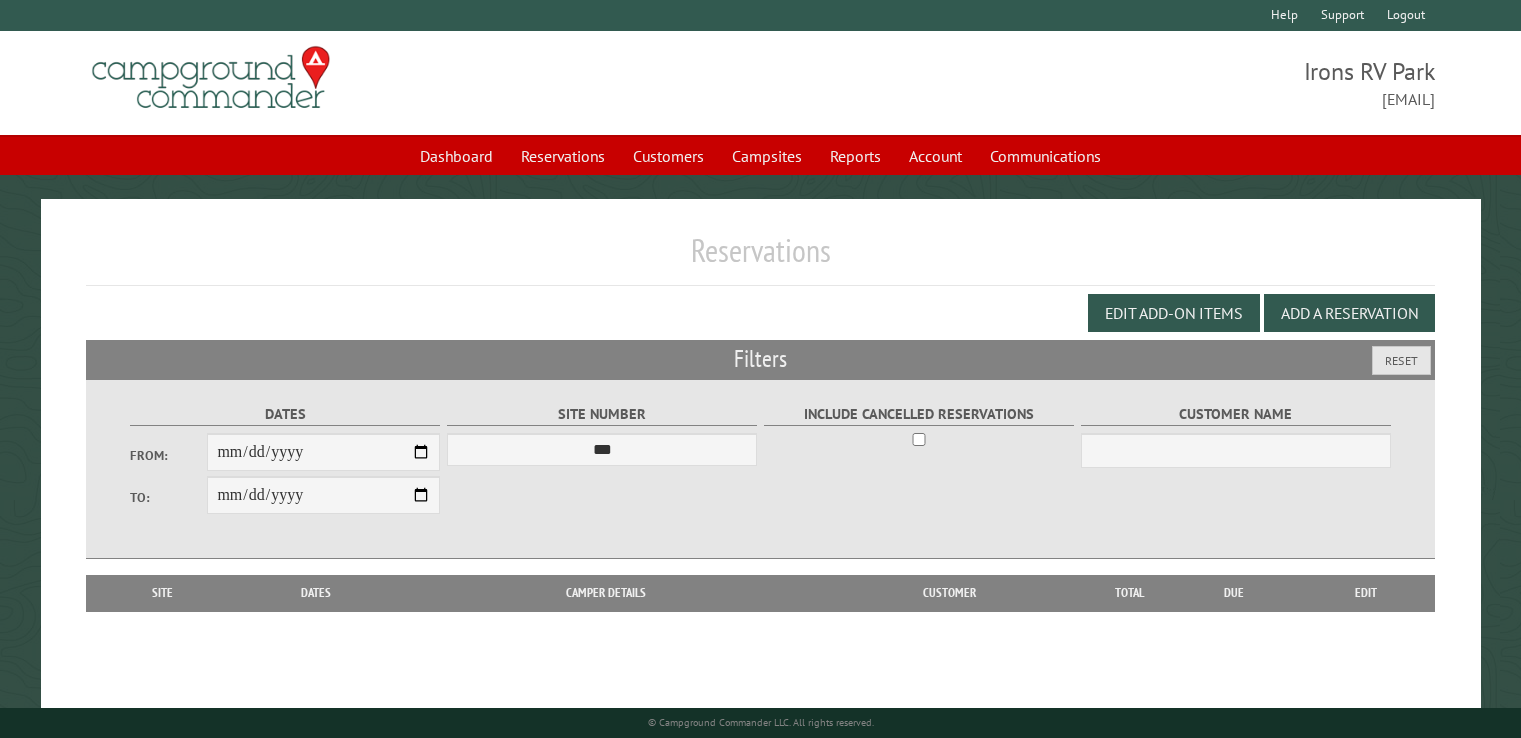 scroll, scrollTop: 0, scrollLeft: 0, axis: both 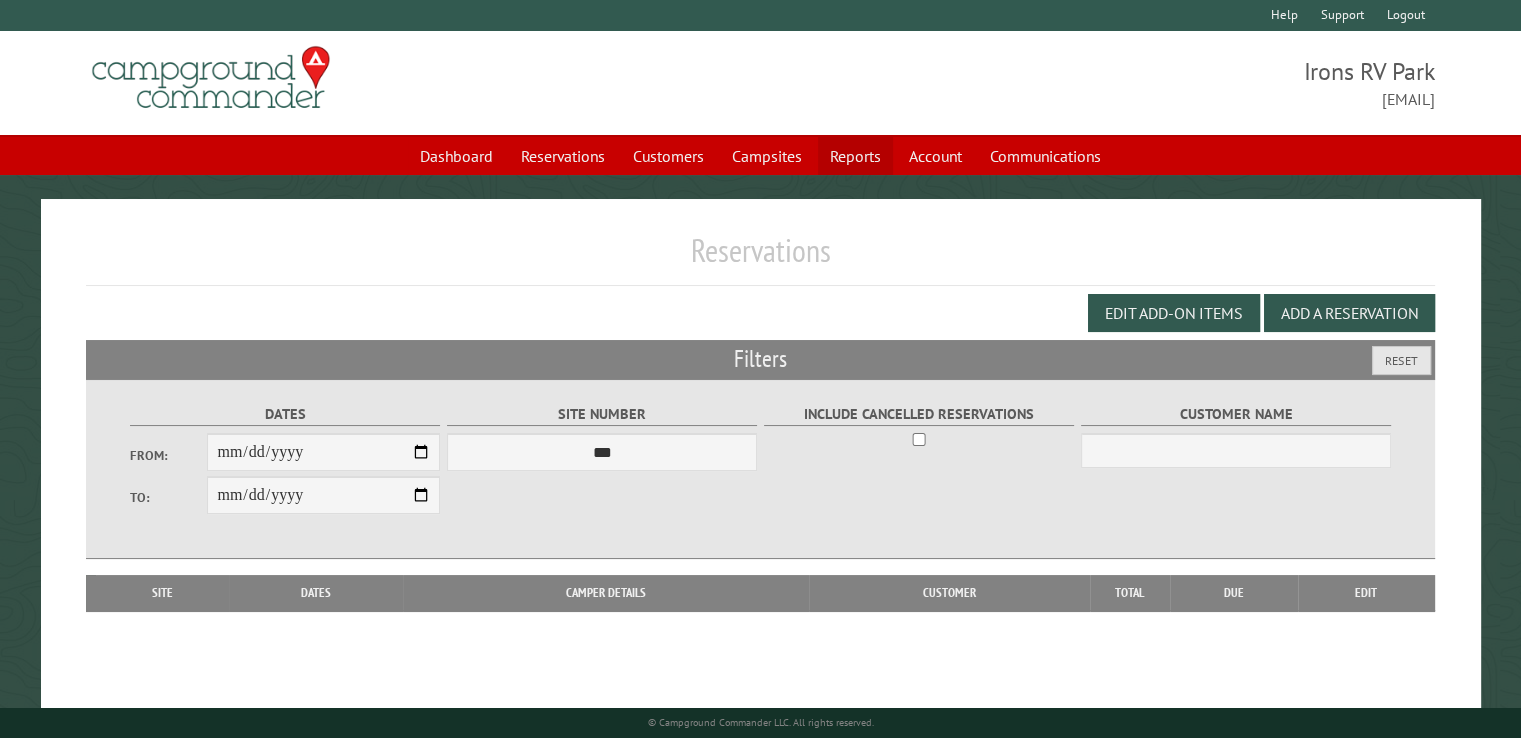 click on "Reports" at bounding box center (855, 156) 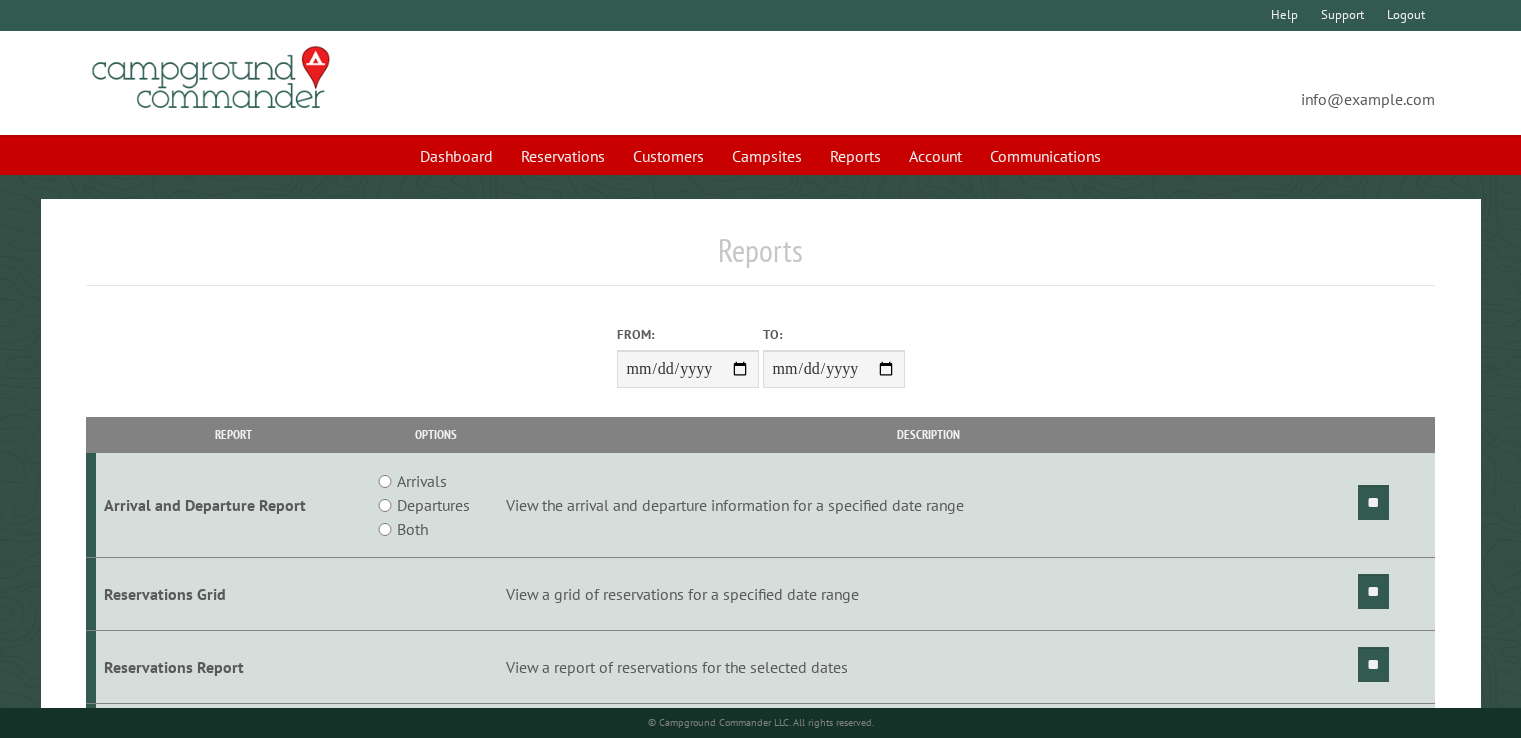 scroll, scrollTop: 0, scrollLeft: 0, axis: both 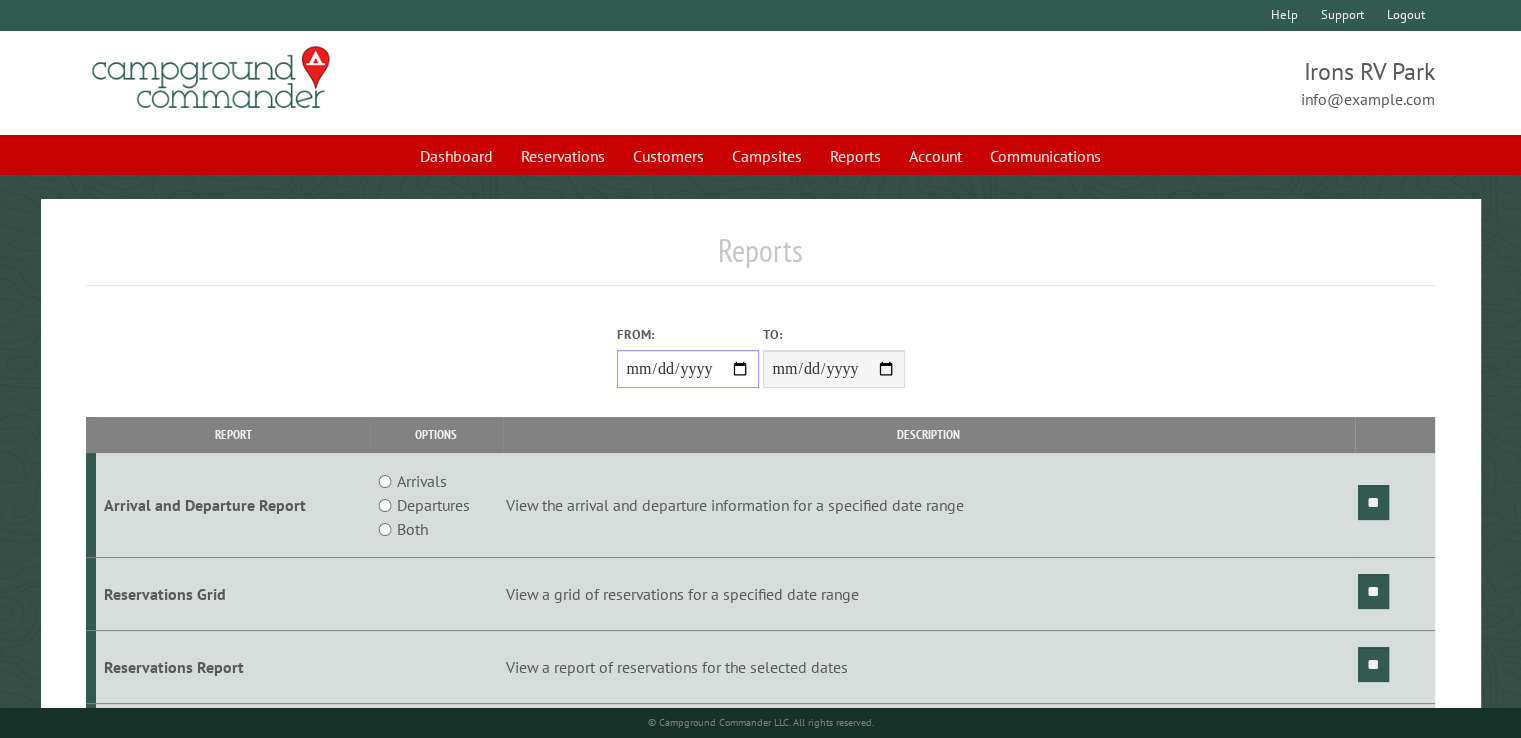 click on "From:" at bounding box center [688, 369] 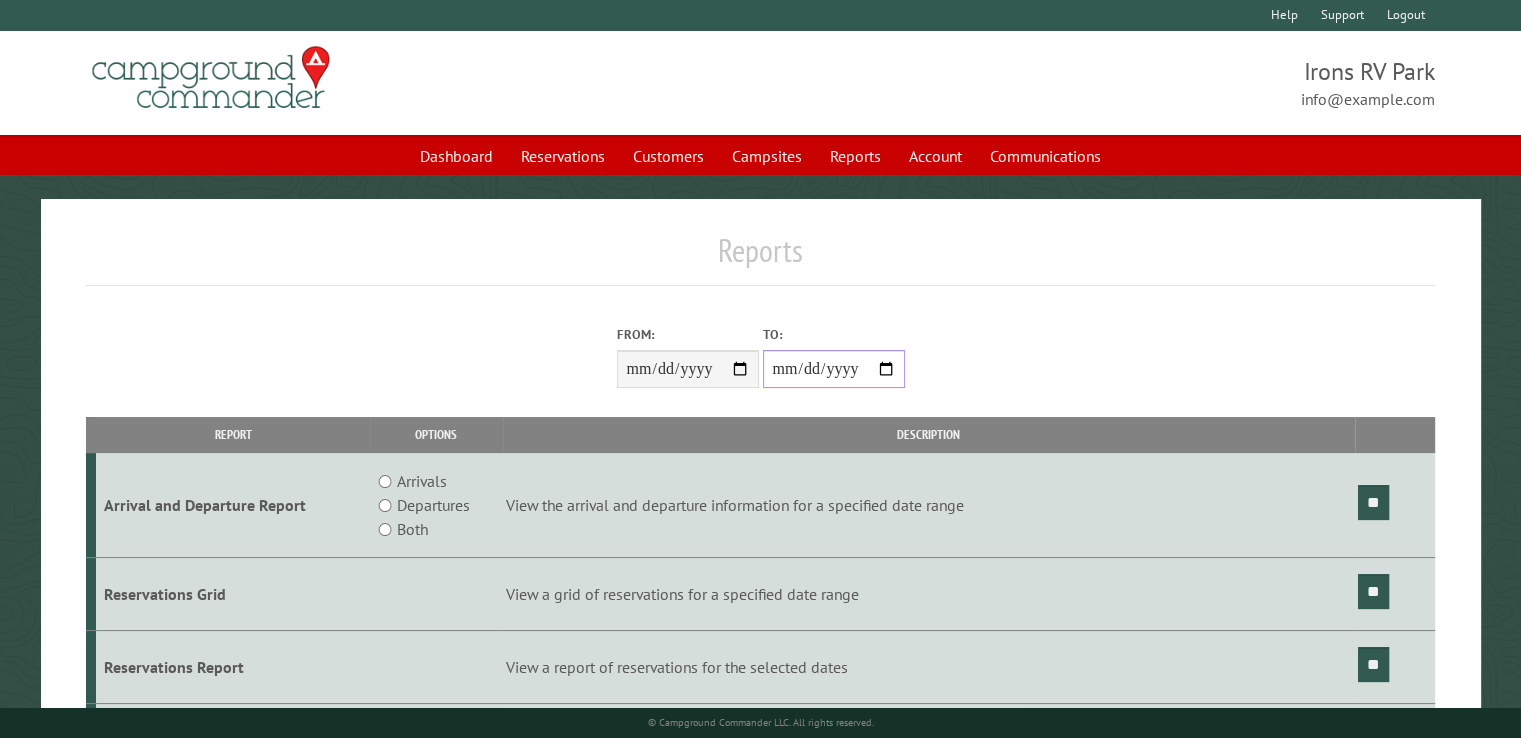 click on "**********" at bounding box center (834, 369) 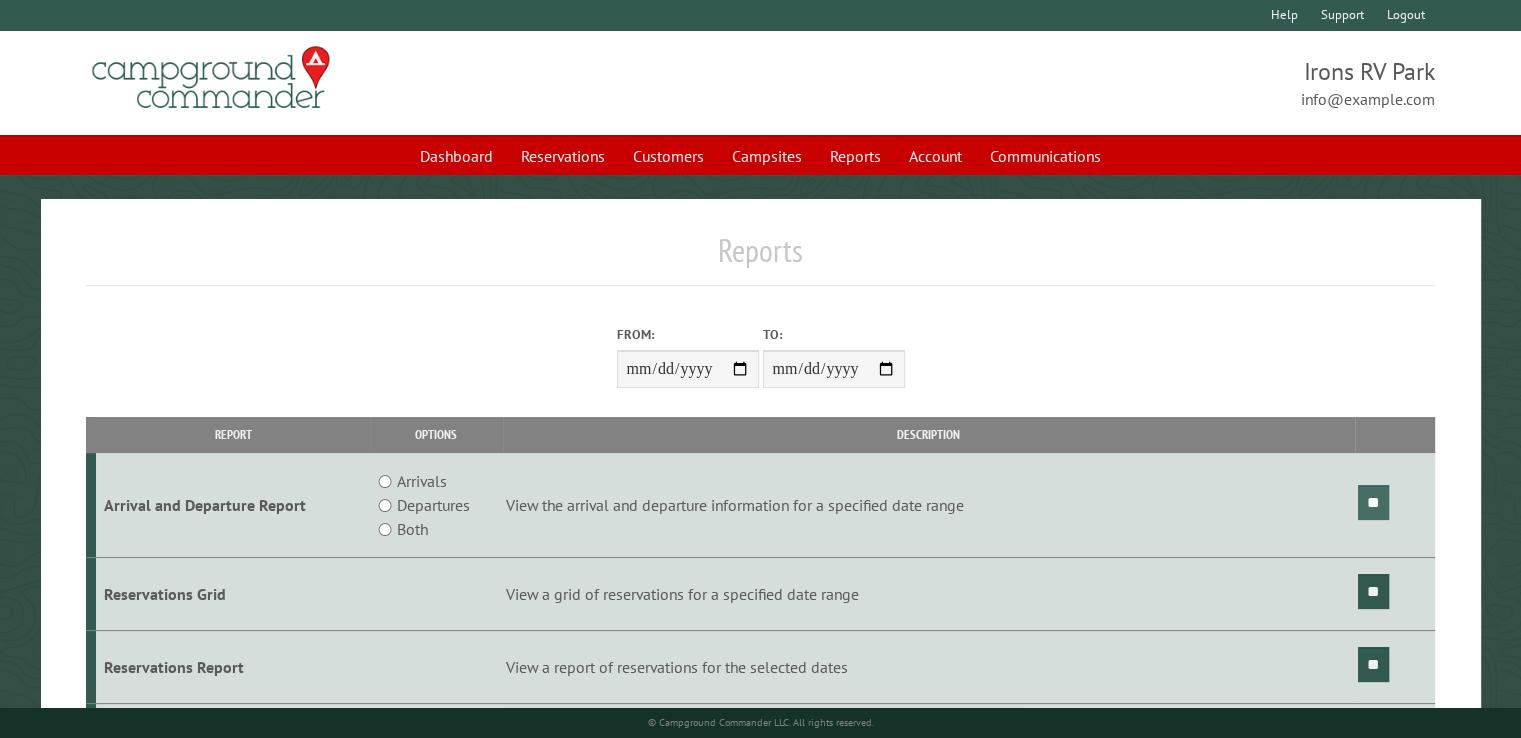 click on "**" at bounding box center (1373, 502) 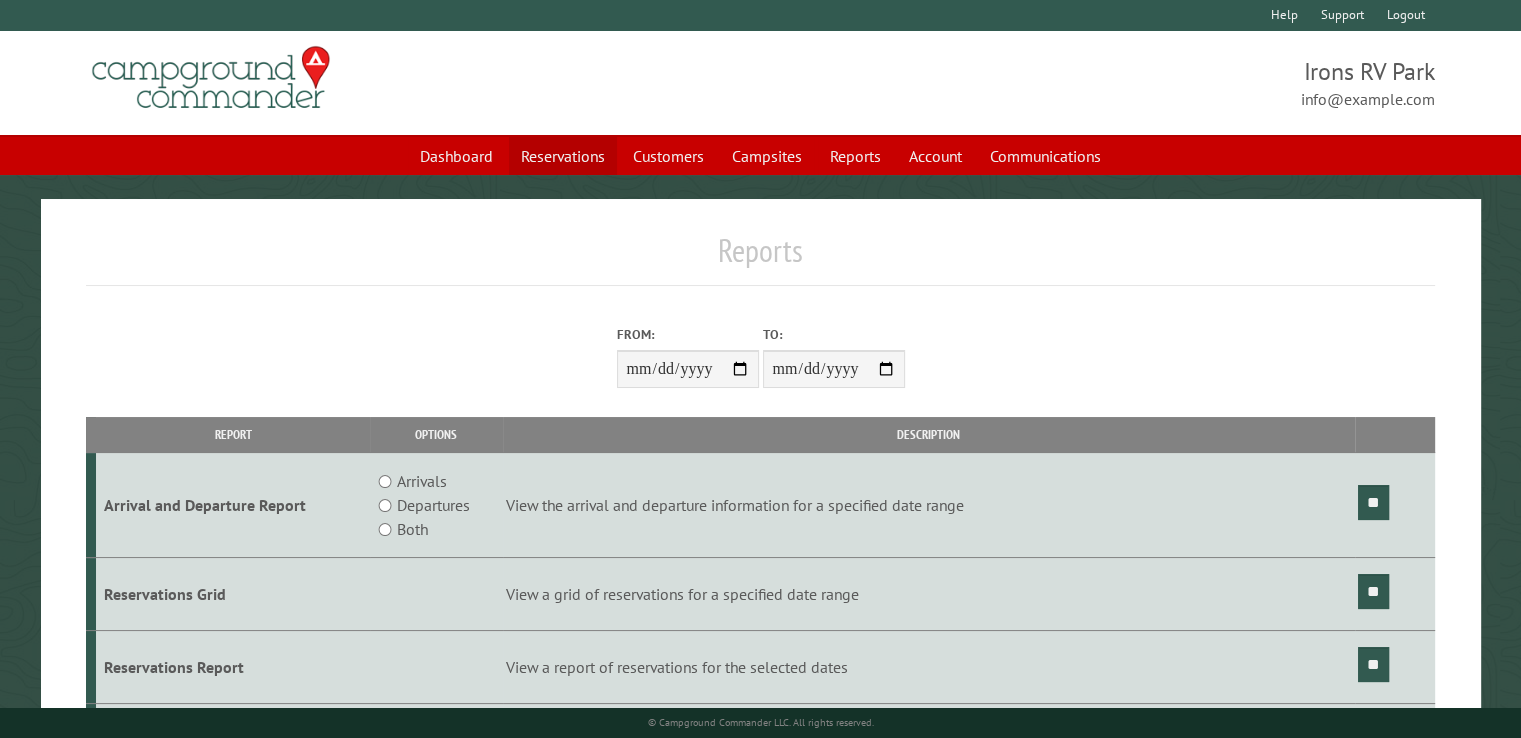 click on "Reservations" at bounding box center (563, 156) 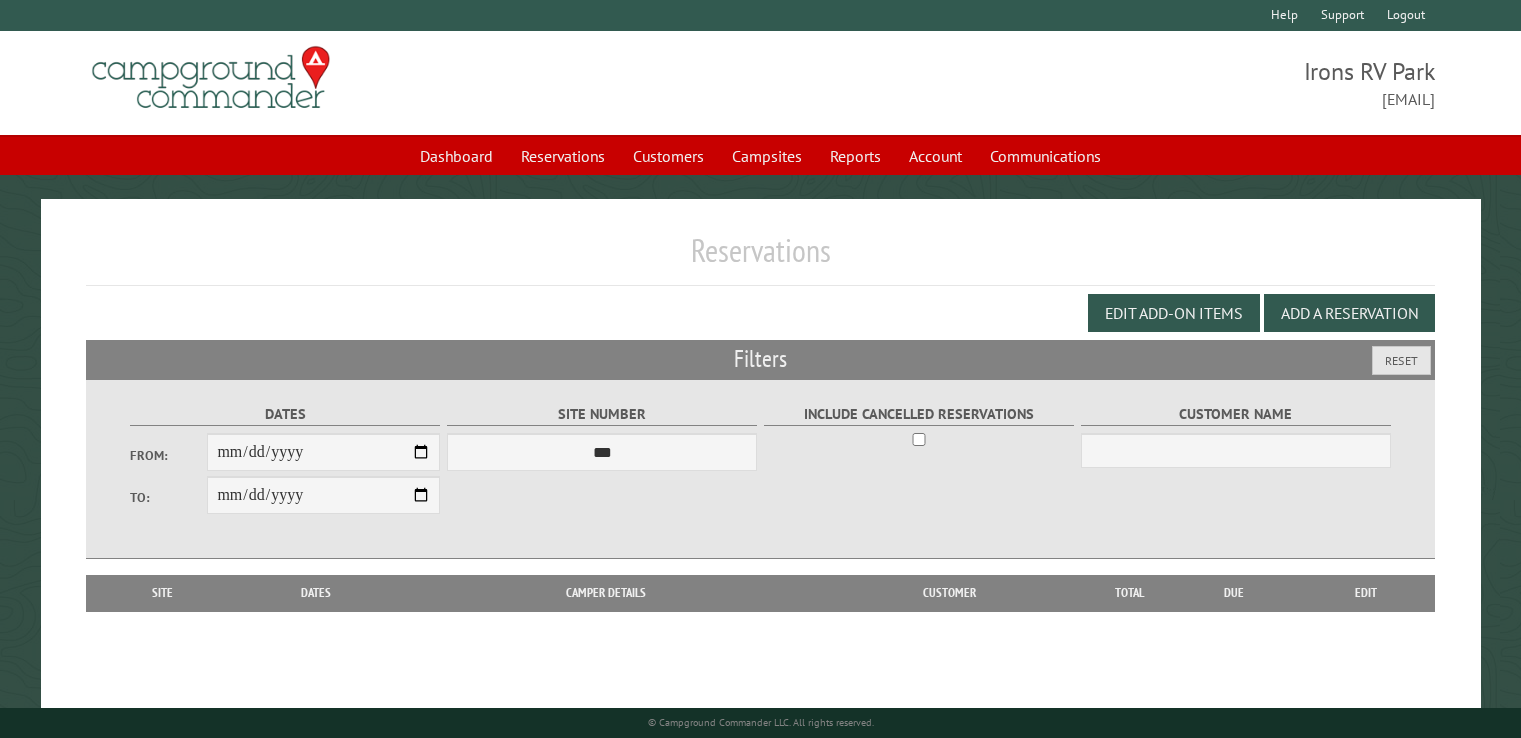 scroll, scrollTop: 0, scrollLeft: 0, axis: both 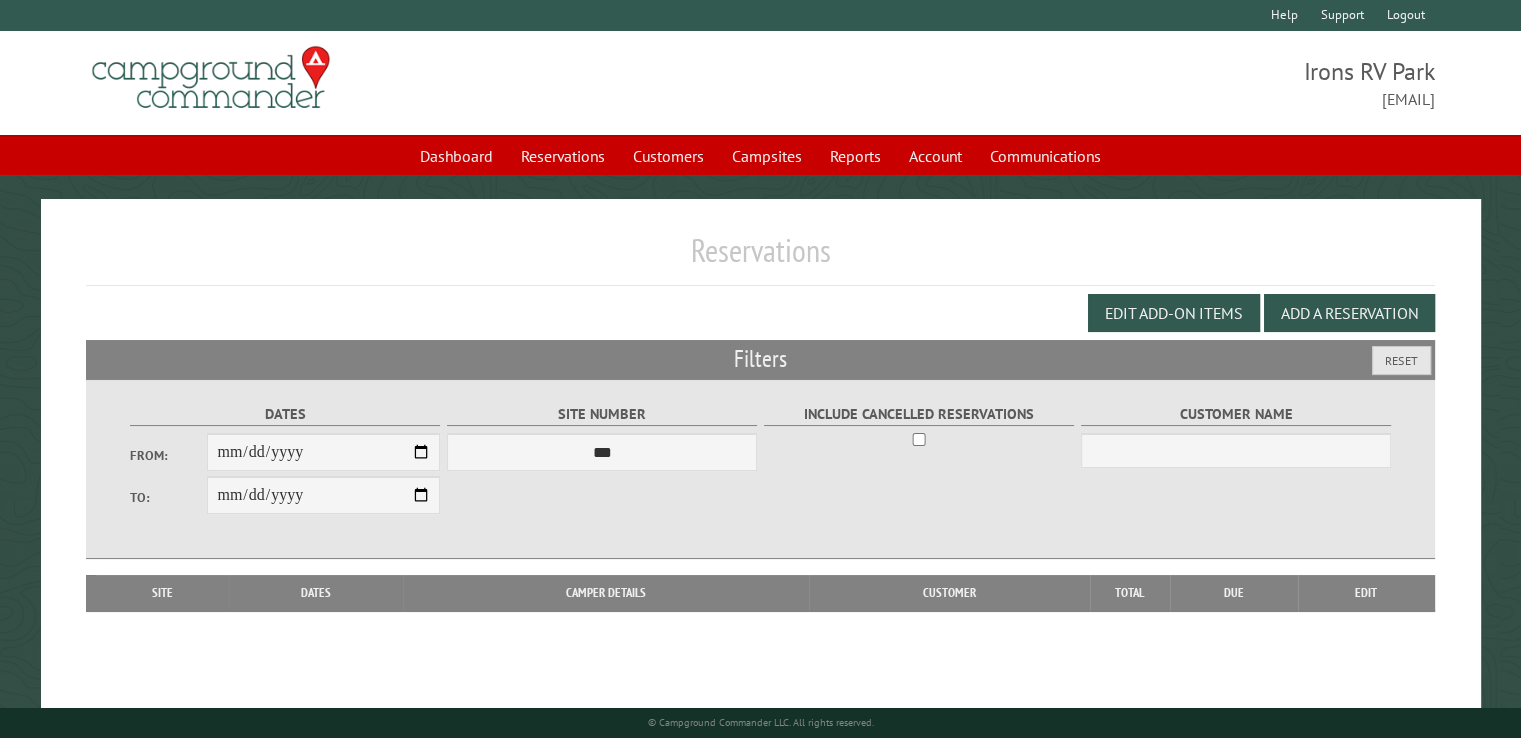 type on "**********" 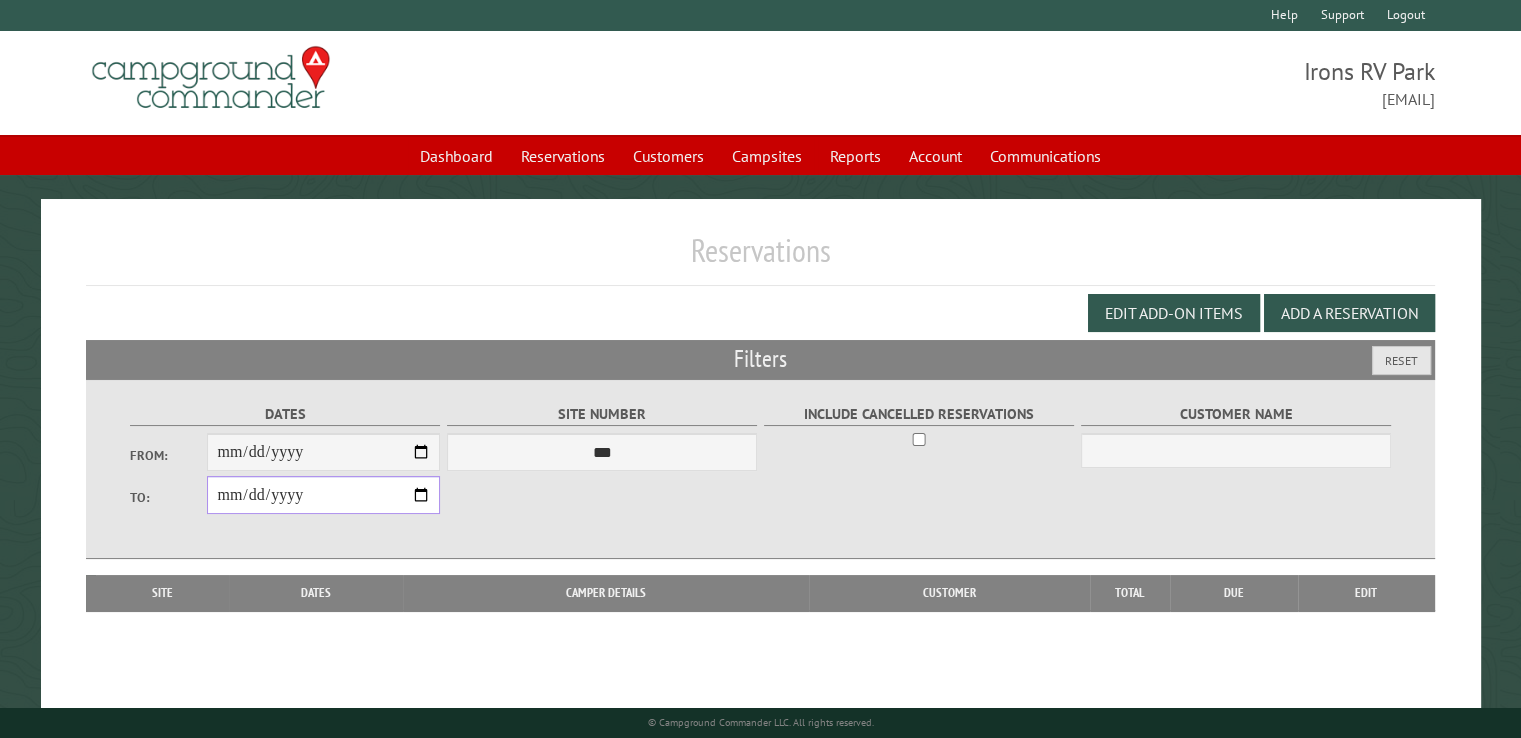 click on "**********" at bounding box center [323, 495] 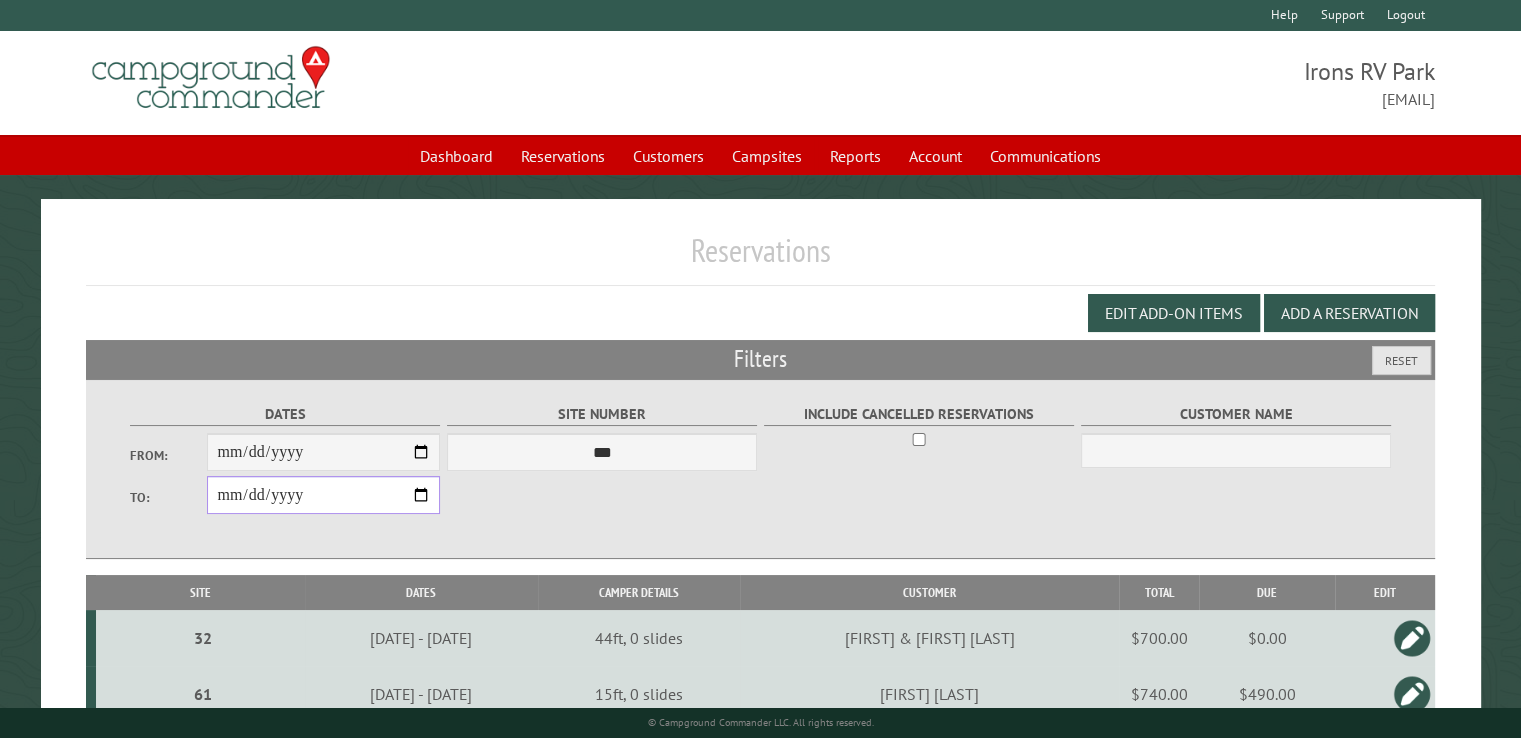 type on "**********" 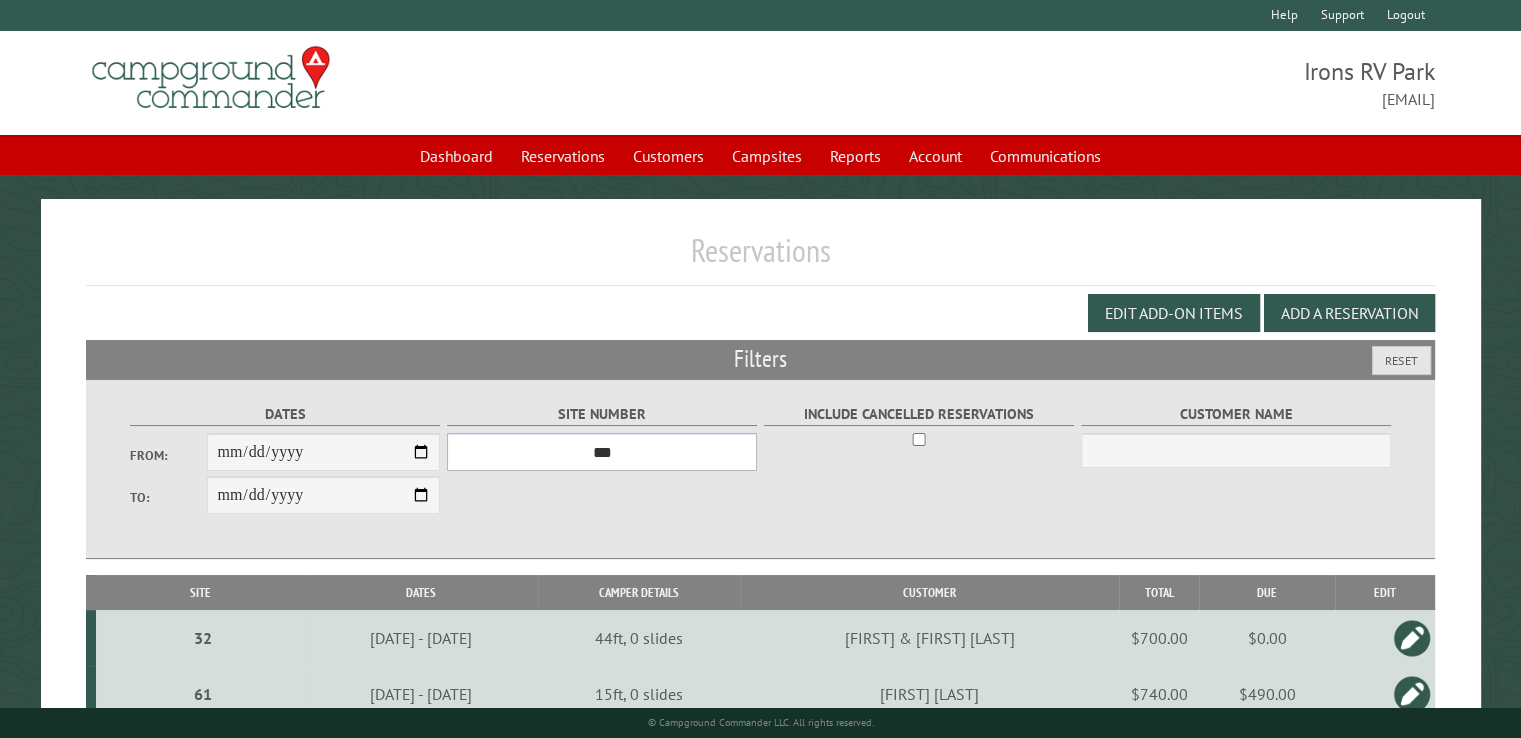 click on "**********" at bounding box center [602, 452] 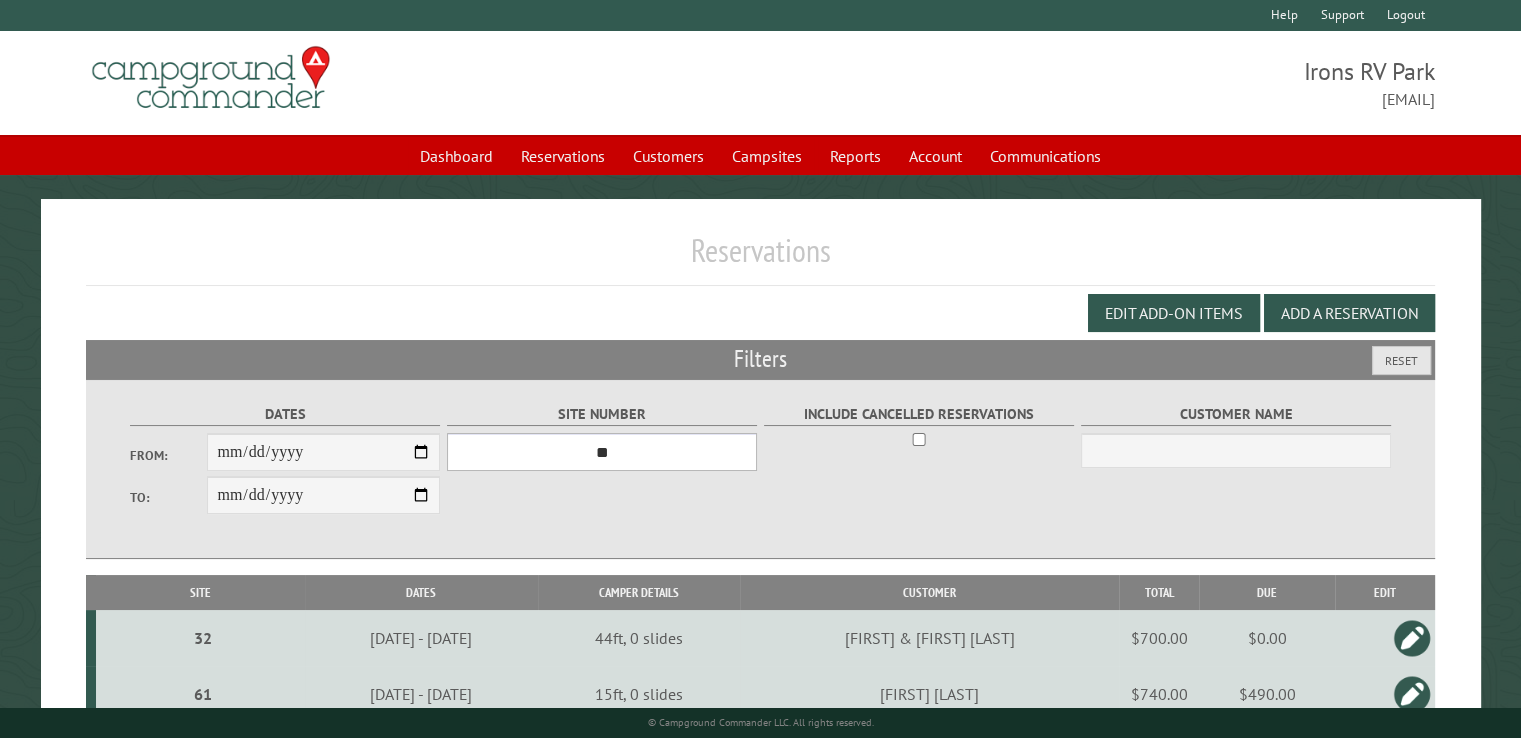 click on "**********" at bounding box center [602, 452] 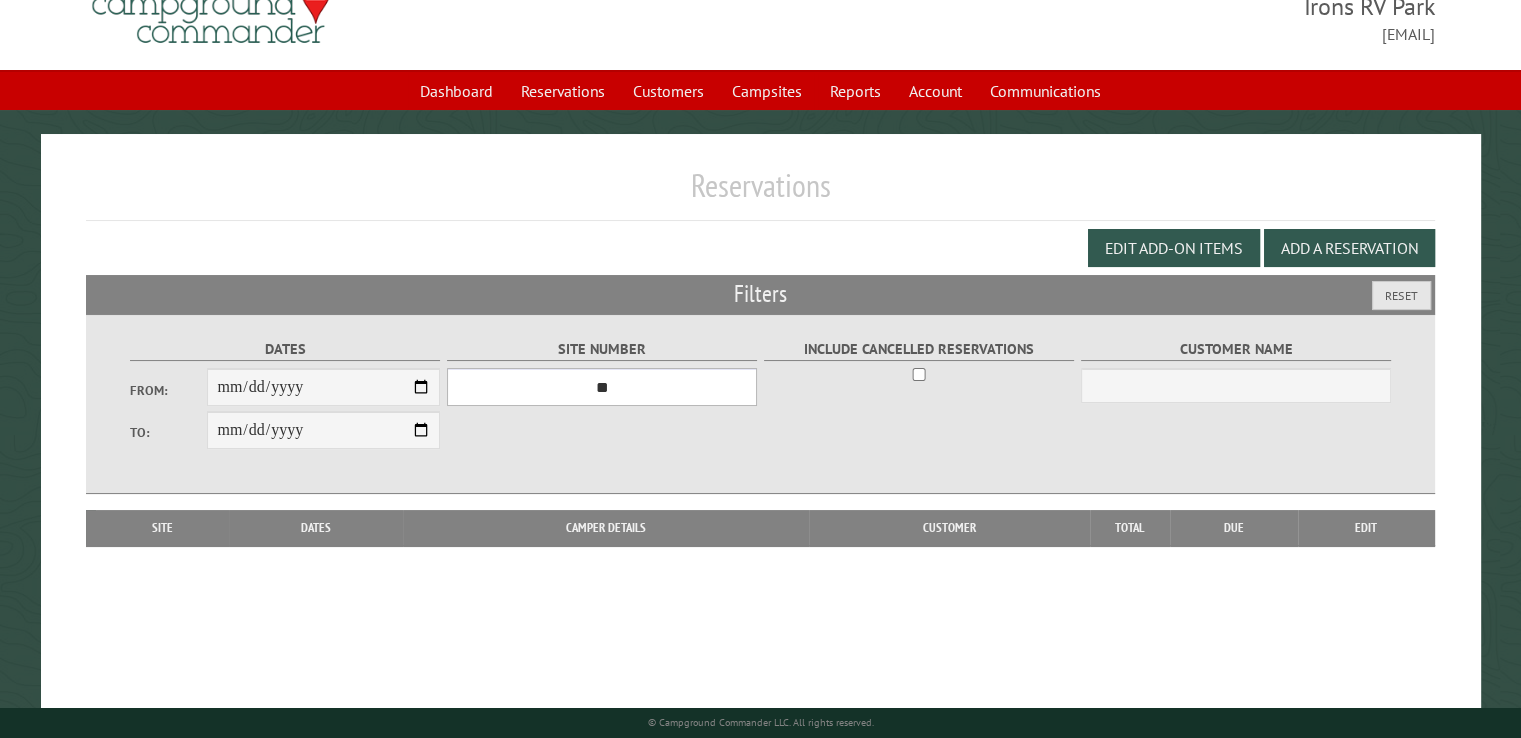 scroll, scrollTop: 99, scrollLeft: 0, axis: vertical 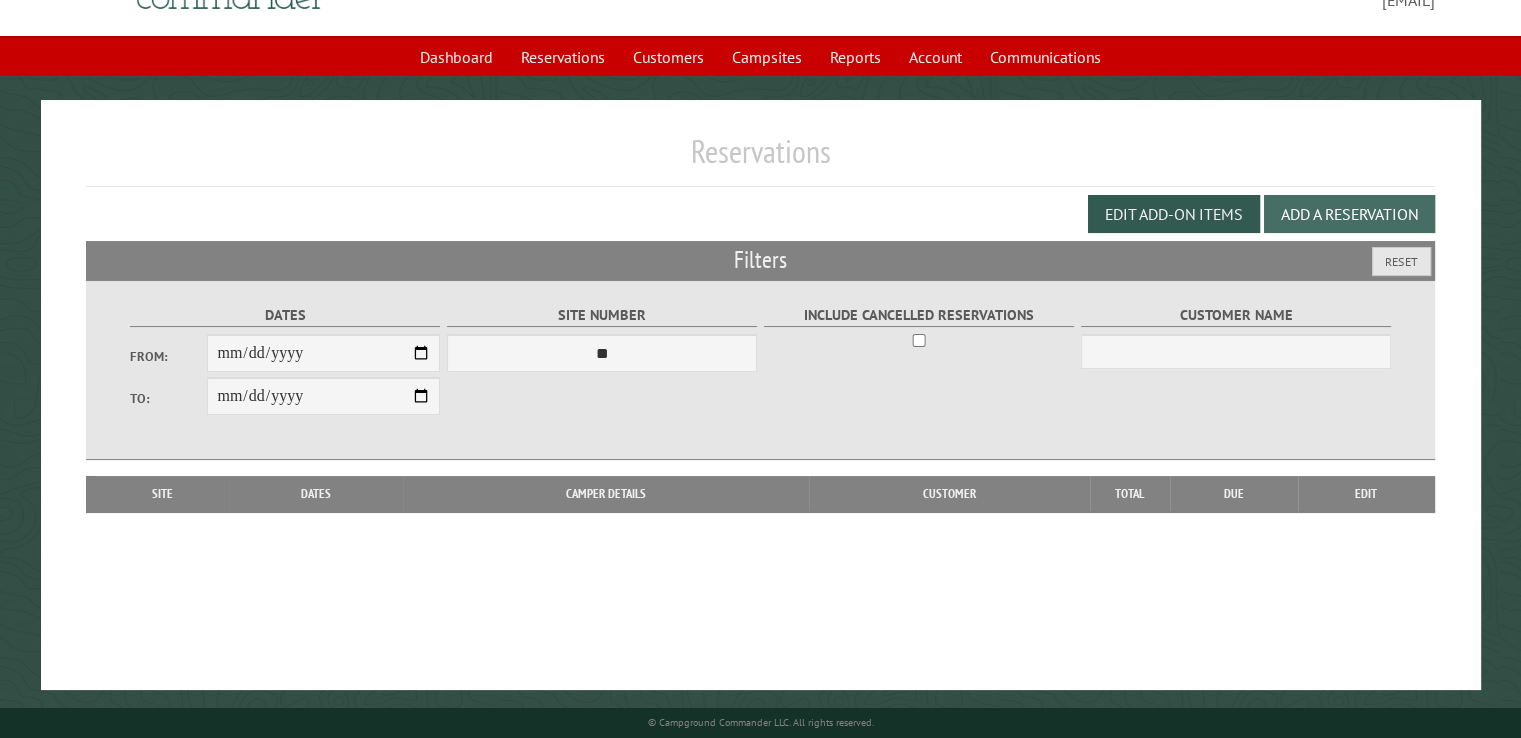click on "Add a Reservation" at bounding box center [1349, 214] 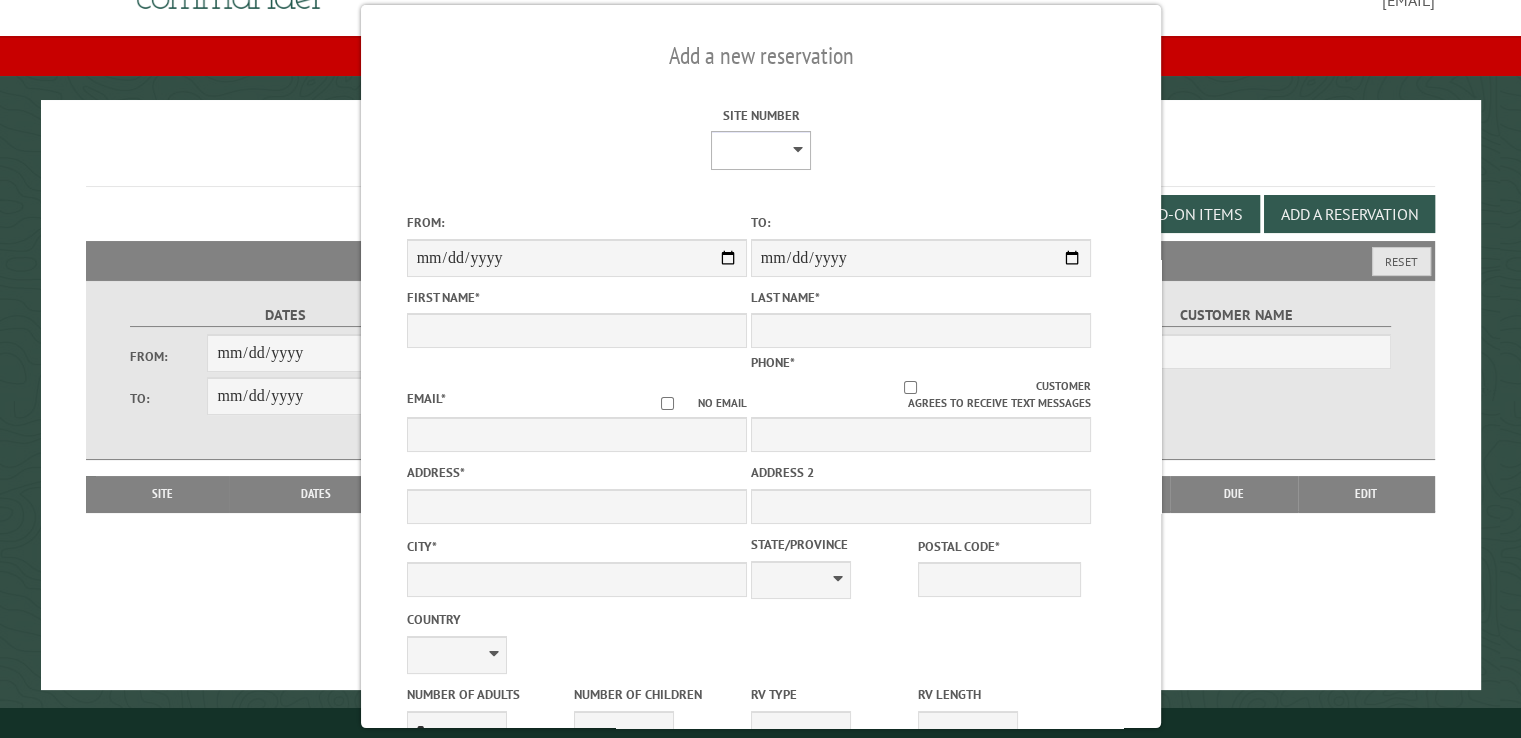 click on "**********" at bounding box center [761, 150] 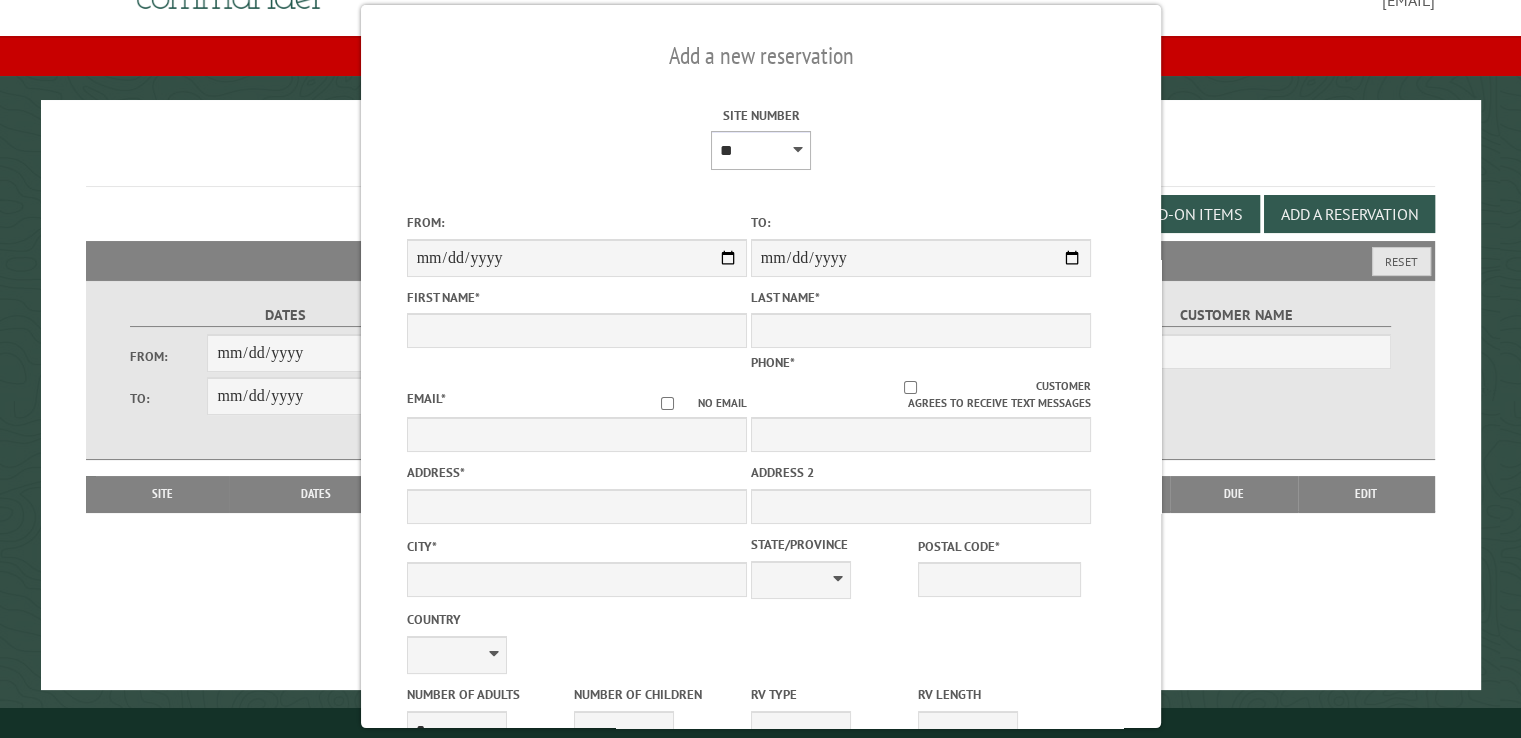 click on "**********" at bounding box center (761, 150) 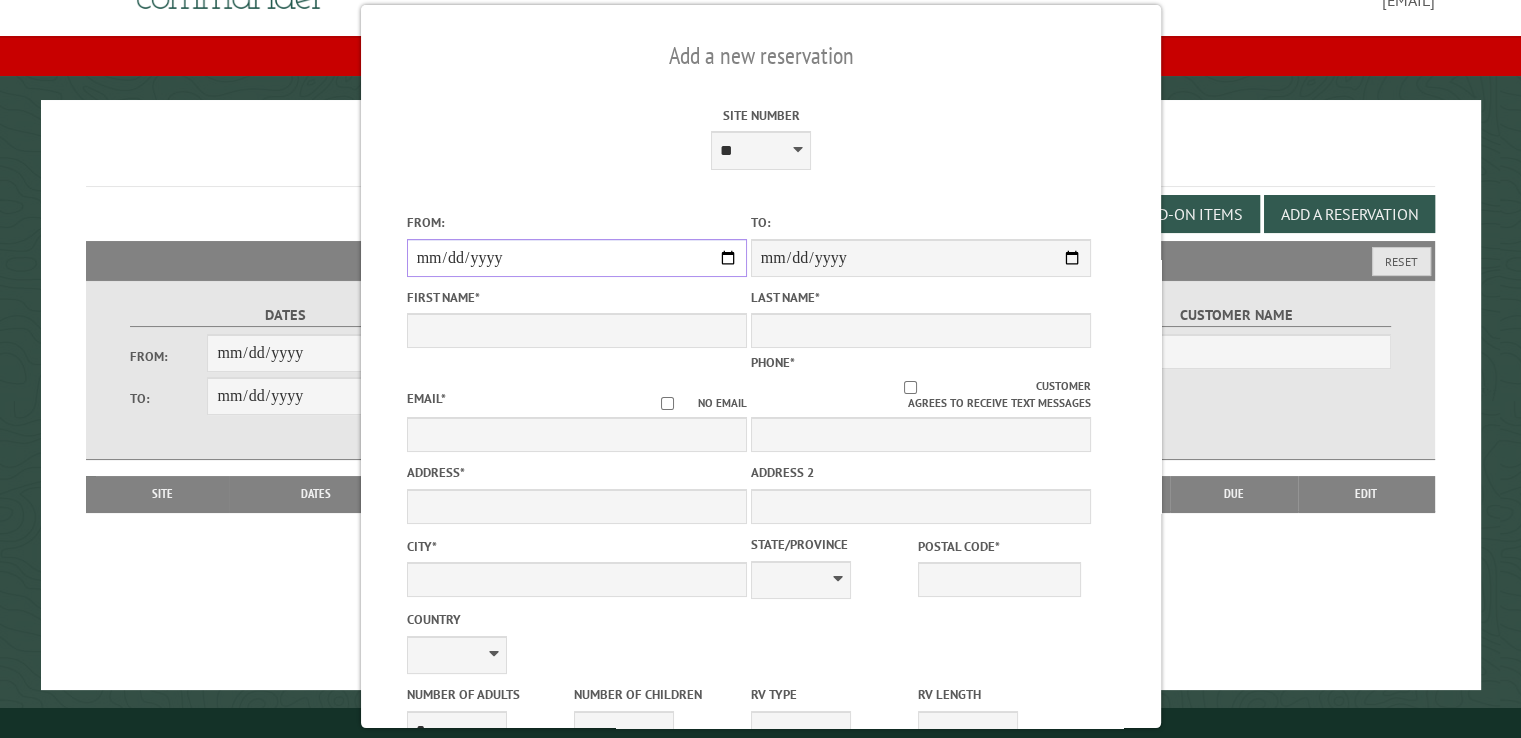 click on "From:" at bounding box center [576, 258] 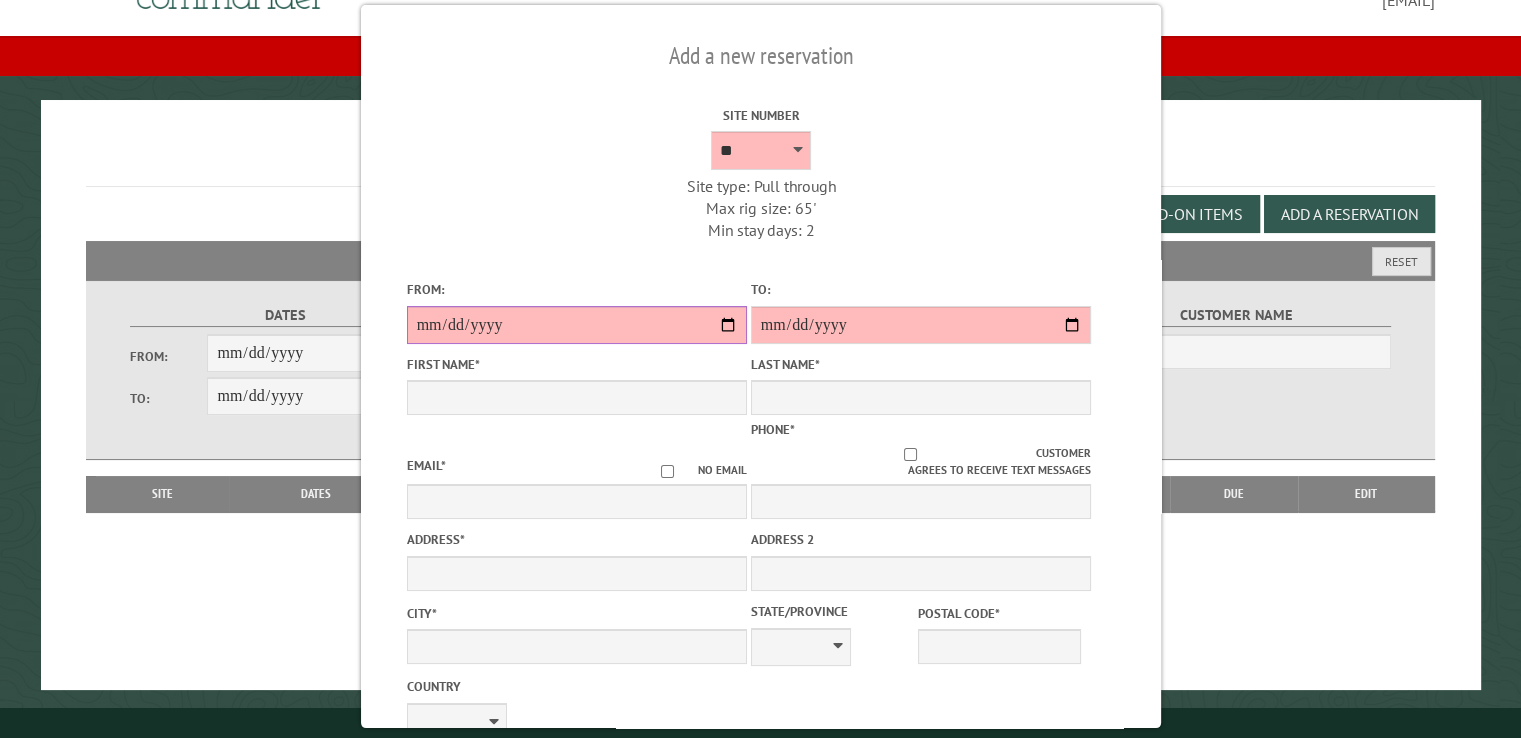 type on "**********" 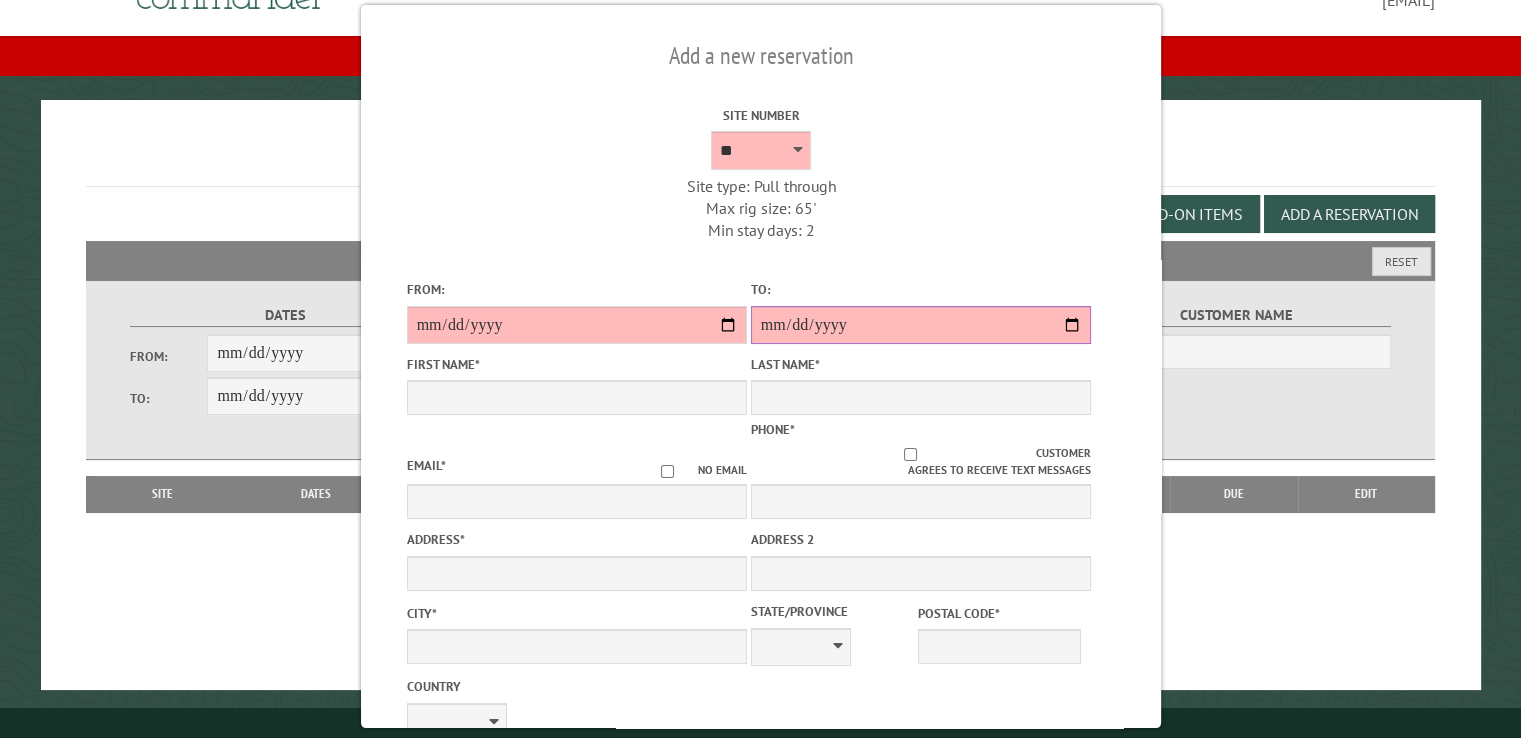 click on "**********" at bounding box center [920, 325] 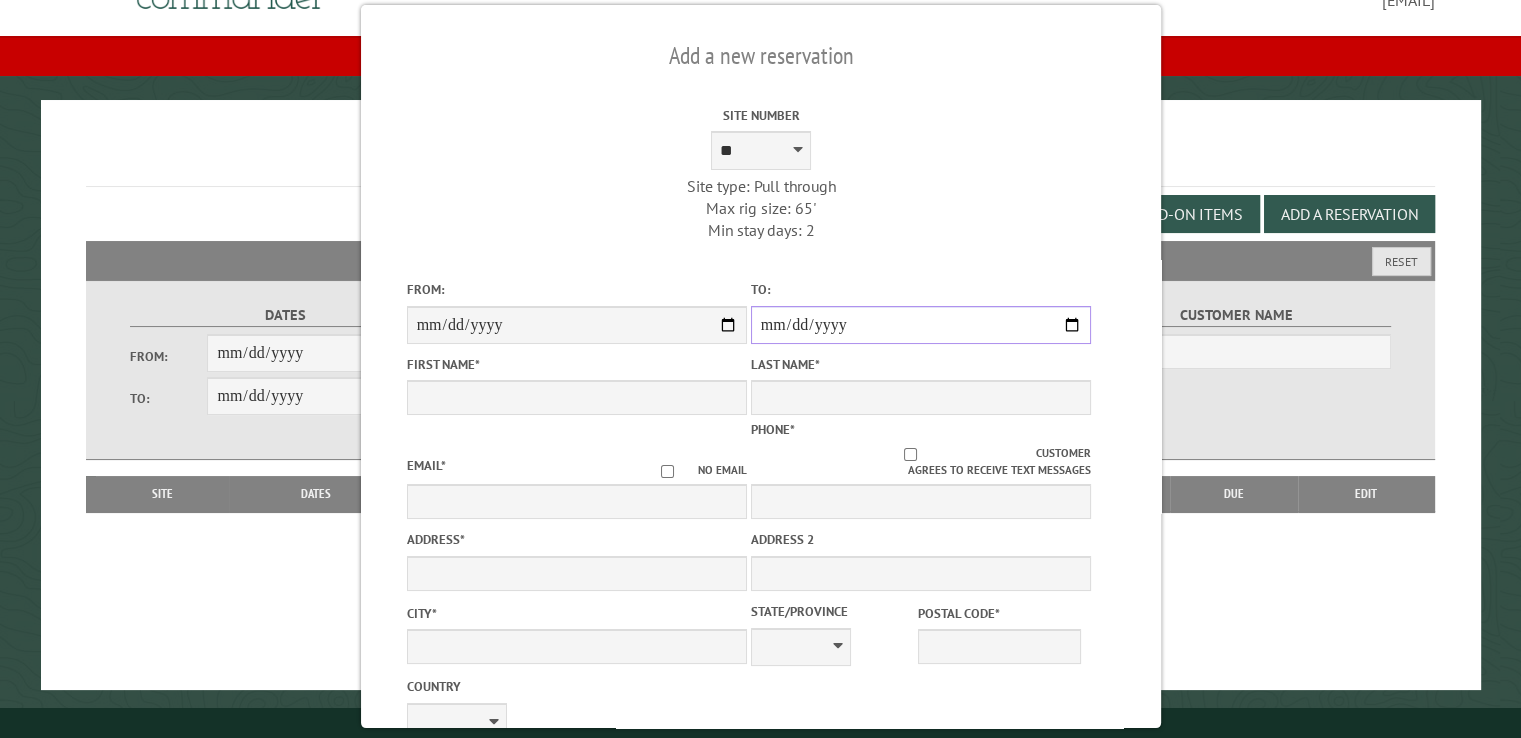 type on "**********" 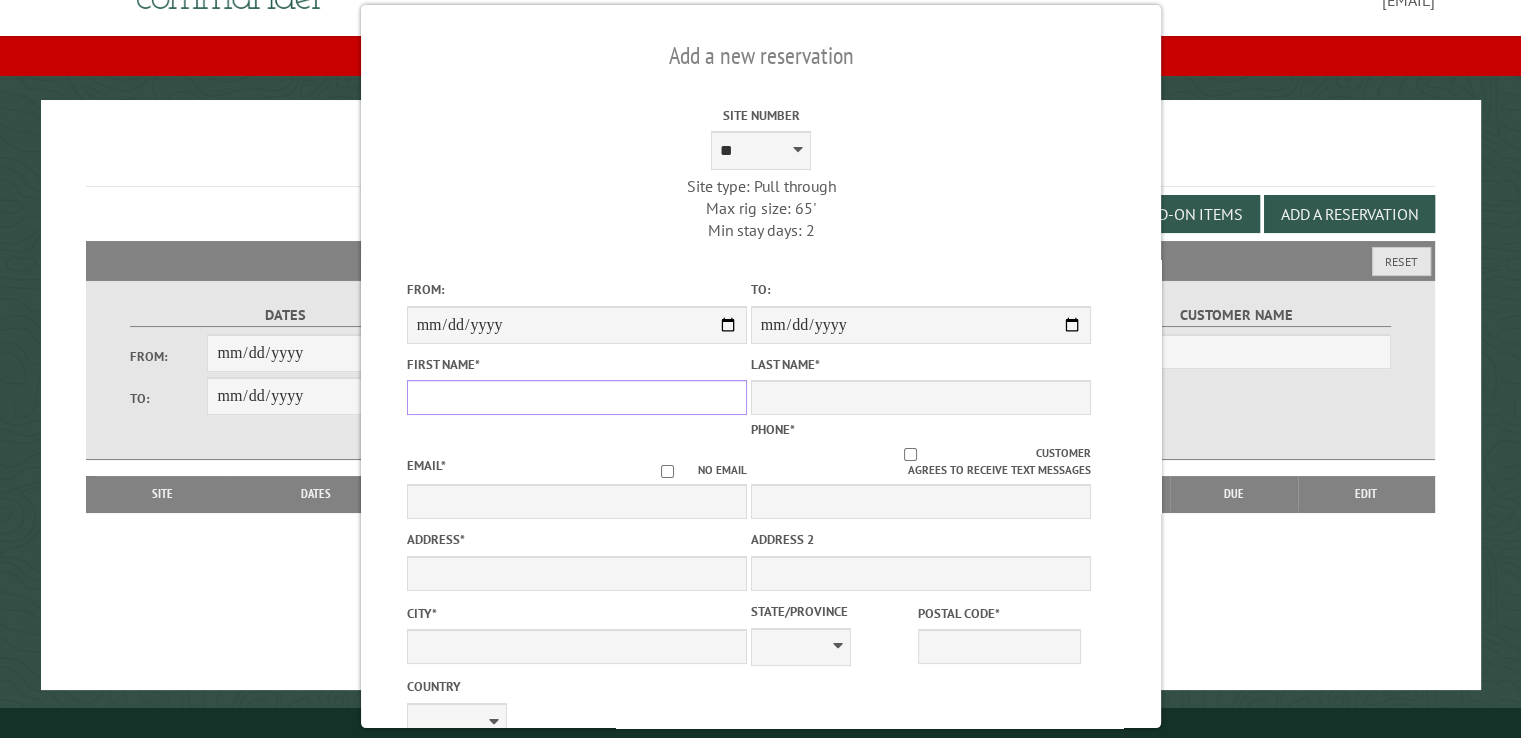 click on "First Name *" at bounding box center (576, 397) 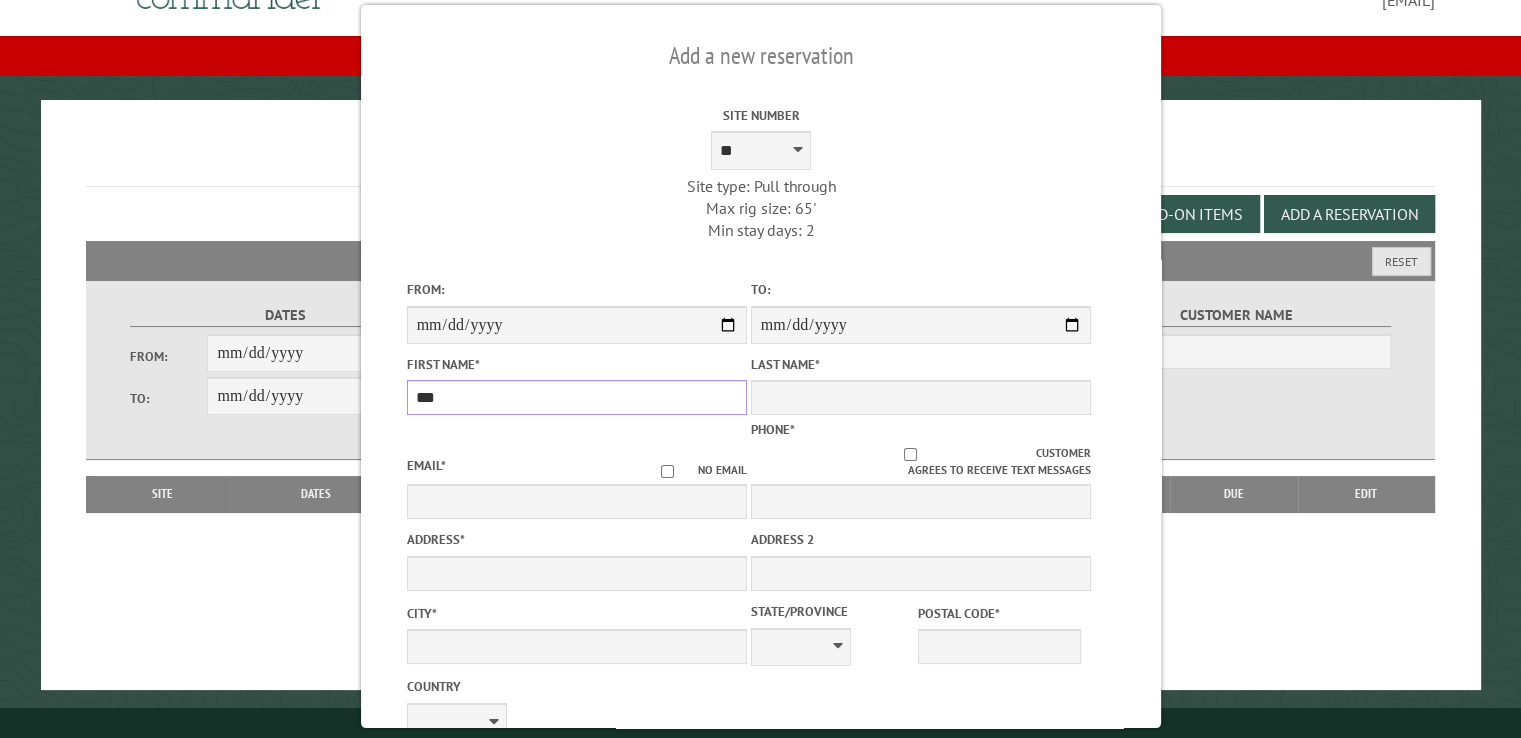 type on "***" 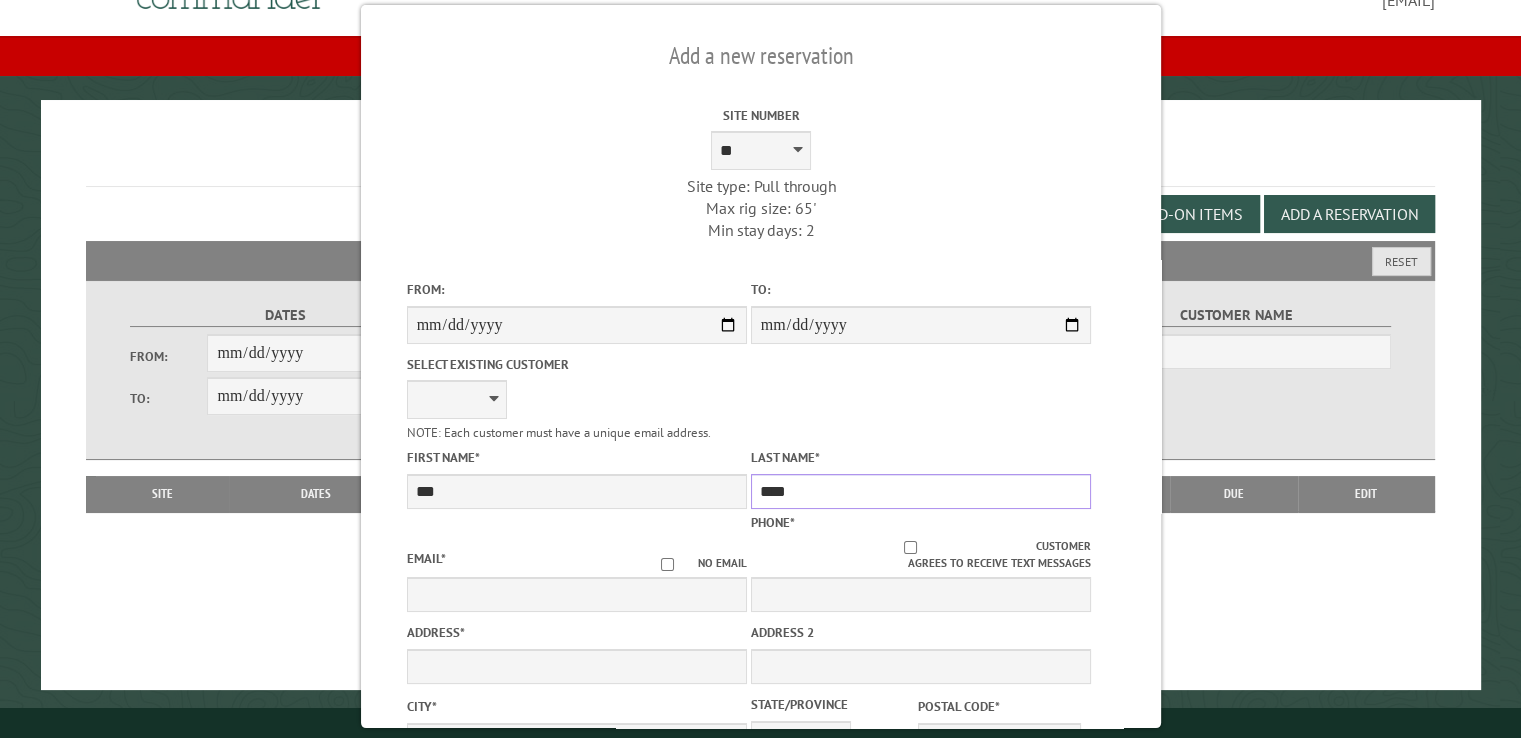 type on "****" 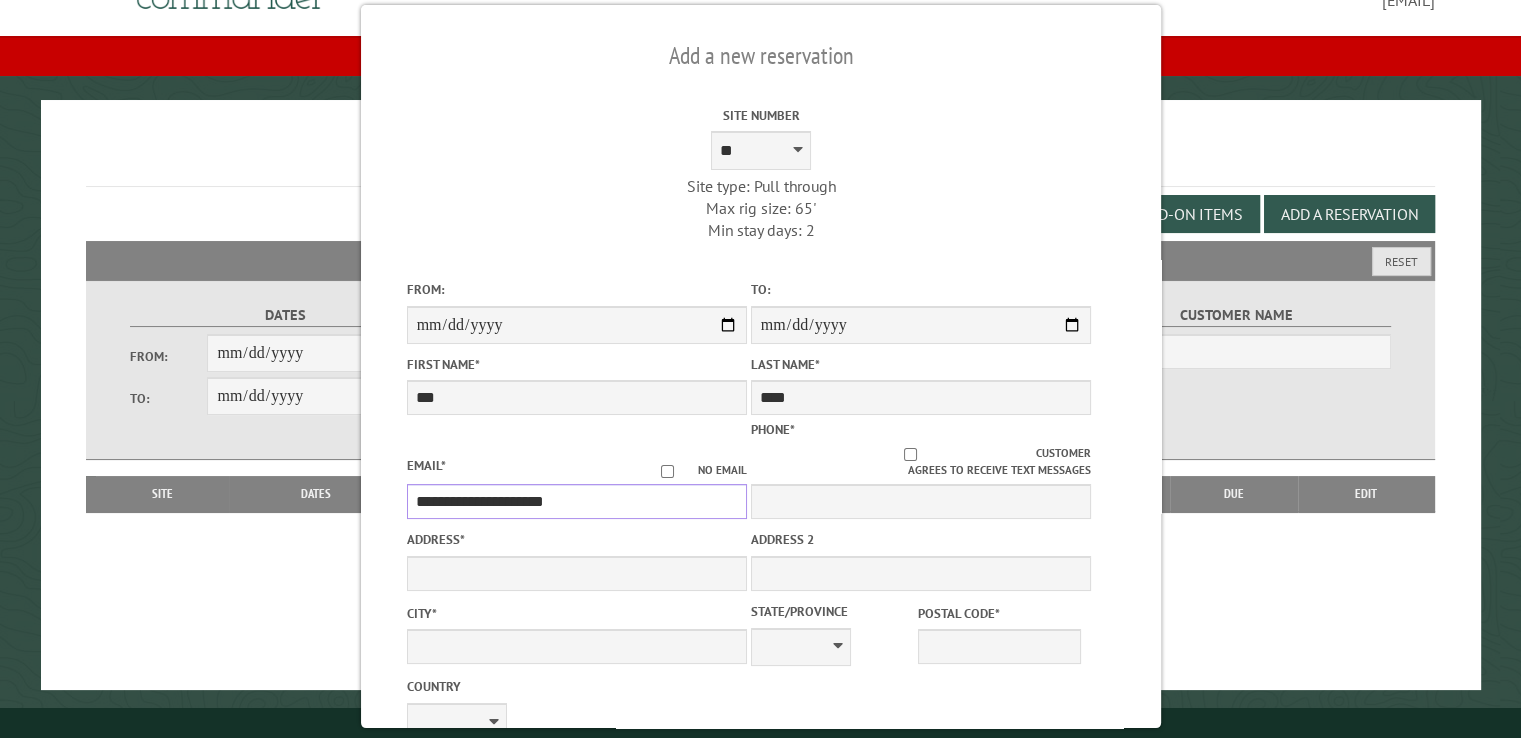 type on "**********" 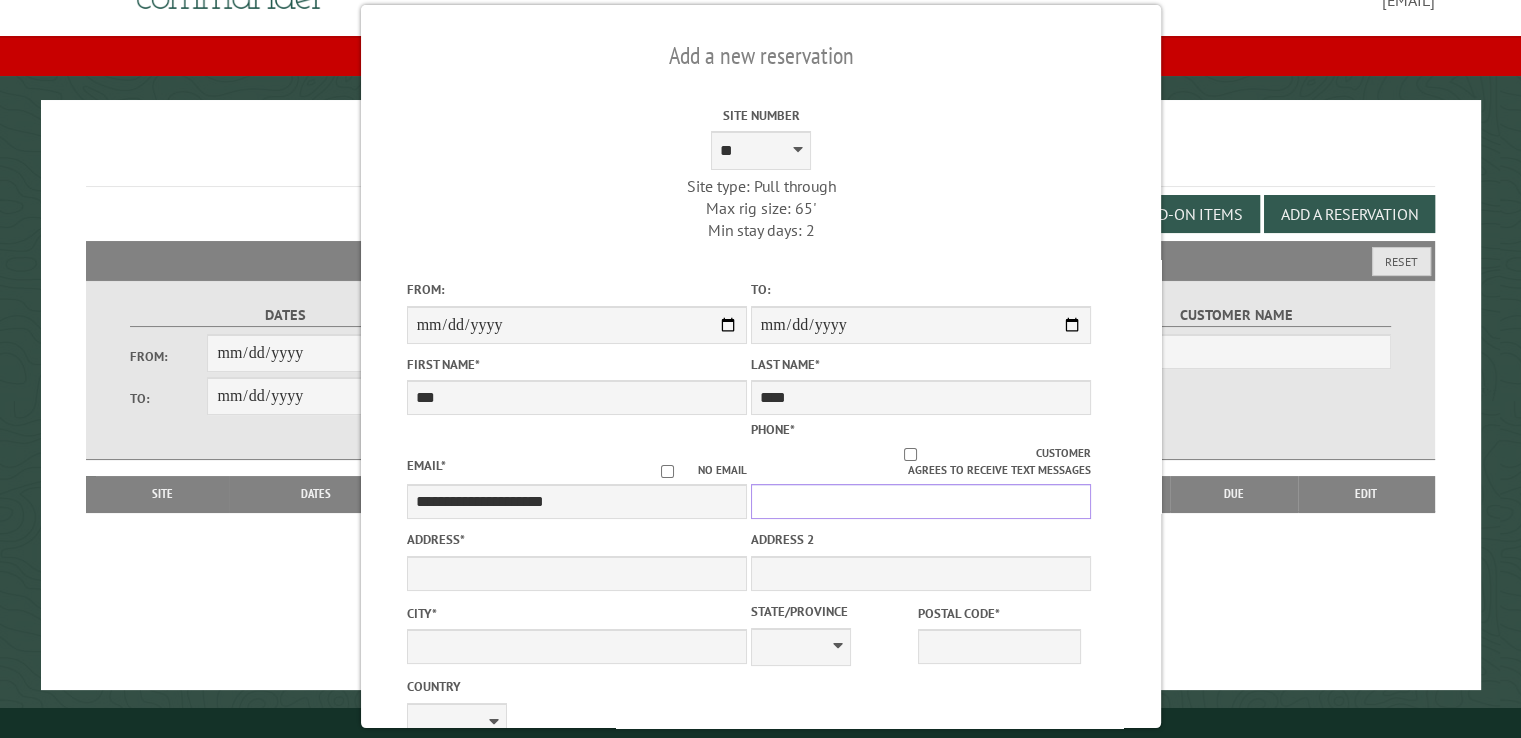 click on "Phone *" at bounding box center [920, 501] 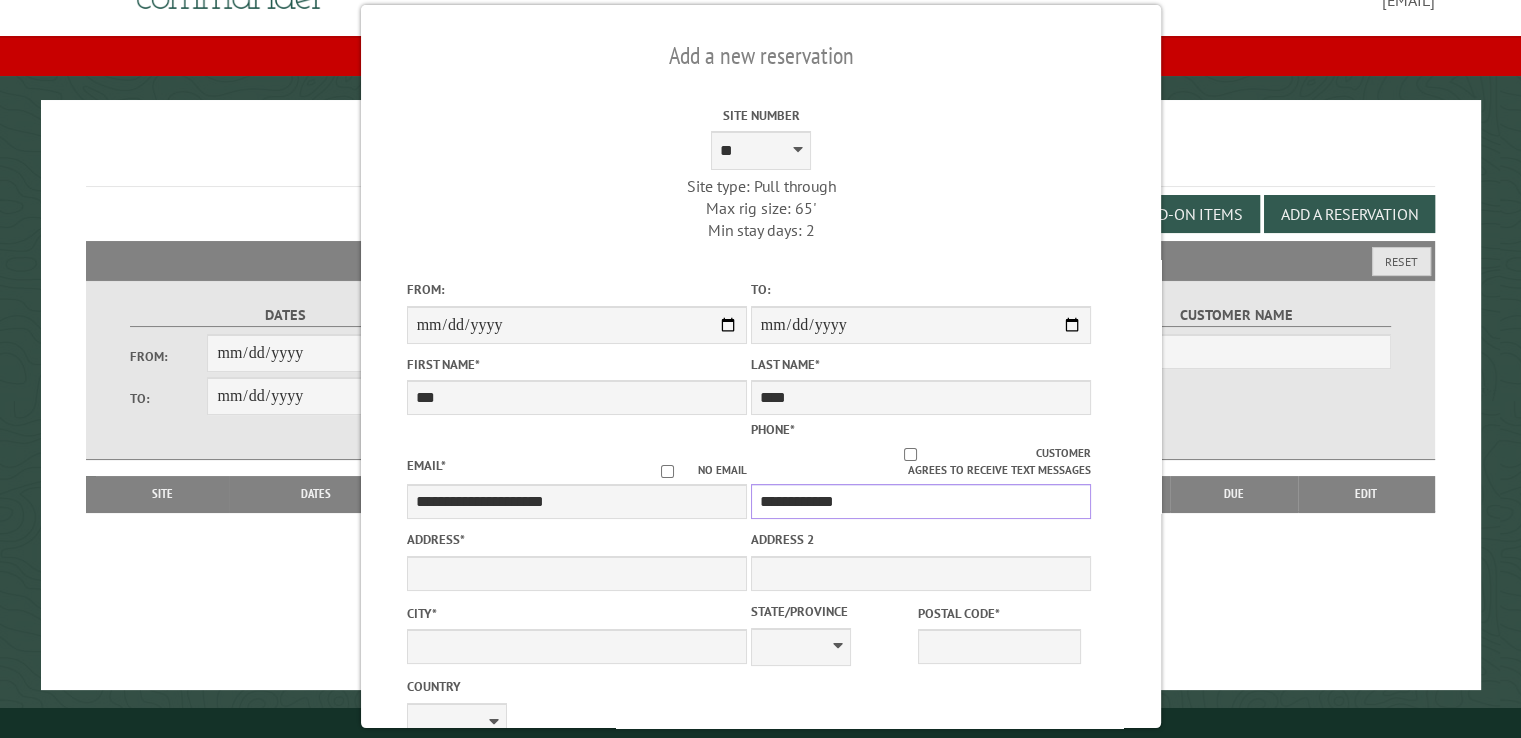 type on "**********" 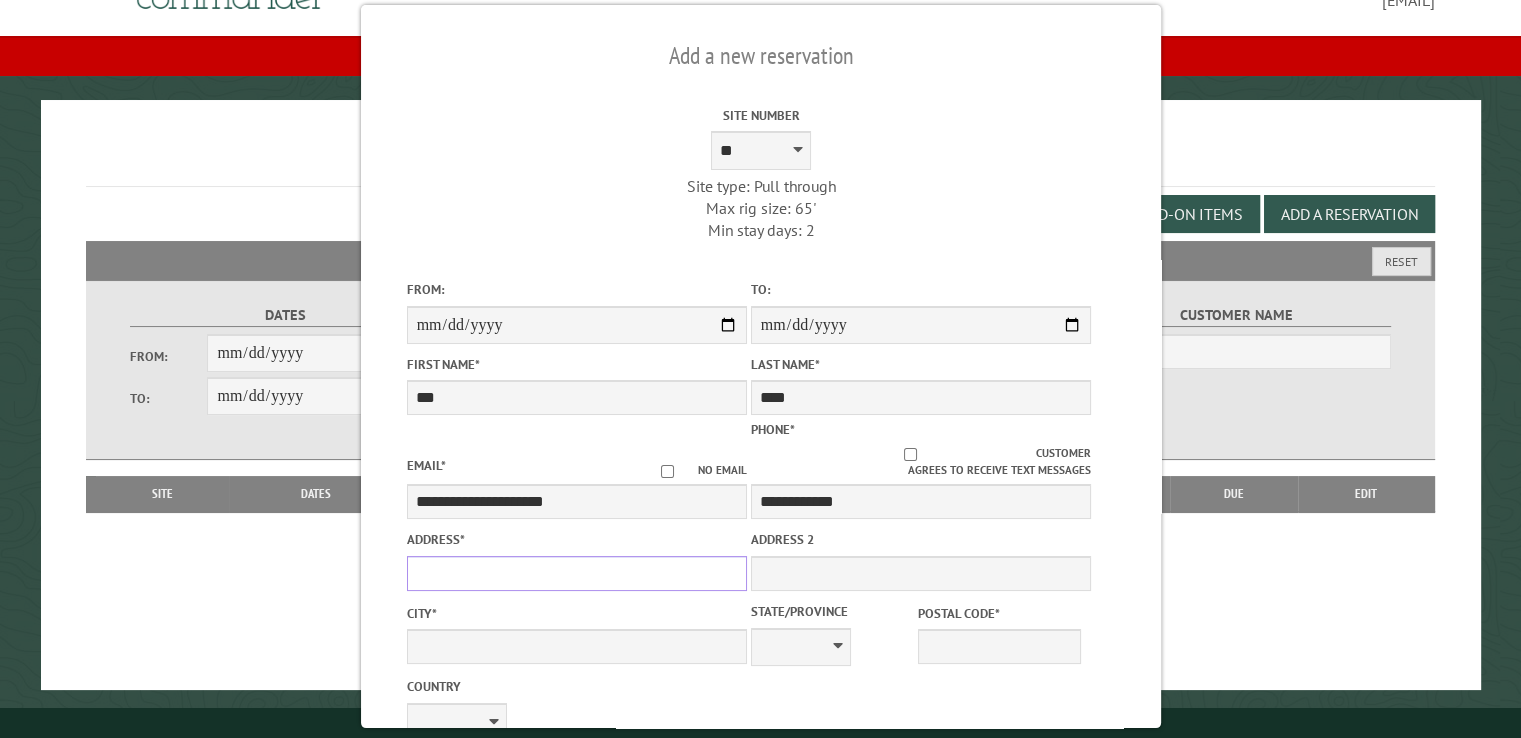 click on "Address *" at bounding box center [576, 573] 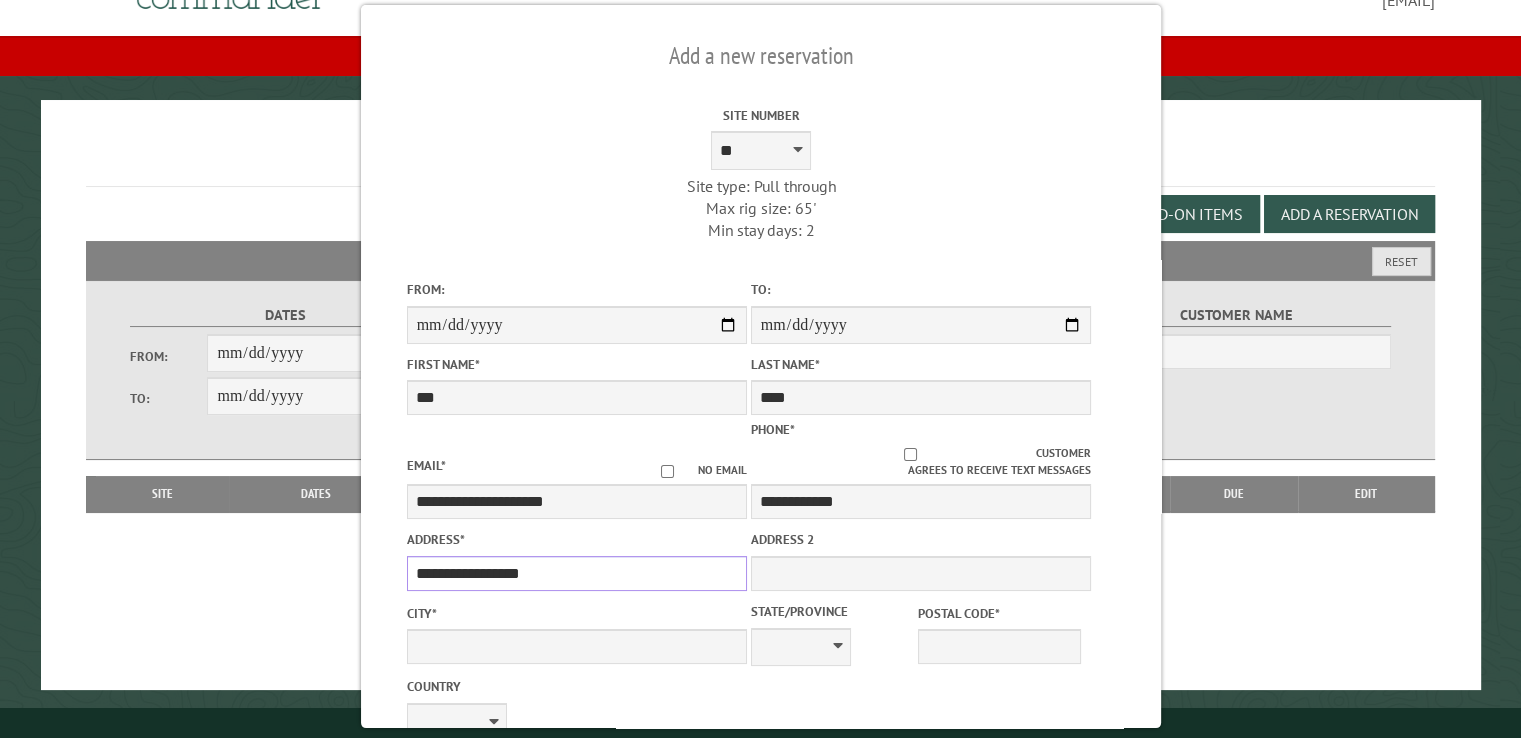 type on "**********" 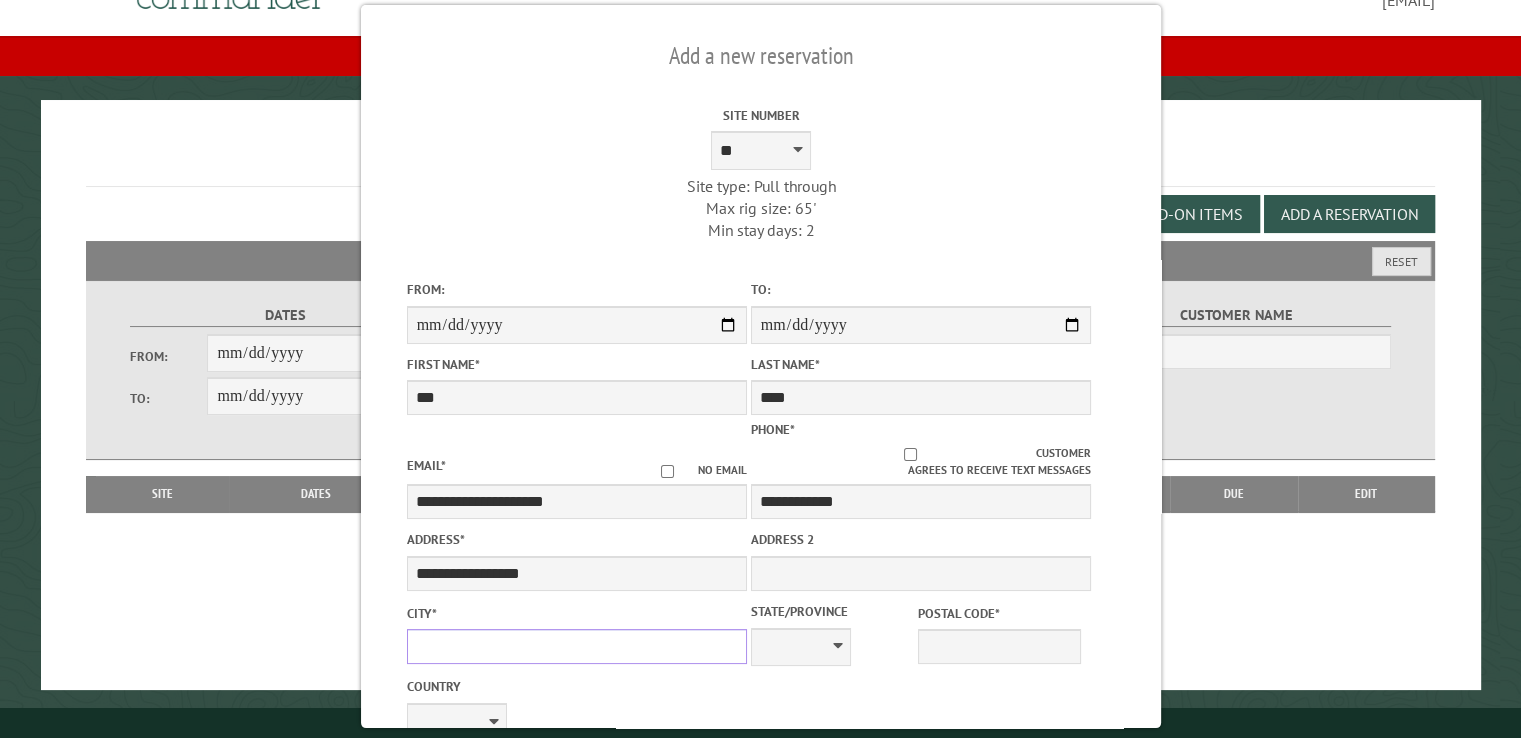 click on "City *" at bounding box center (576, 646) 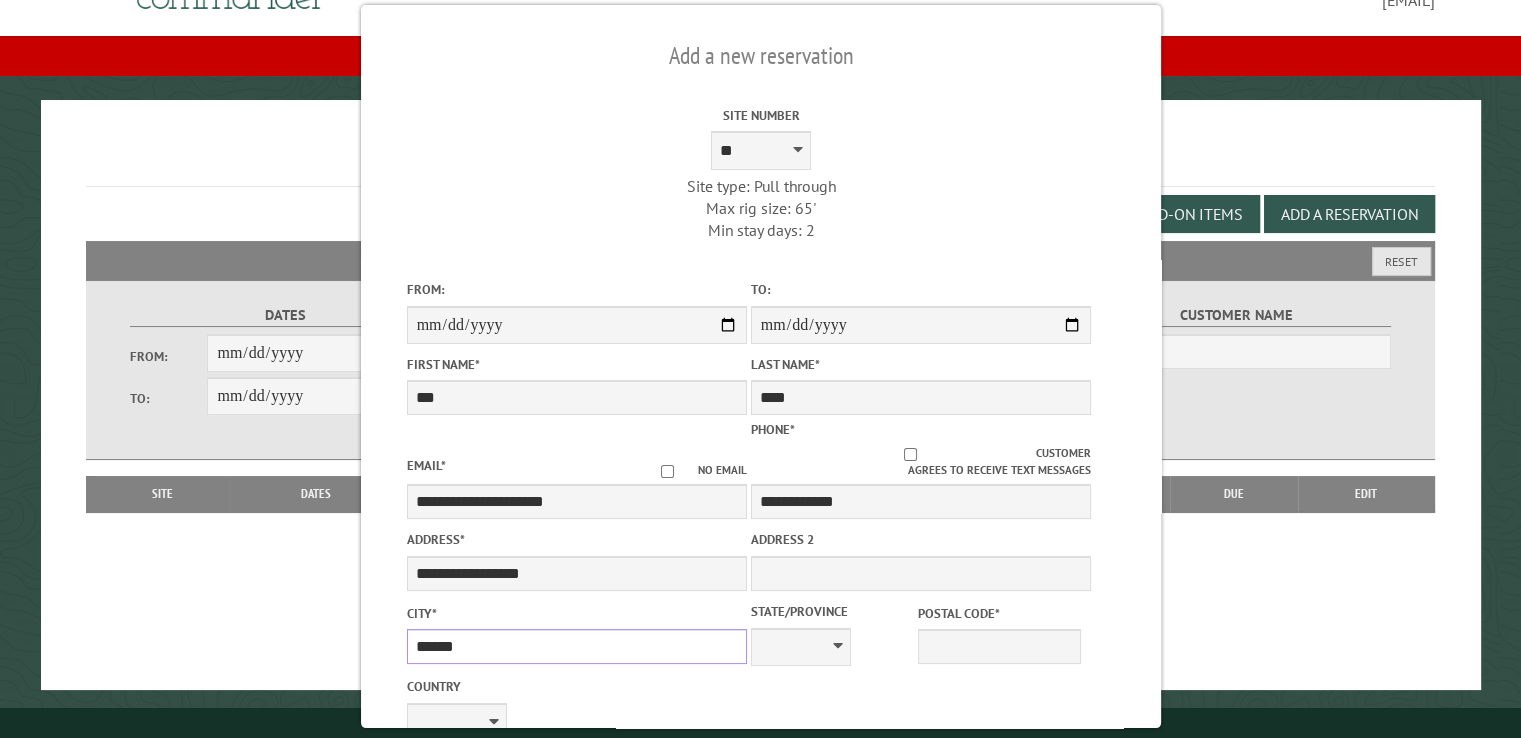 type on "******" 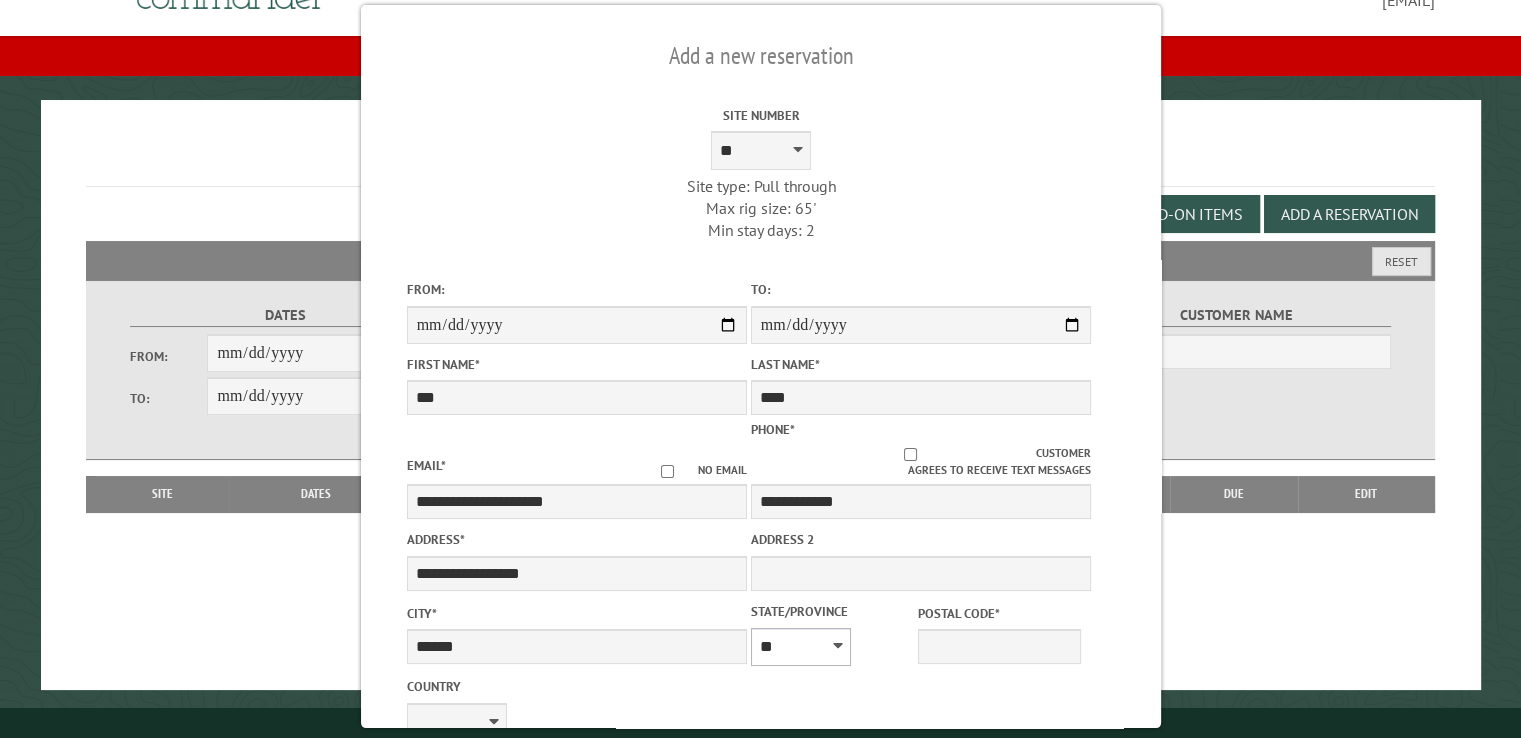 select on "**" 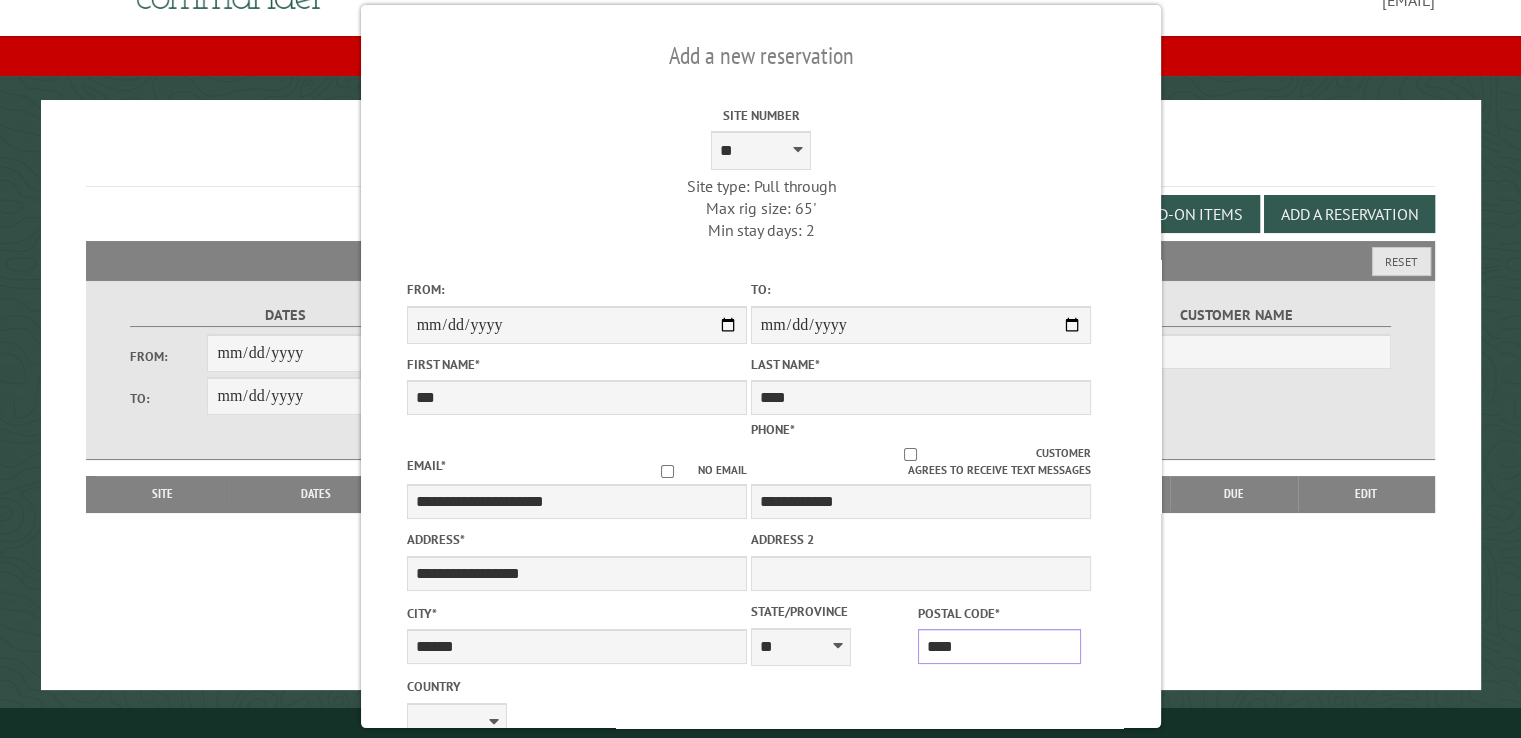 type on "*****" 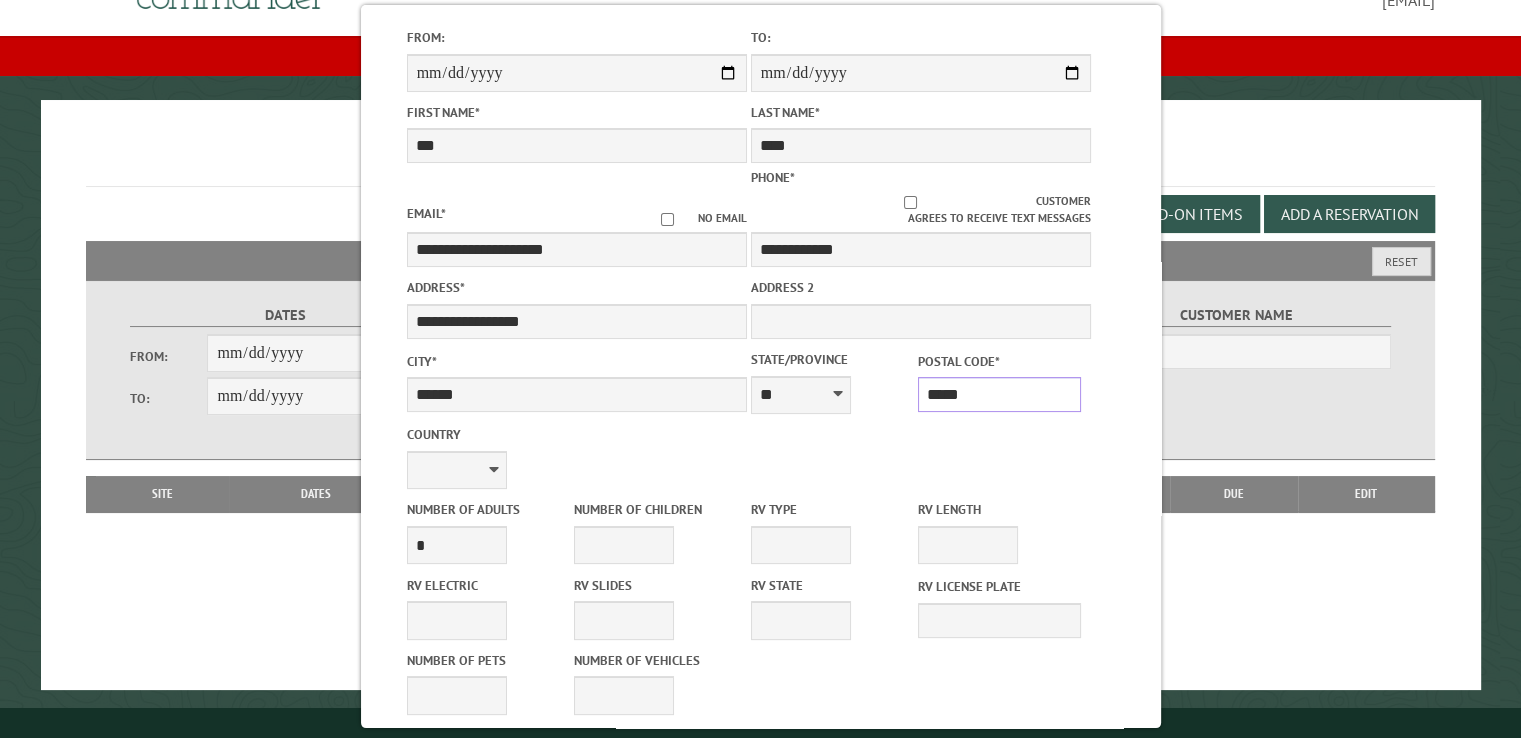 scroll, scrollTop: 300, scrollLeft: 0, axis: vertical 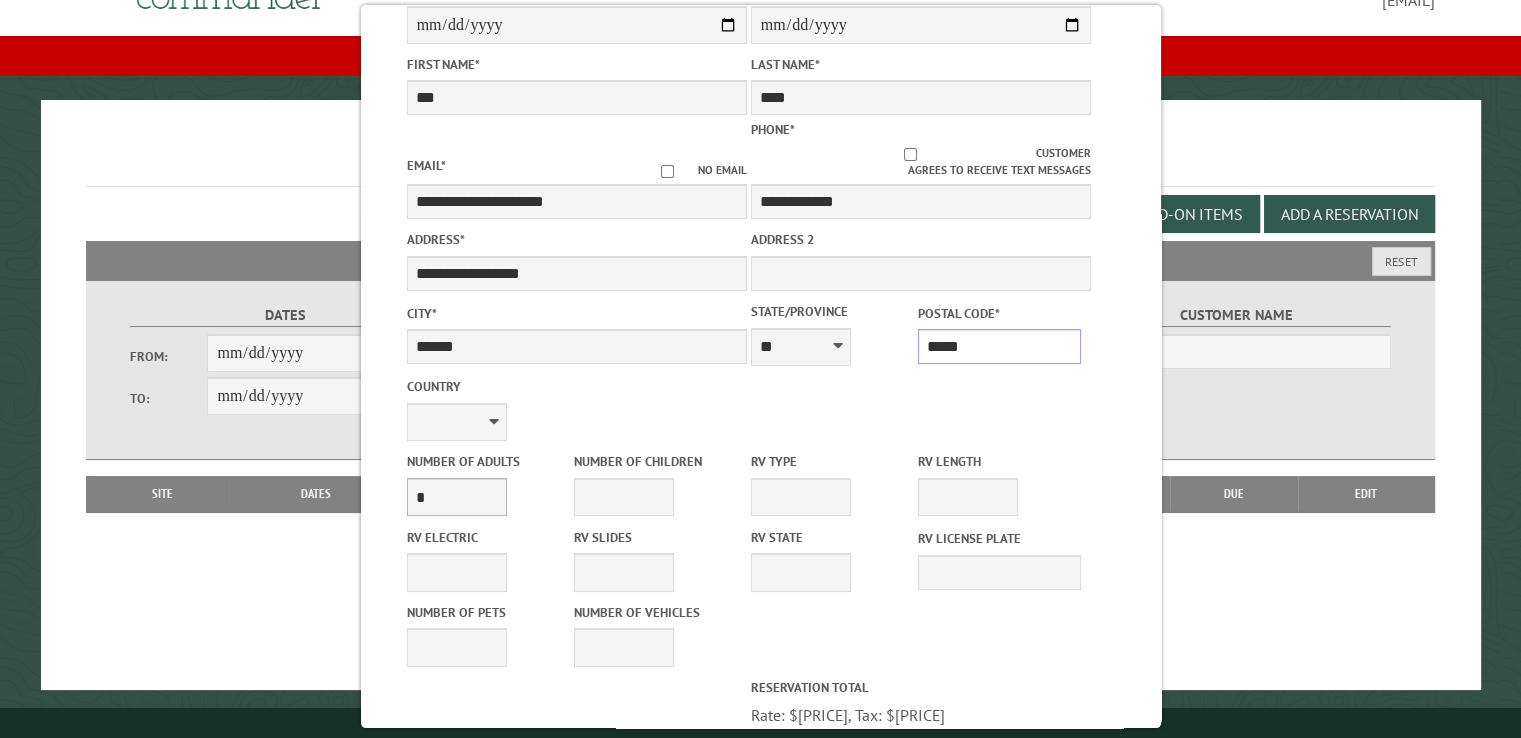 type on "******" 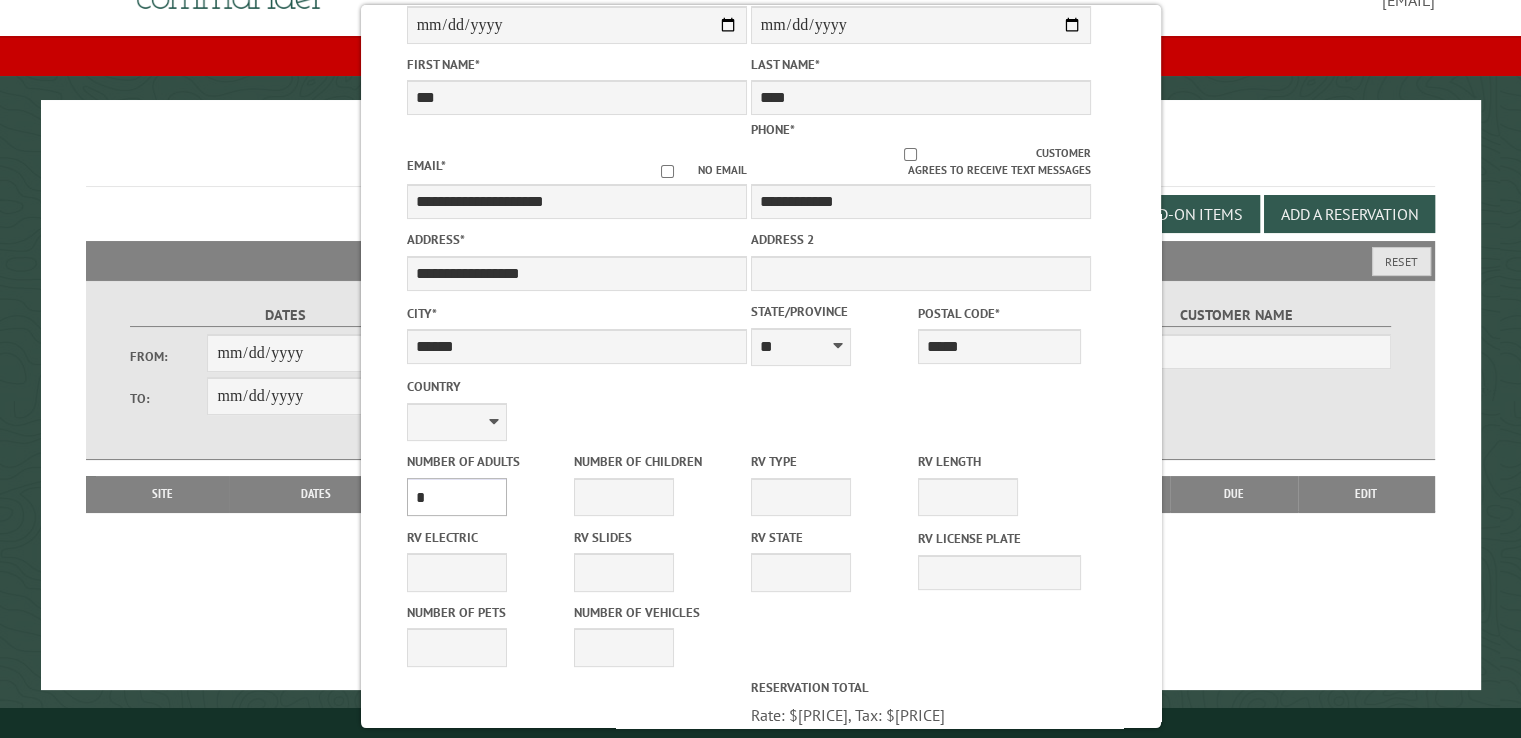 click on "* * * * * * * * * * **" at bounding box center (456, 497) 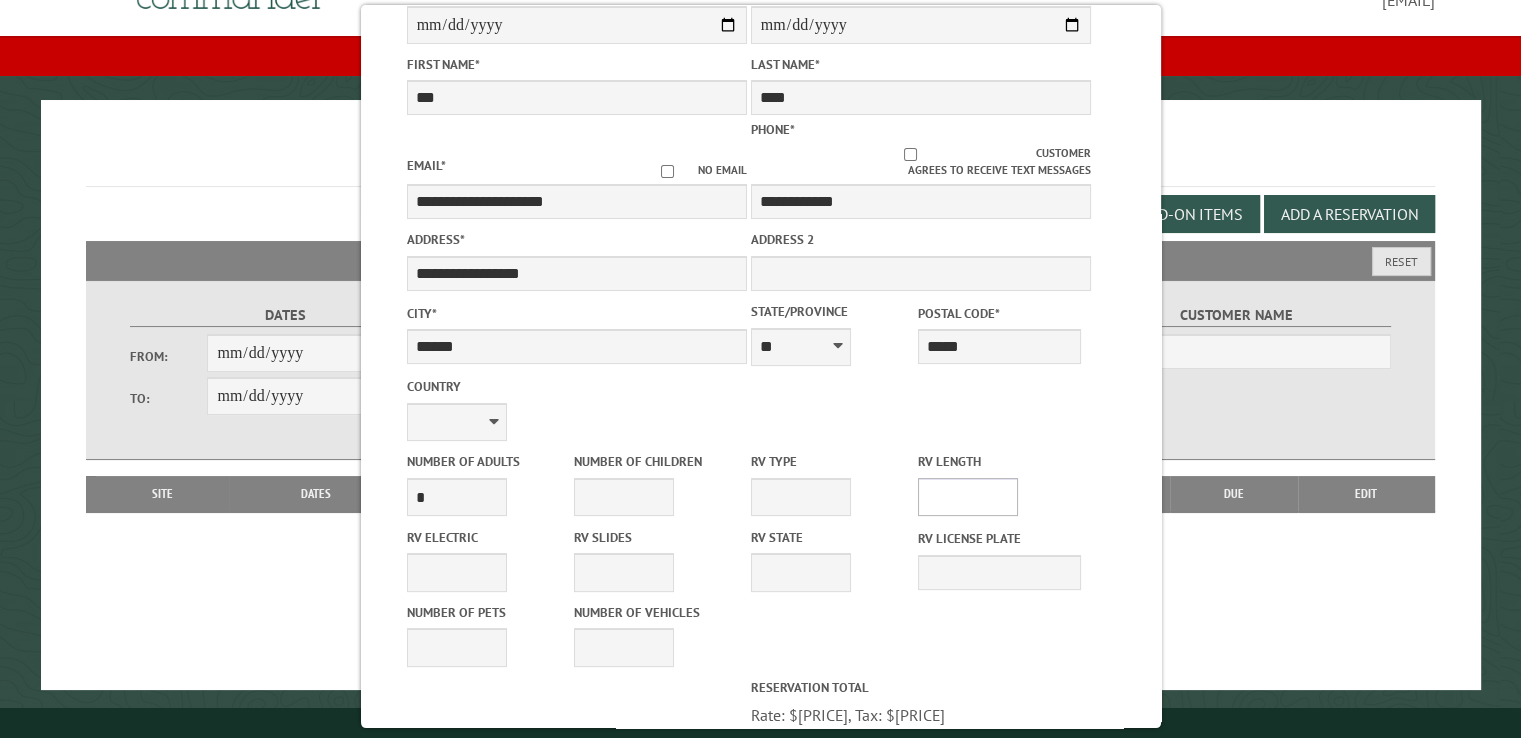 click on "* ** ** ** ** ** ** ** ** ** ** **" at bounding box center (968, 497) 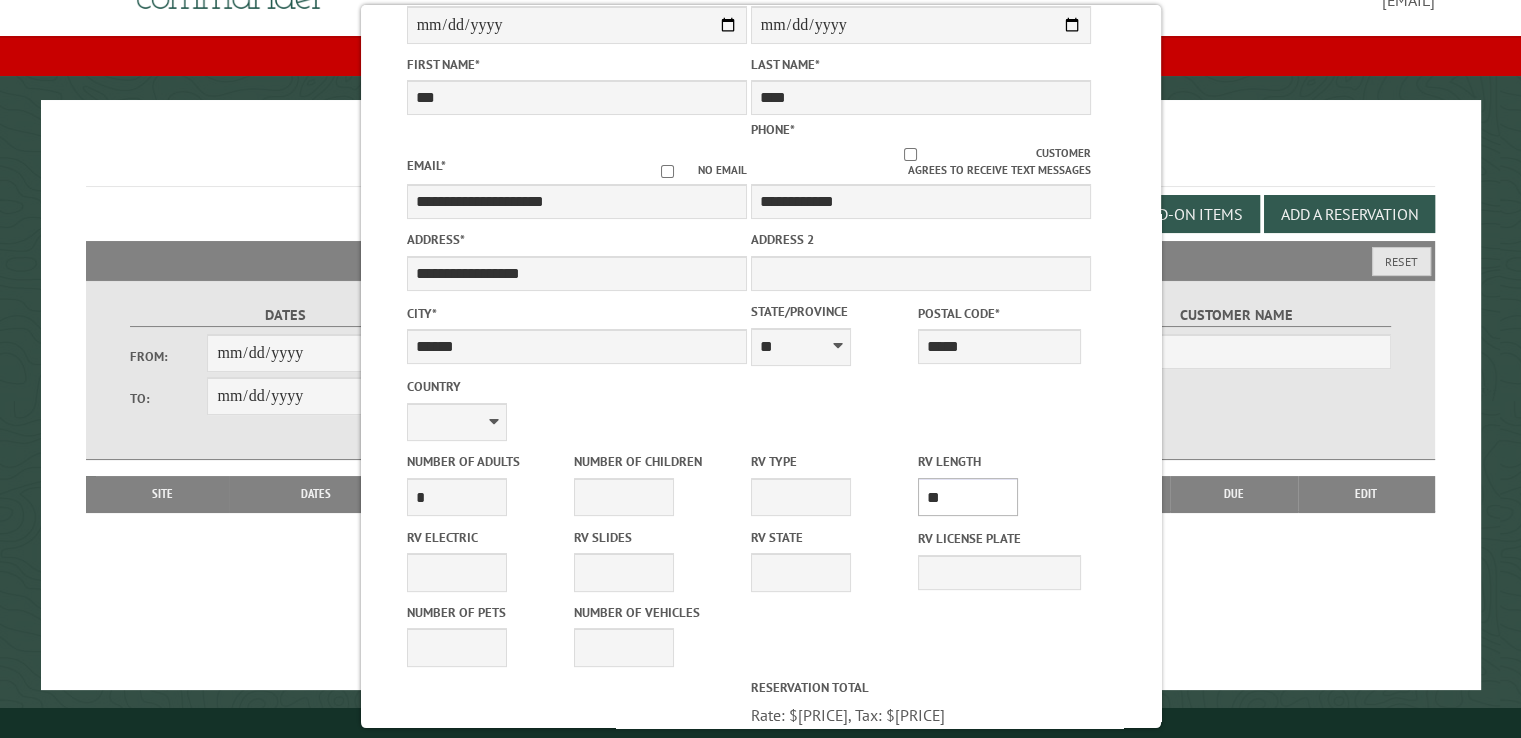 click on "* ** ** ** ** ** ** ** ** ** ** **" at bounding box center [968, 497] 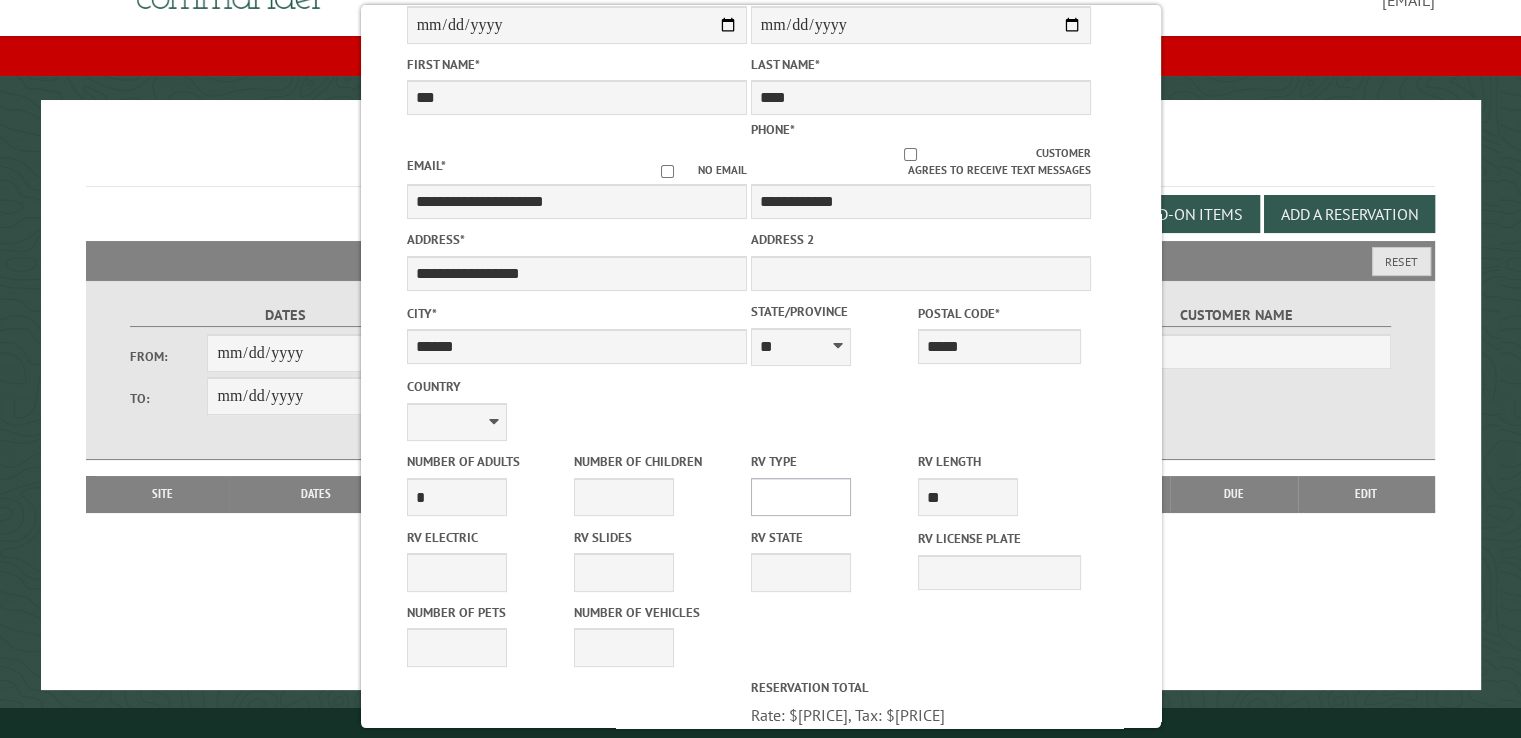 click on "**********" at bounding box center (800, 497) 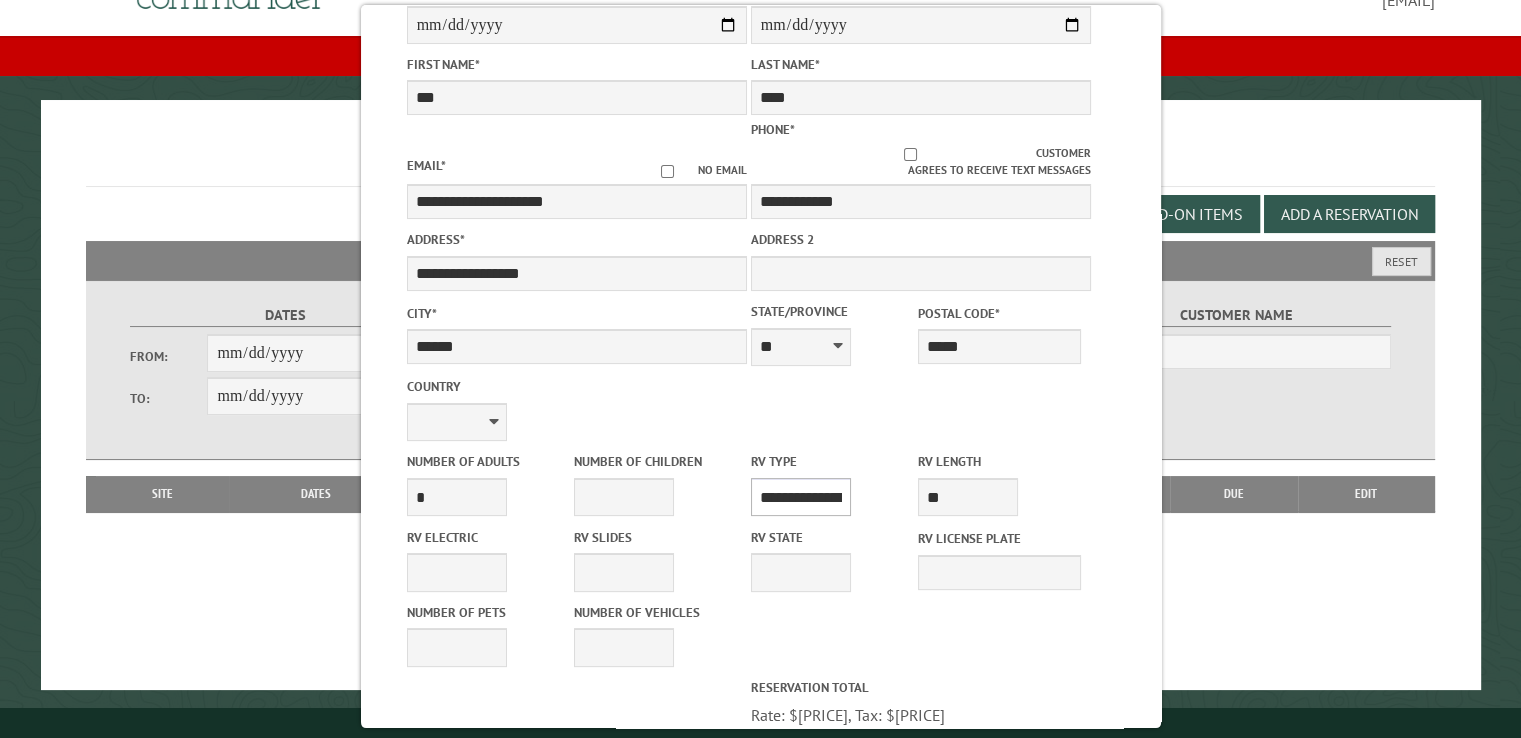 click on "**********" at bounding box center (800, 497) 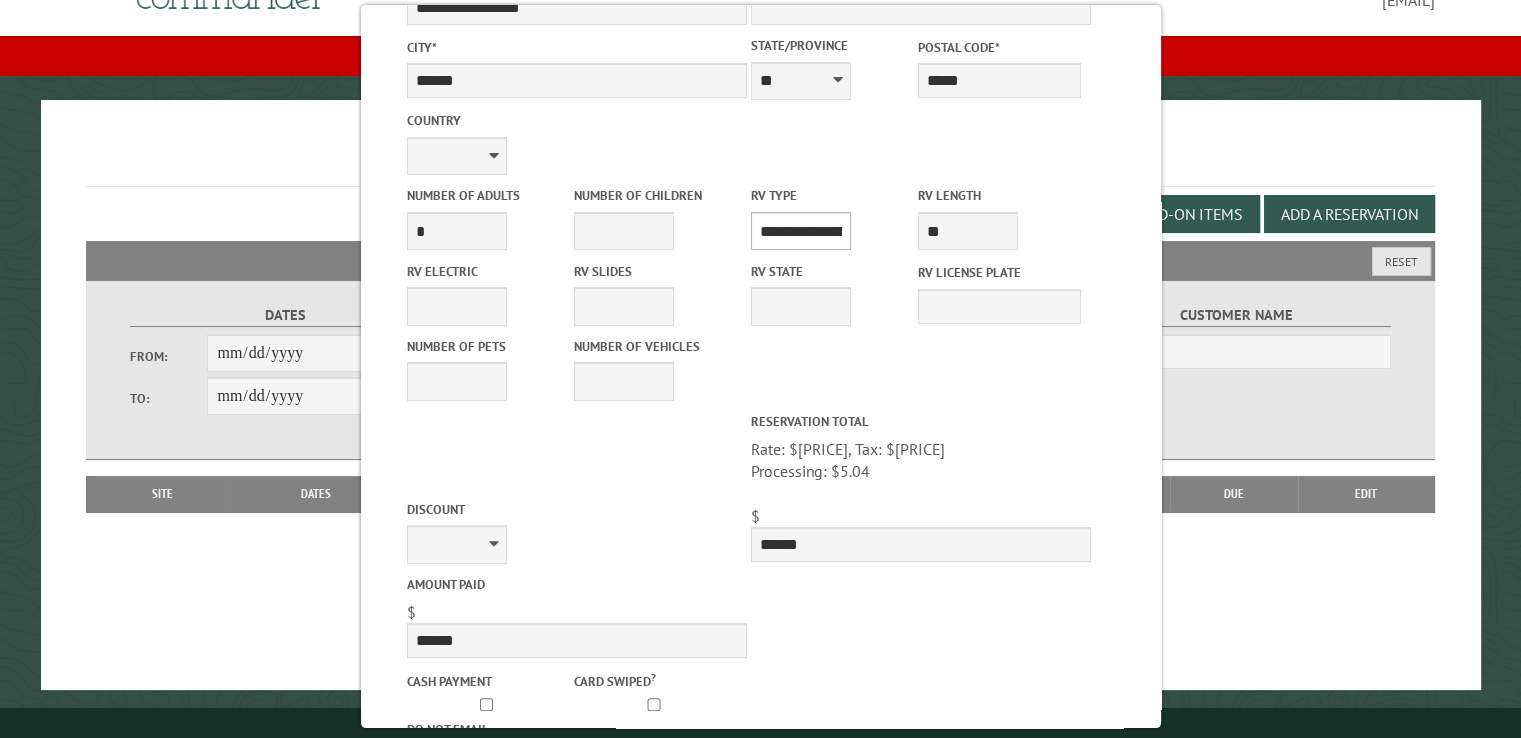 scroll, scrollTop: 600, scrollLeft: 0, axis: vertical 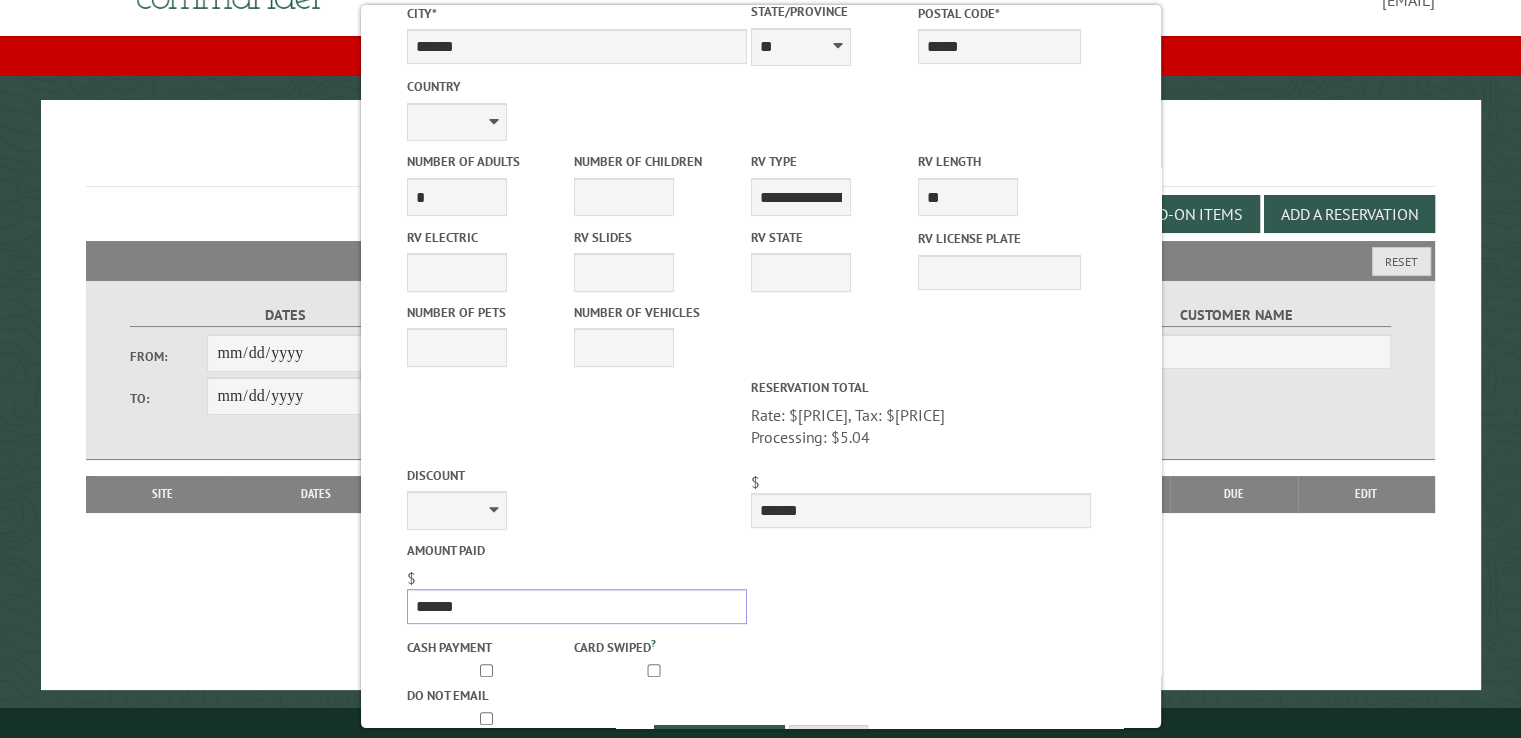 drag, startPoint x: 468, startPoint y: 606, endPoint x: 438, endPoint y: 599, distance: 30.805843 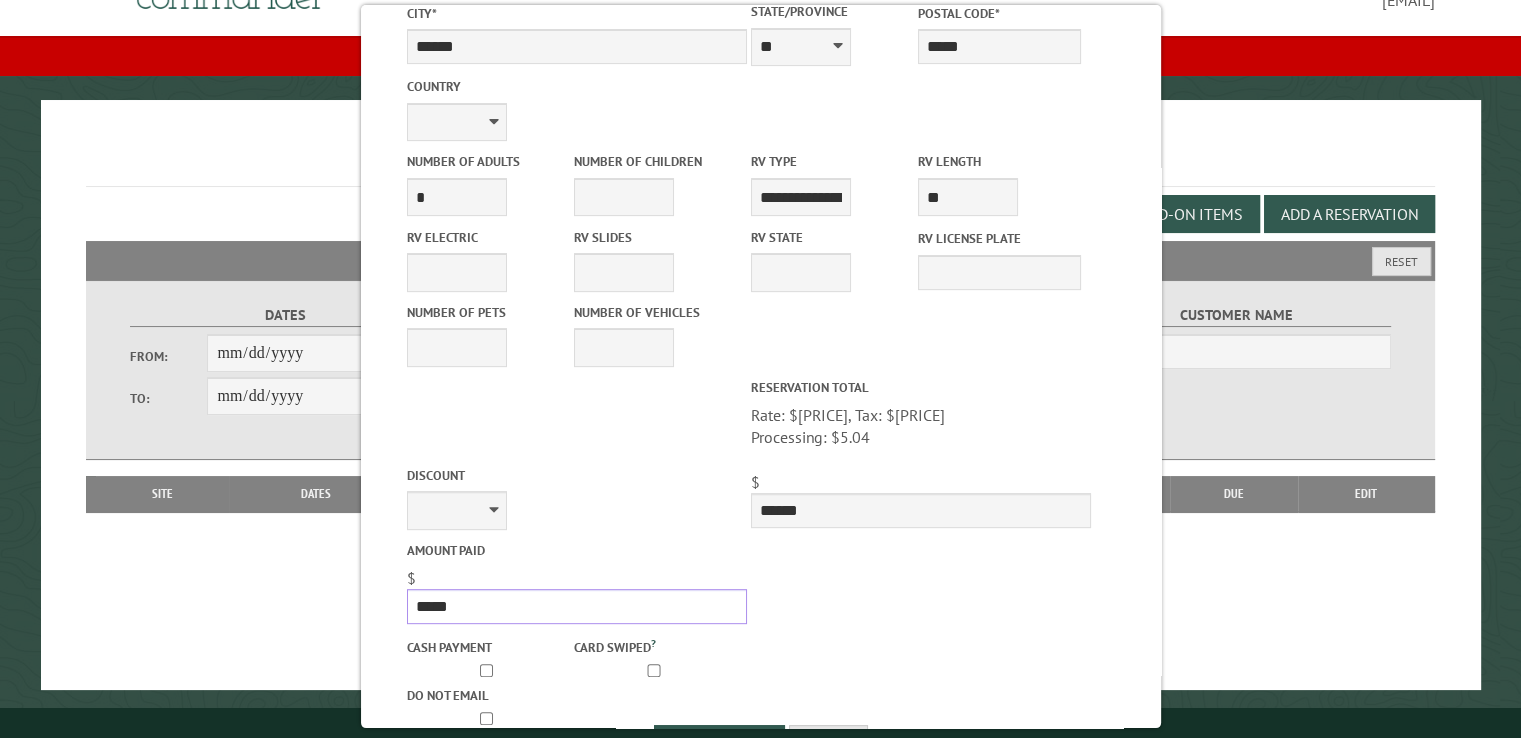 scroll, scrollTop: 660, scrollLeft: 0, axis: vertical 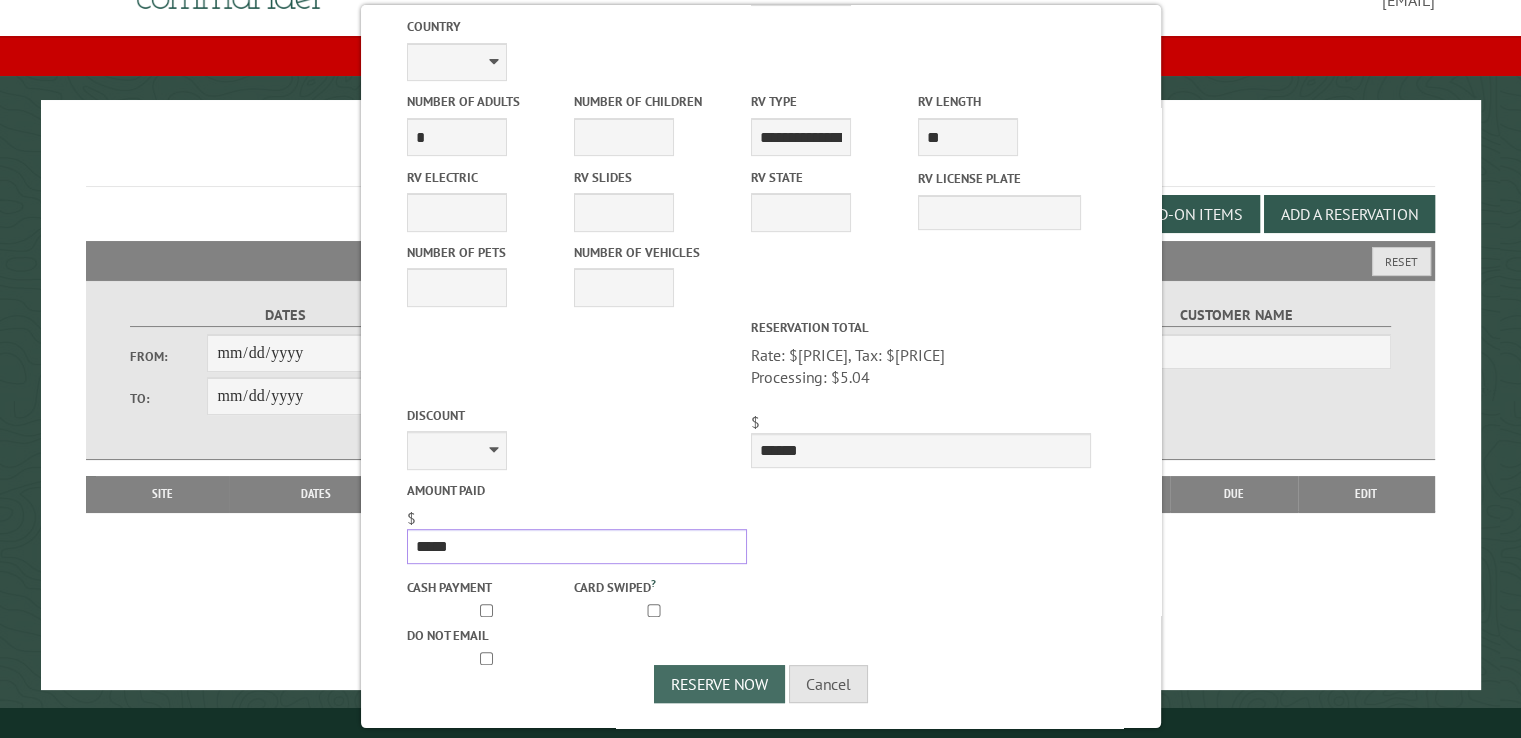 type on "*****" 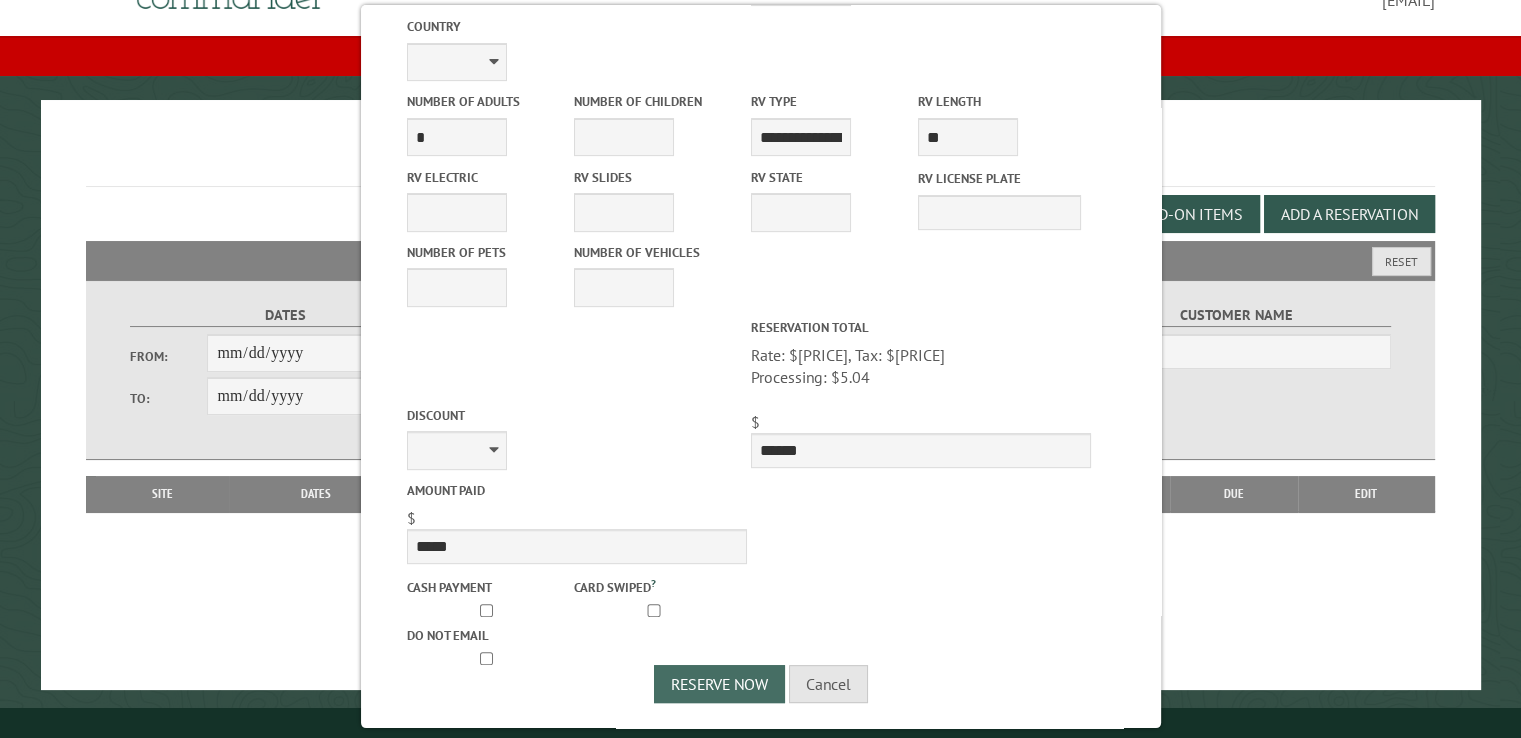 click on "Reserve Now" at bounding box center (719, 684) 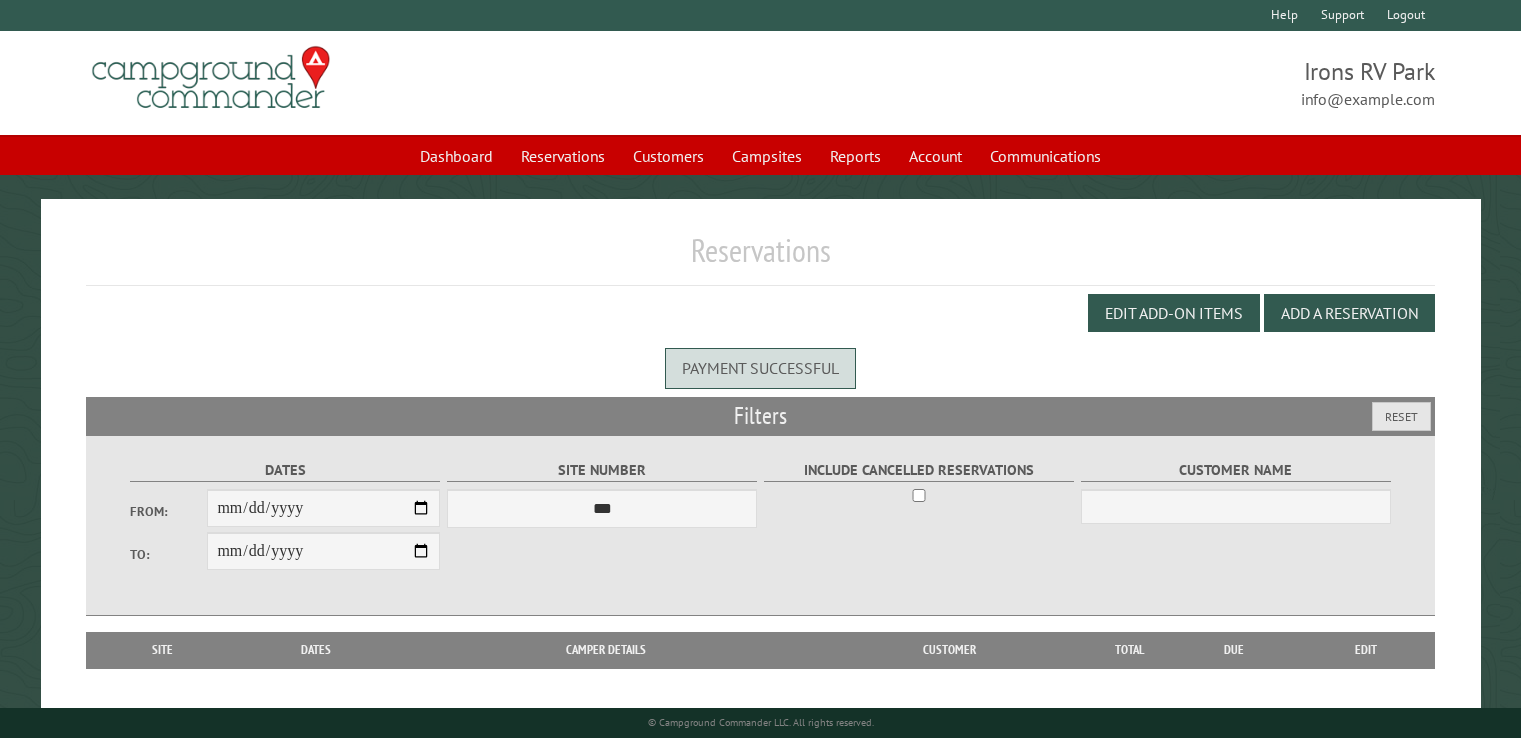 scroll, scrollTop: 0, scrollLeft: 0, axis: both 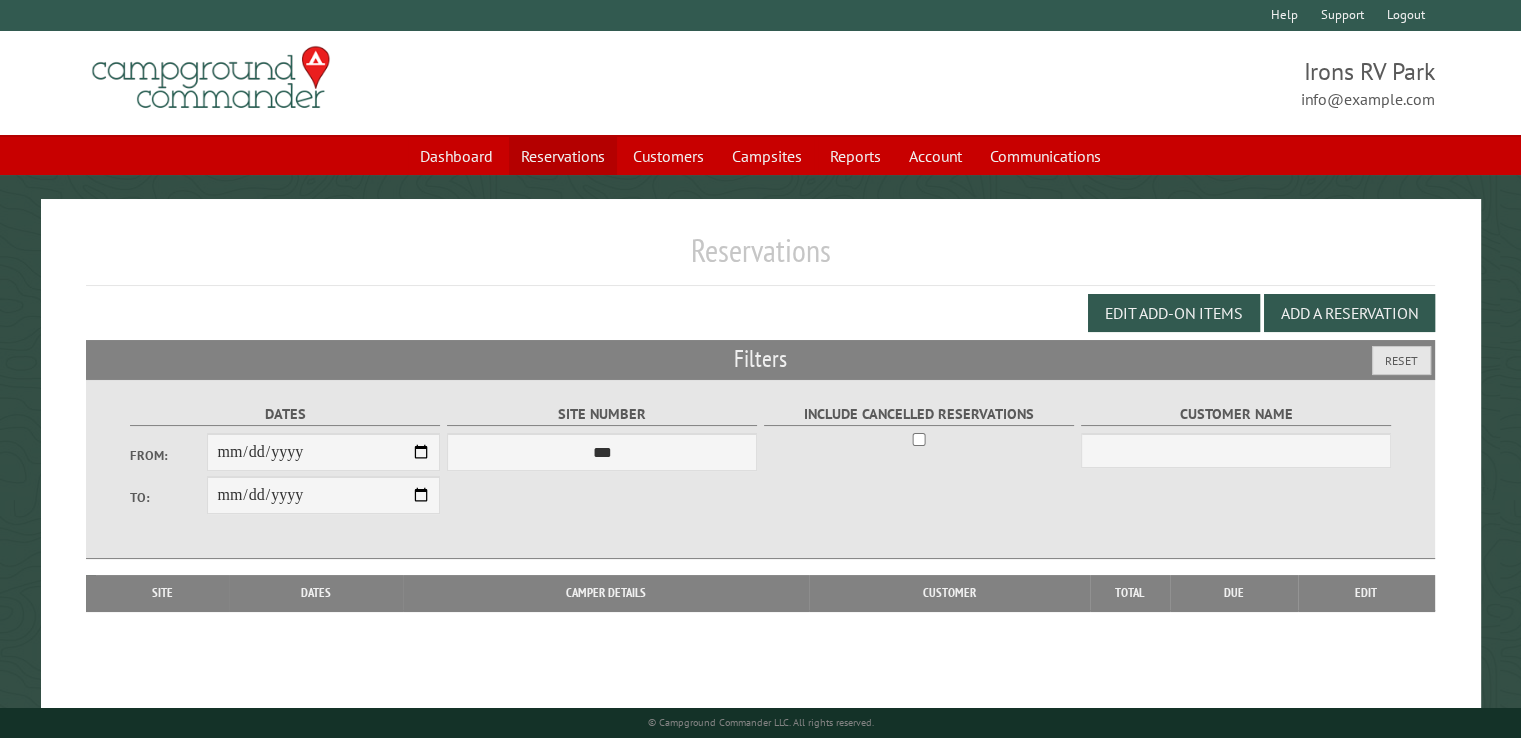 drag, startPoint x: 549, startPoint y: 149, endPoint x: 579, endPoint y: 154, distance: 30.413813 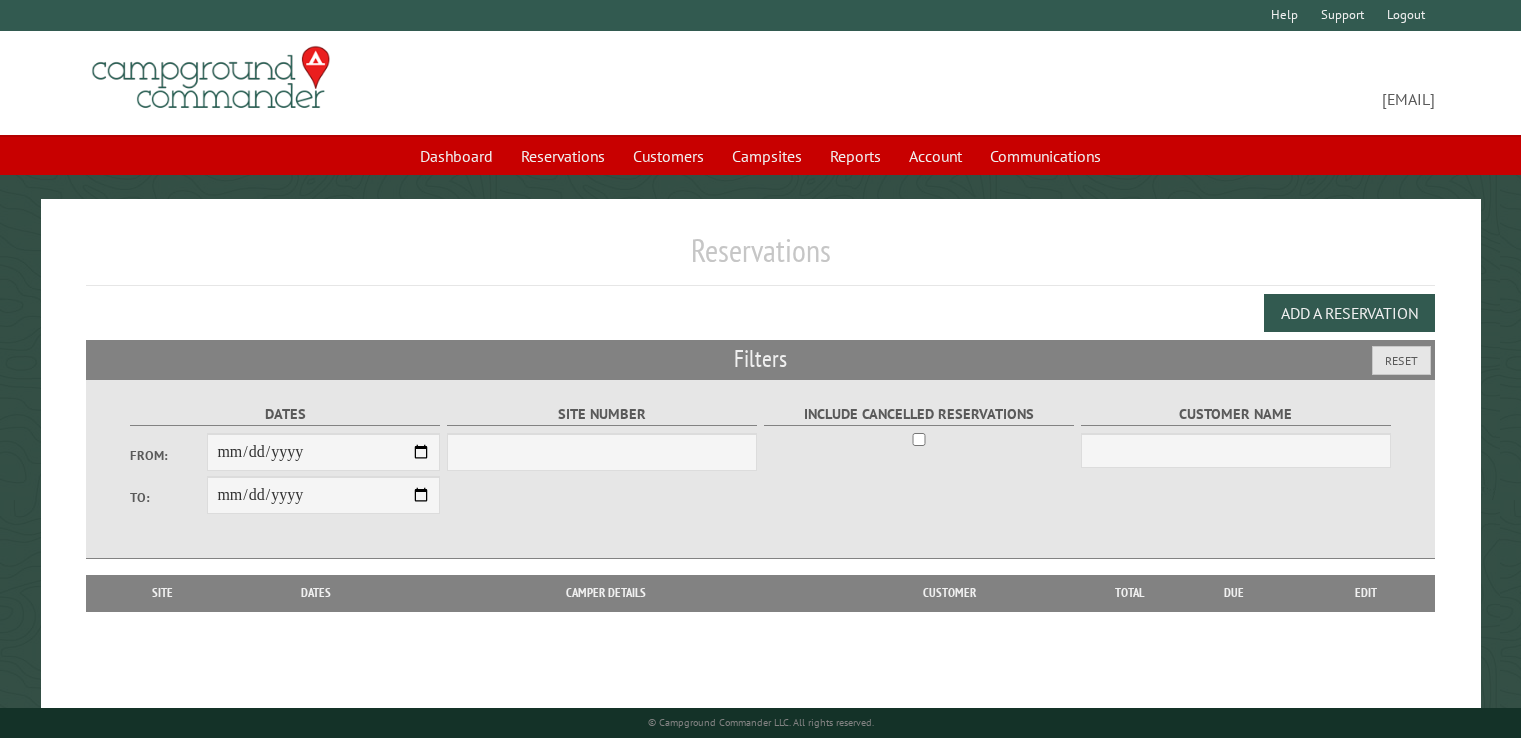 scroll, scrollTop: 0, scrollLeft: 0, axis: both 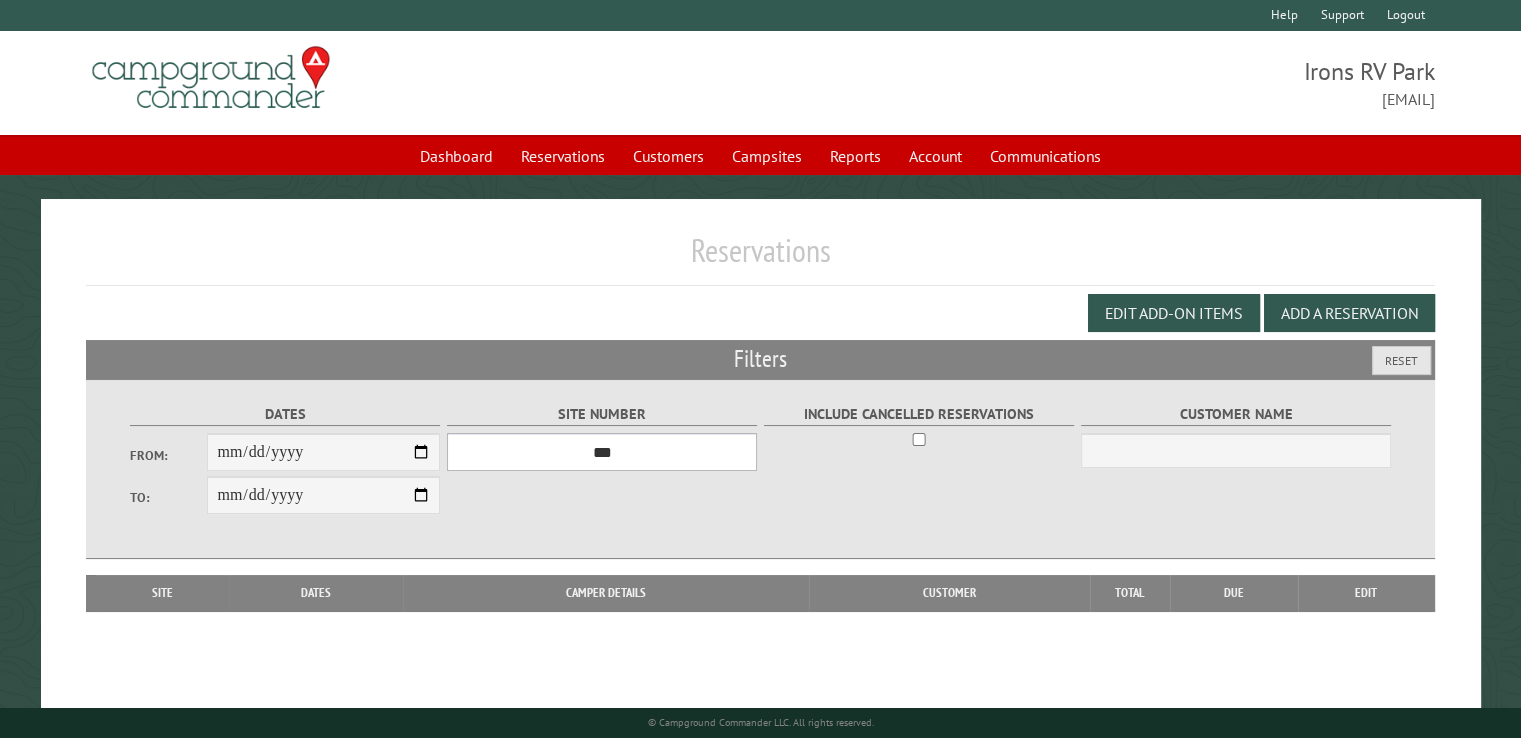 click on "**********" at bounding box center (602, 452) 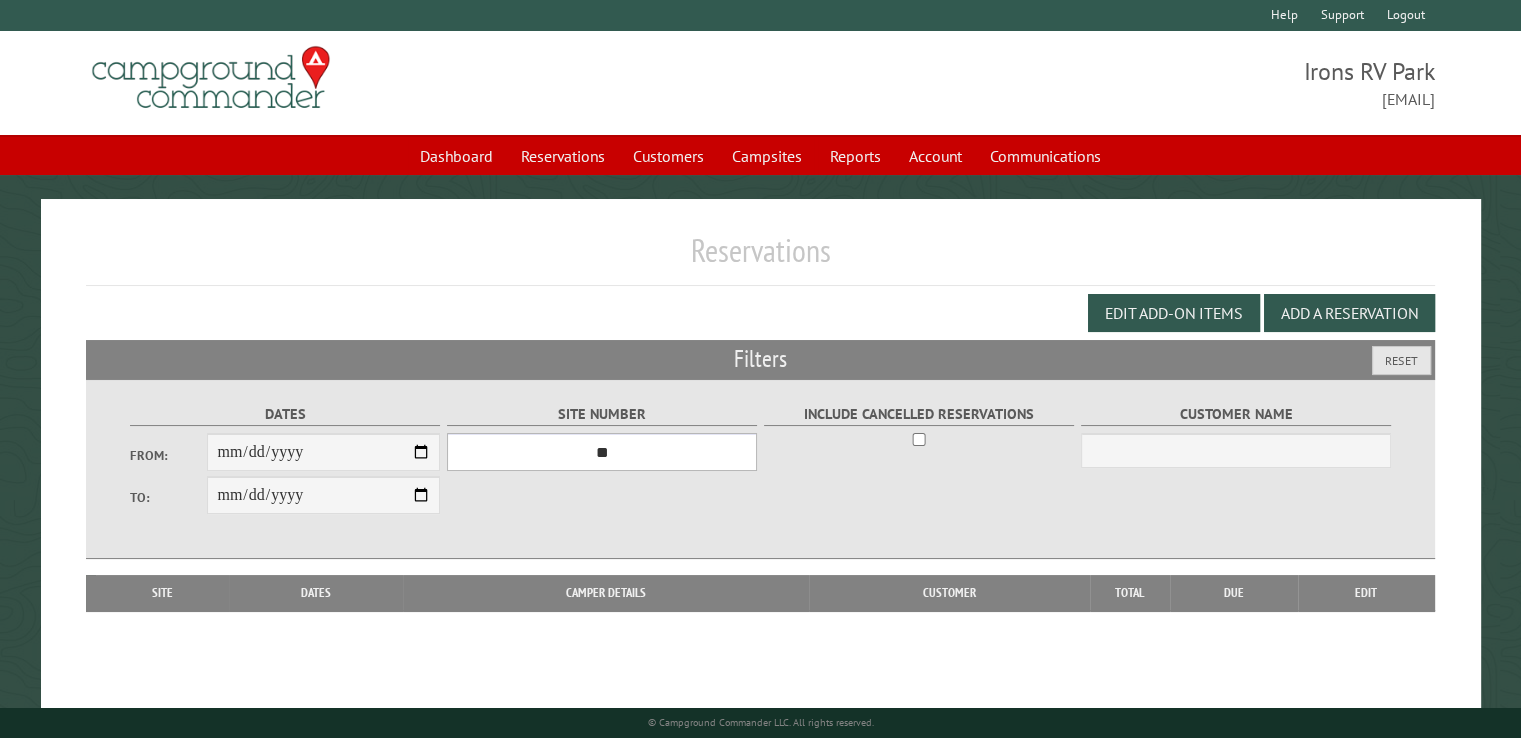 click on "**********" at bounding box center [602, 452] 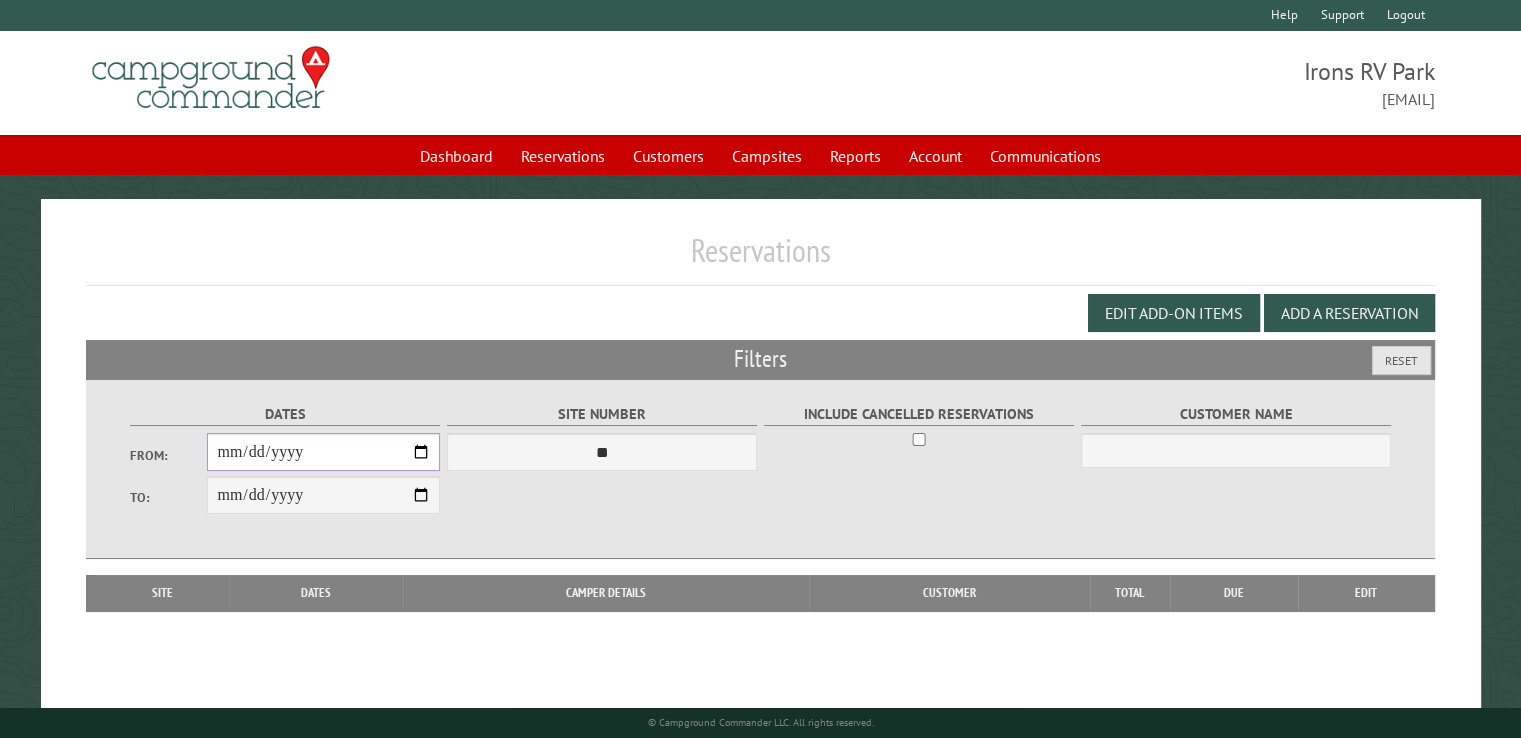 click on "From:" at bounding box center [323, 452] 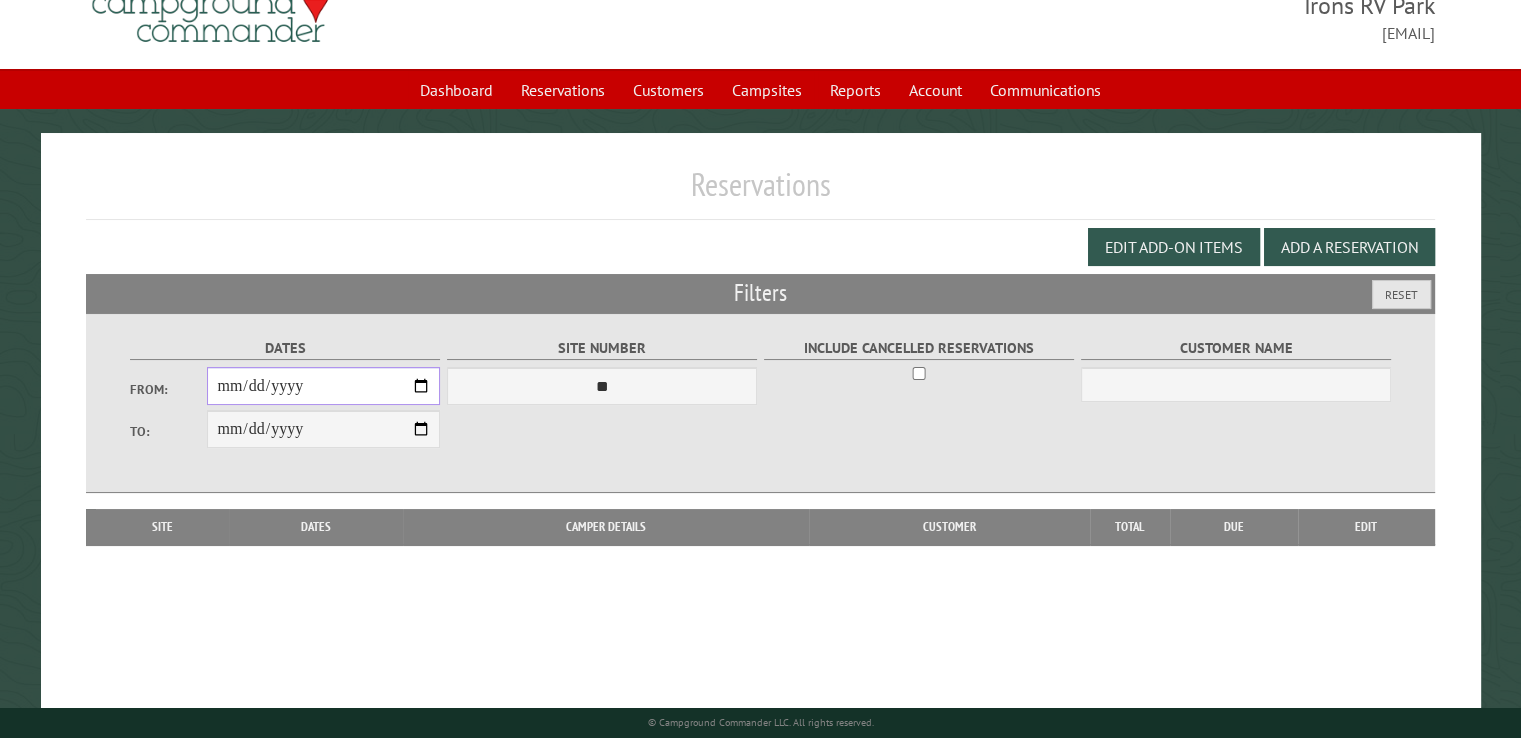 scroll, scrollTop: 99, scrollLeft: 0, axis: vertical 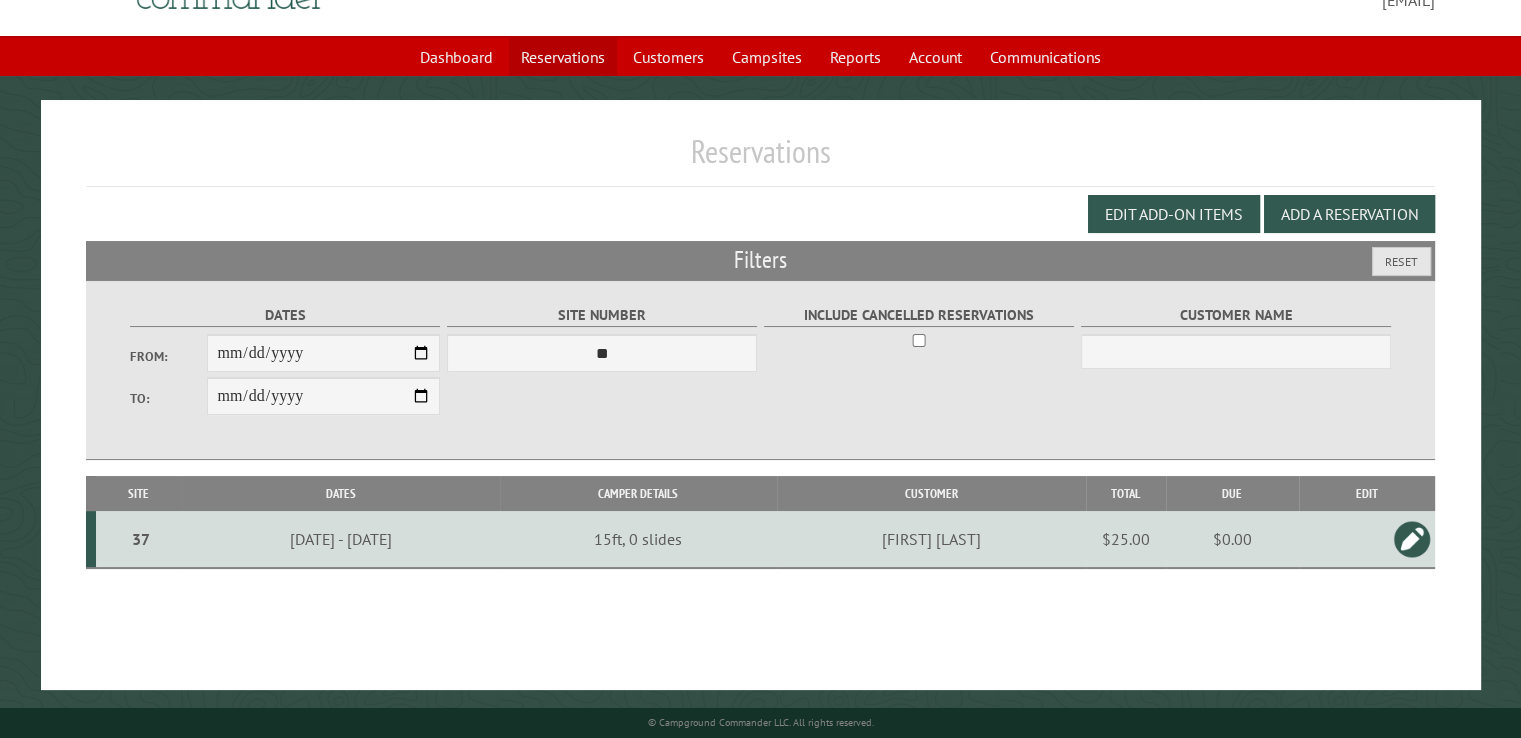 click on "Reservations" at bounding box center [563, 57] 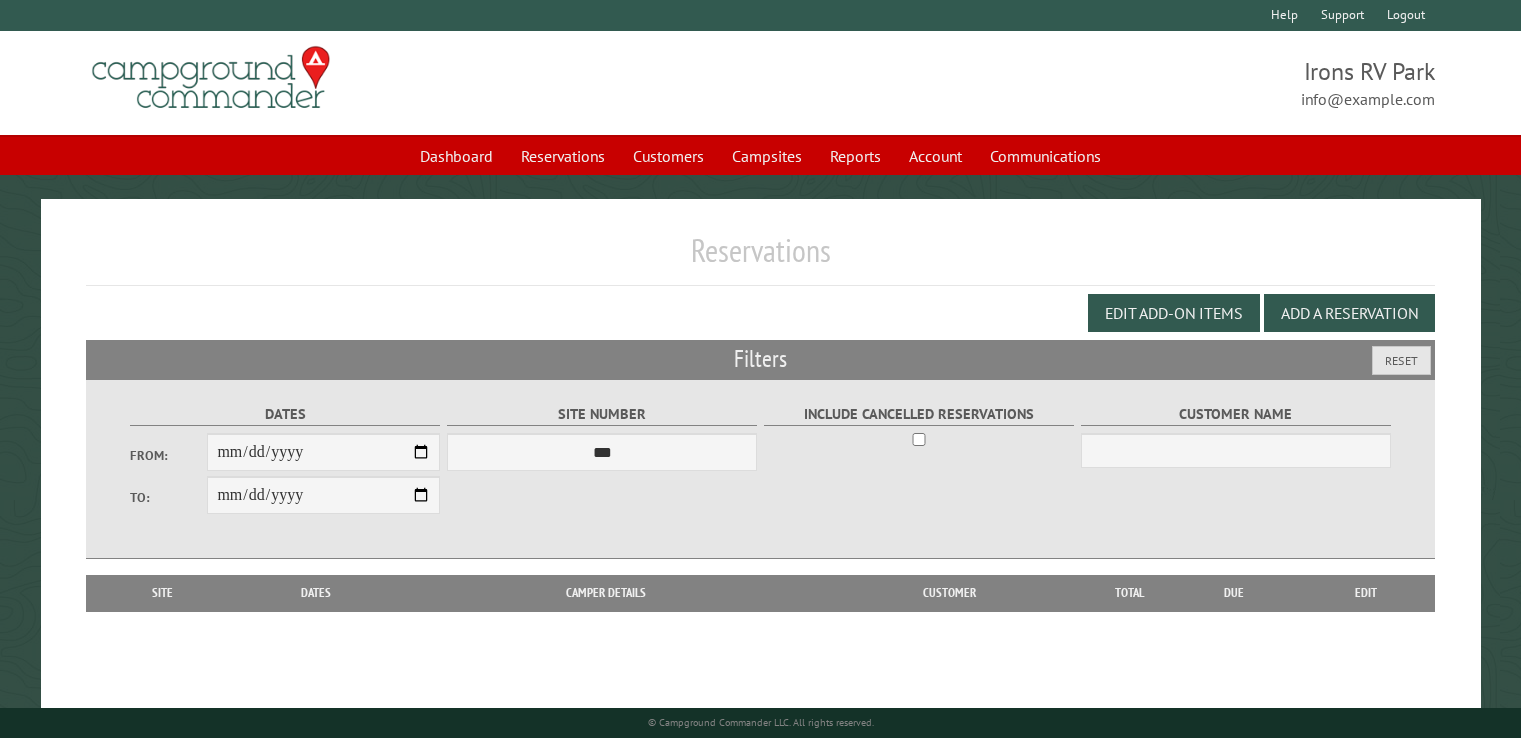 scroll, scrollTop: 0, scrollLeft: 0, axis: both 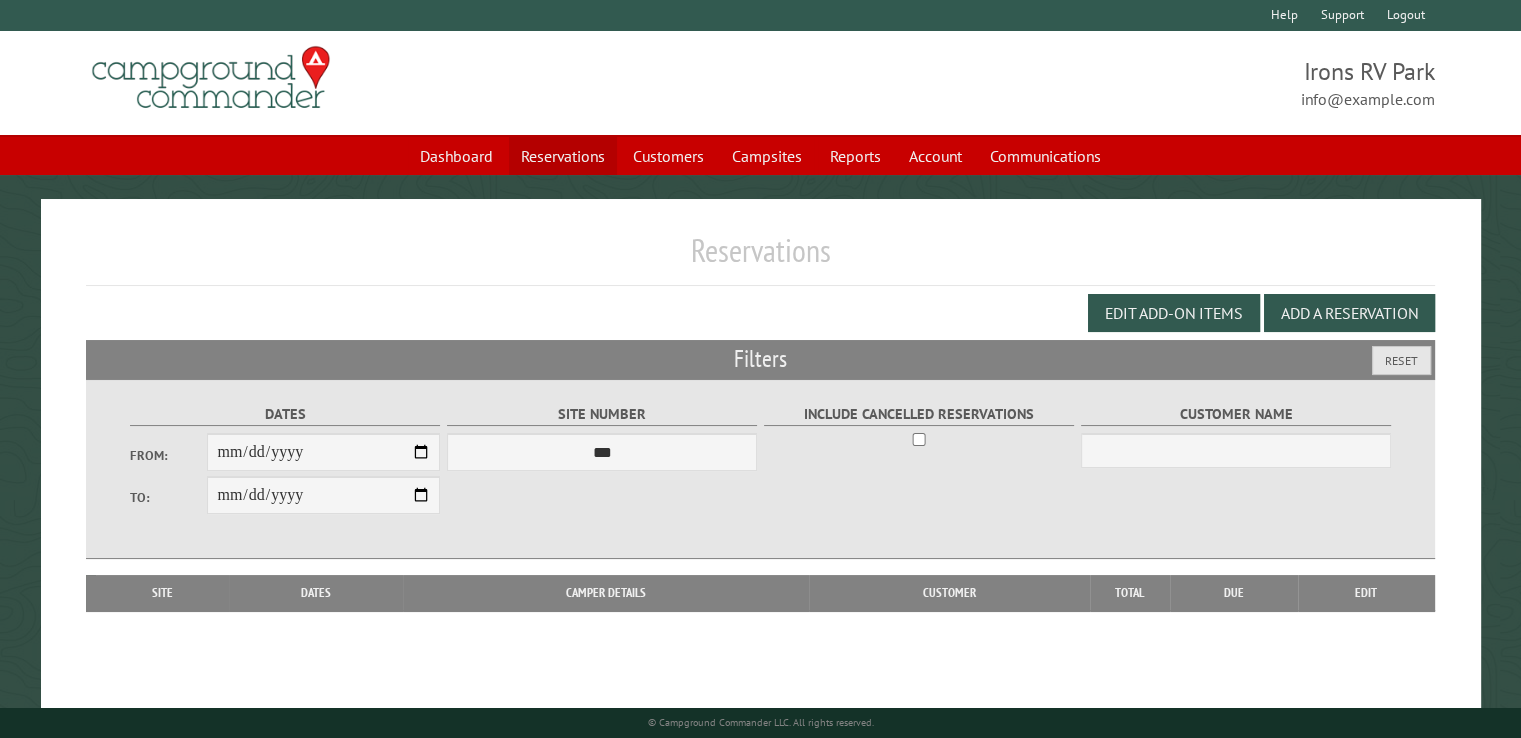 click on "Reservations" at bounding box center (563, 156) 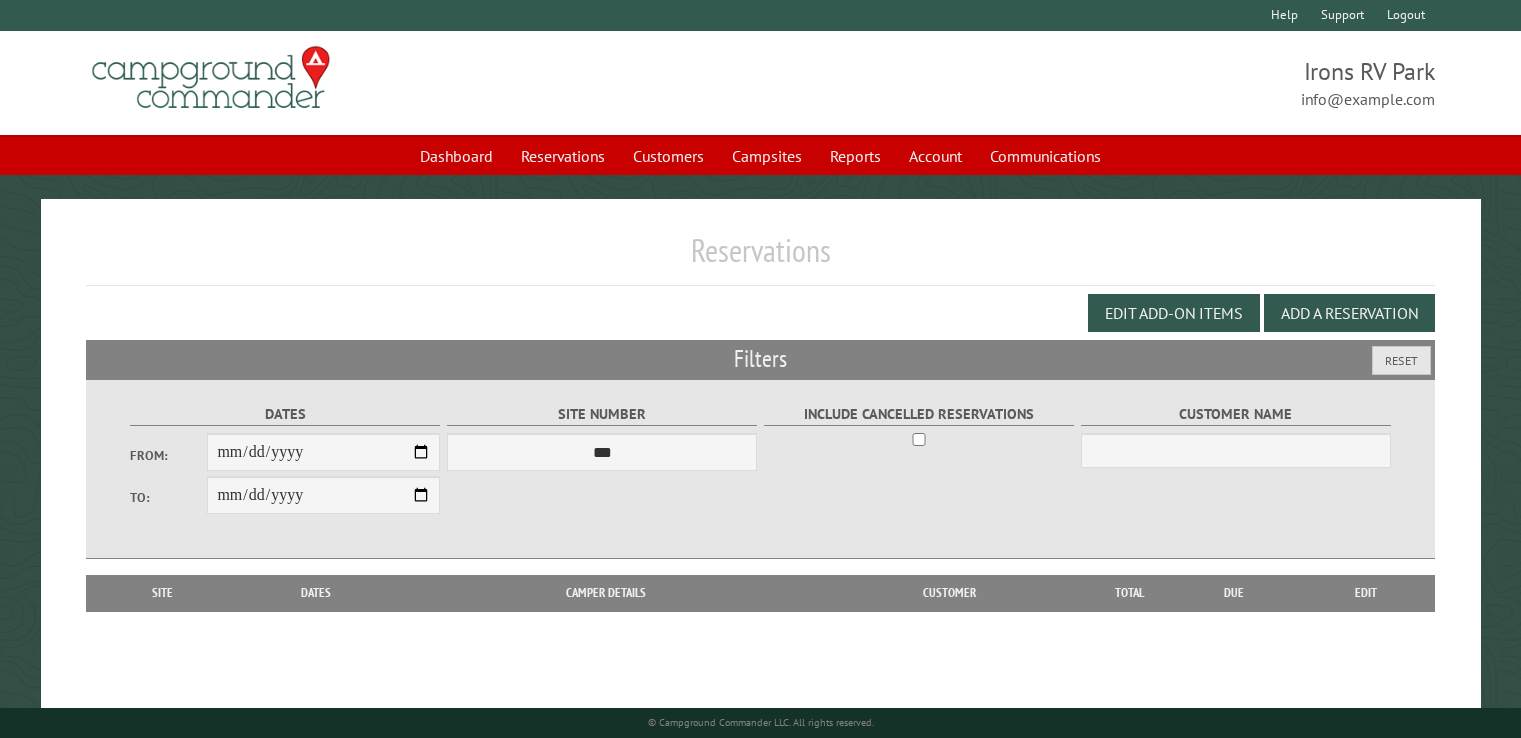 scroll, scrollTop: 0, scrollLeft: 0, axis: both 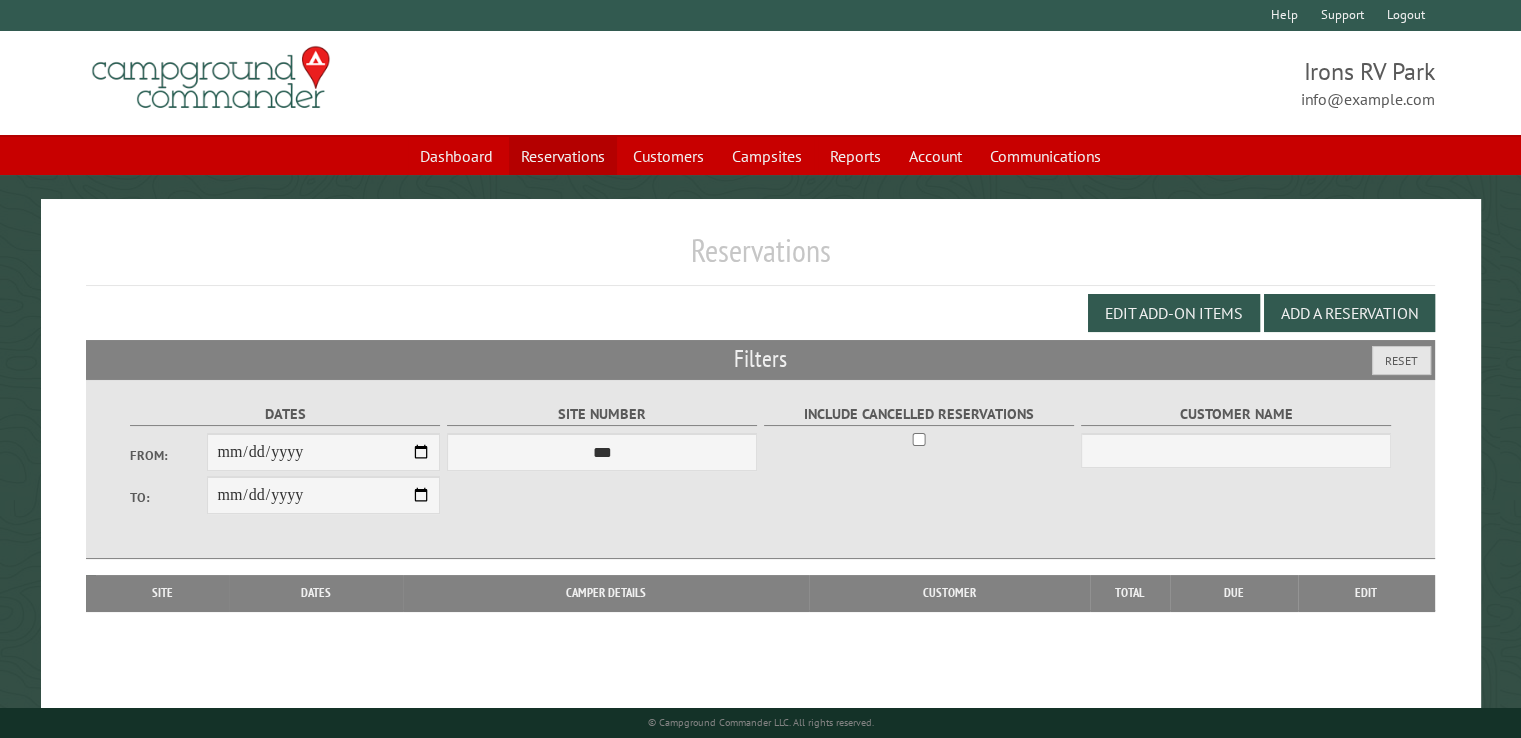 click on "Reservations" at bounding box center [563, 156] 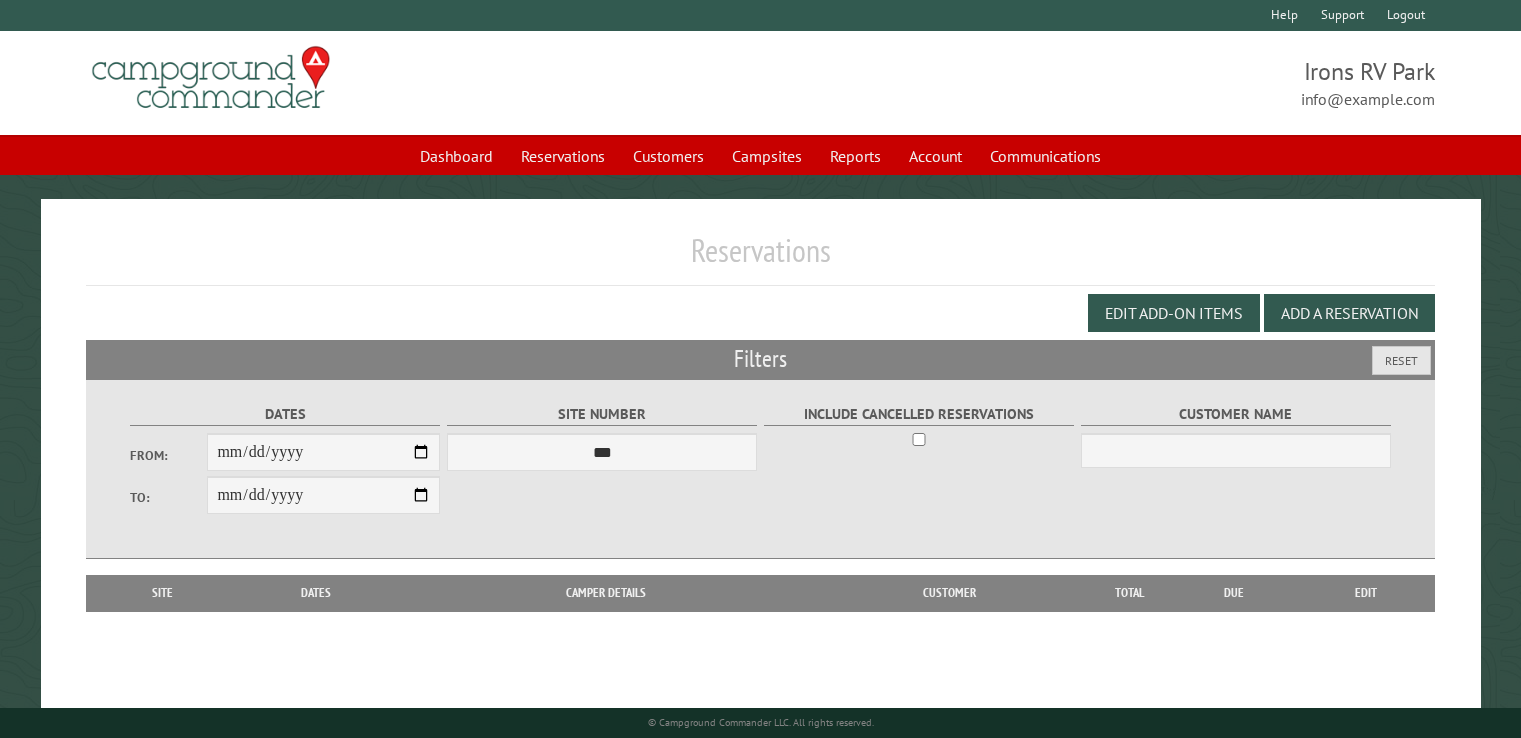 scroll, scrollTop: 0, scrollLeft: 0, axis: both 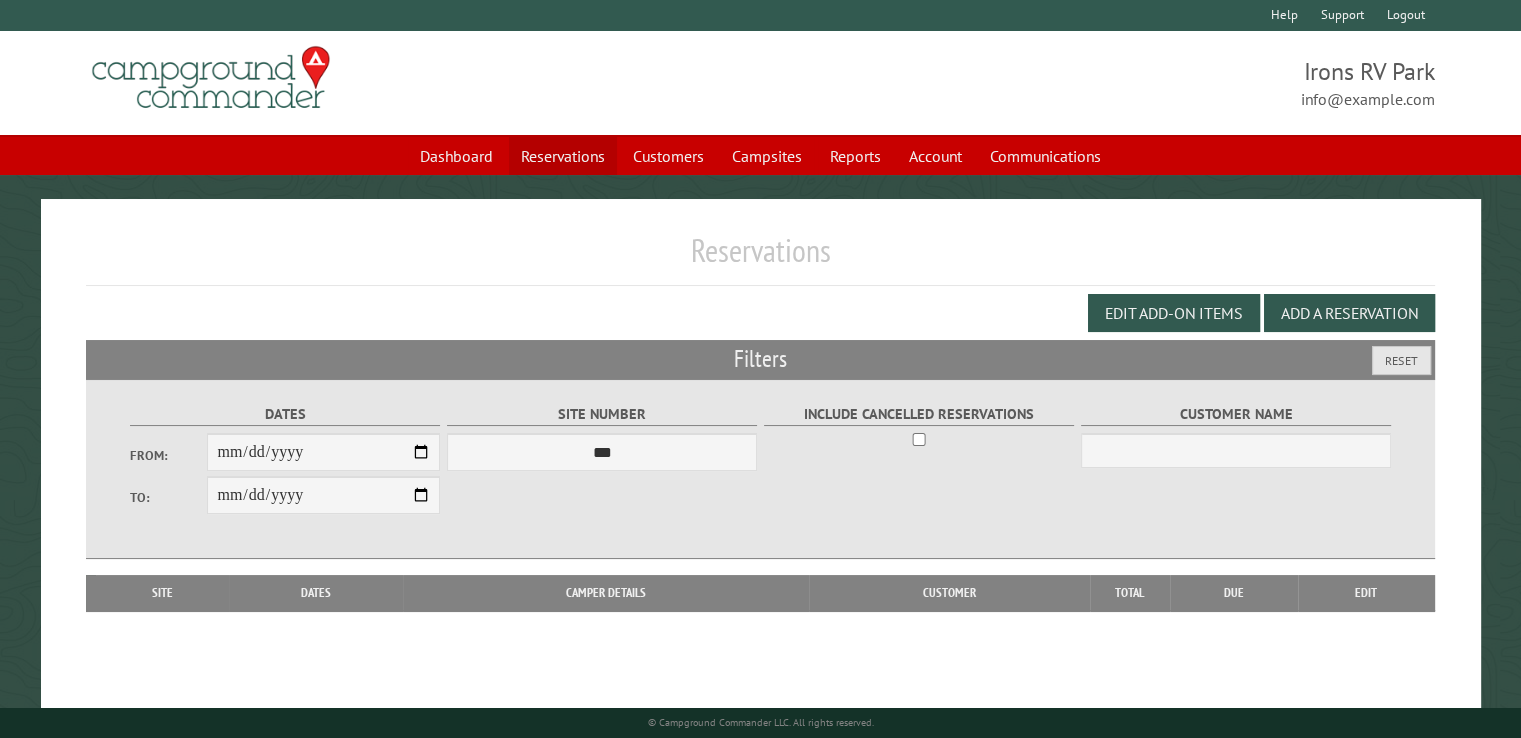 click on "Reservations" at bounding box center (563, 156) 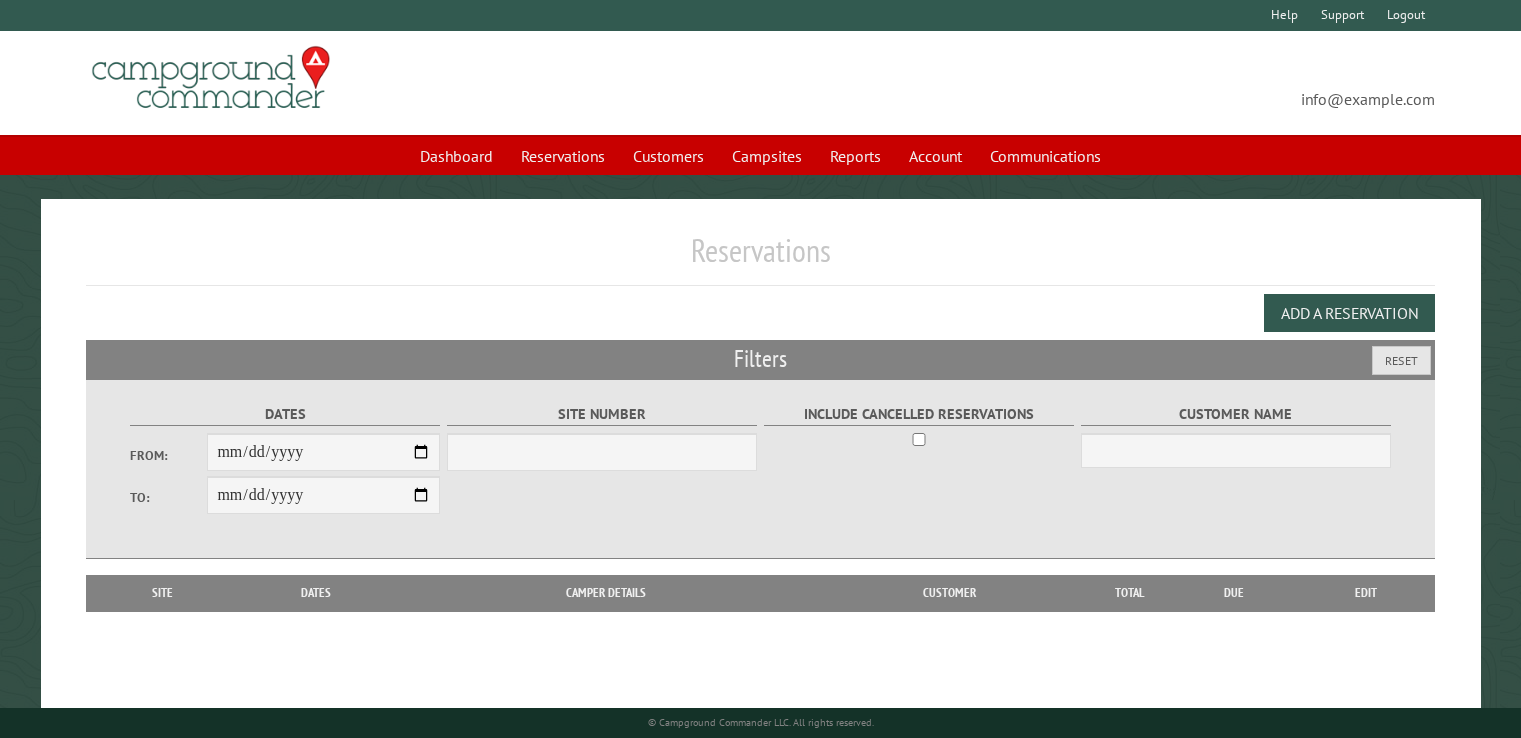 scroll, scrollTop: 0, scrollLeft: 0, axis: both 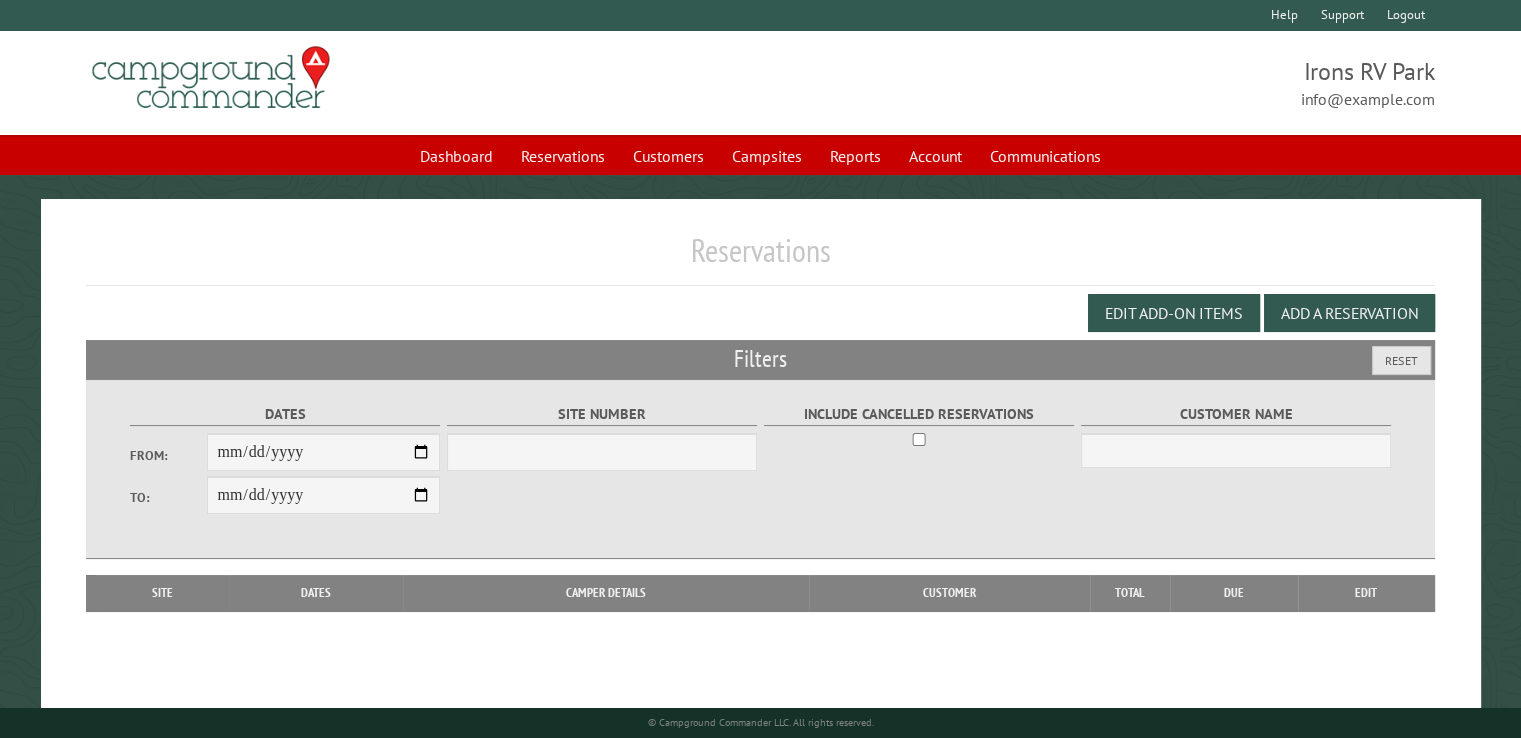 select on "***" 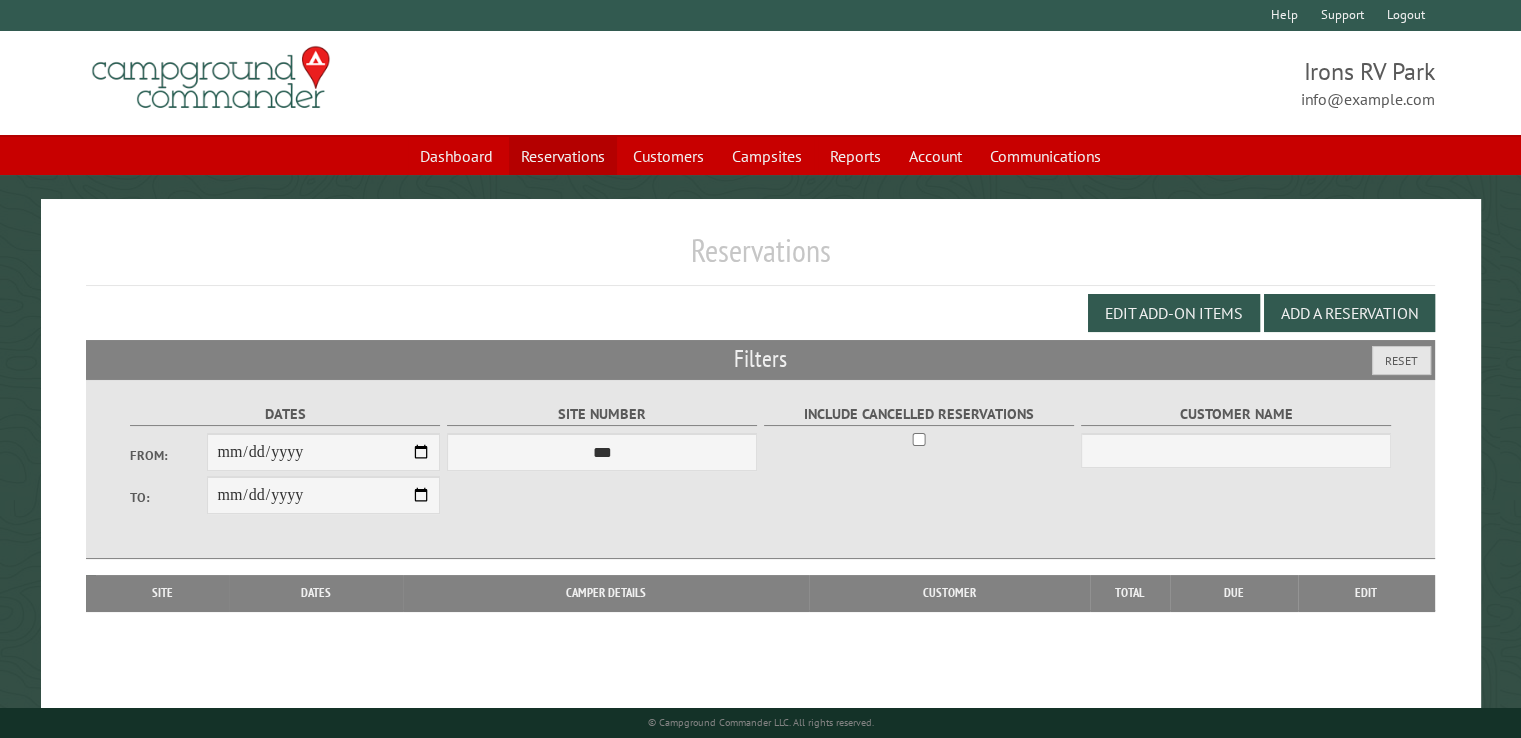 click on "Reservations" at bounding box center (563, 156) 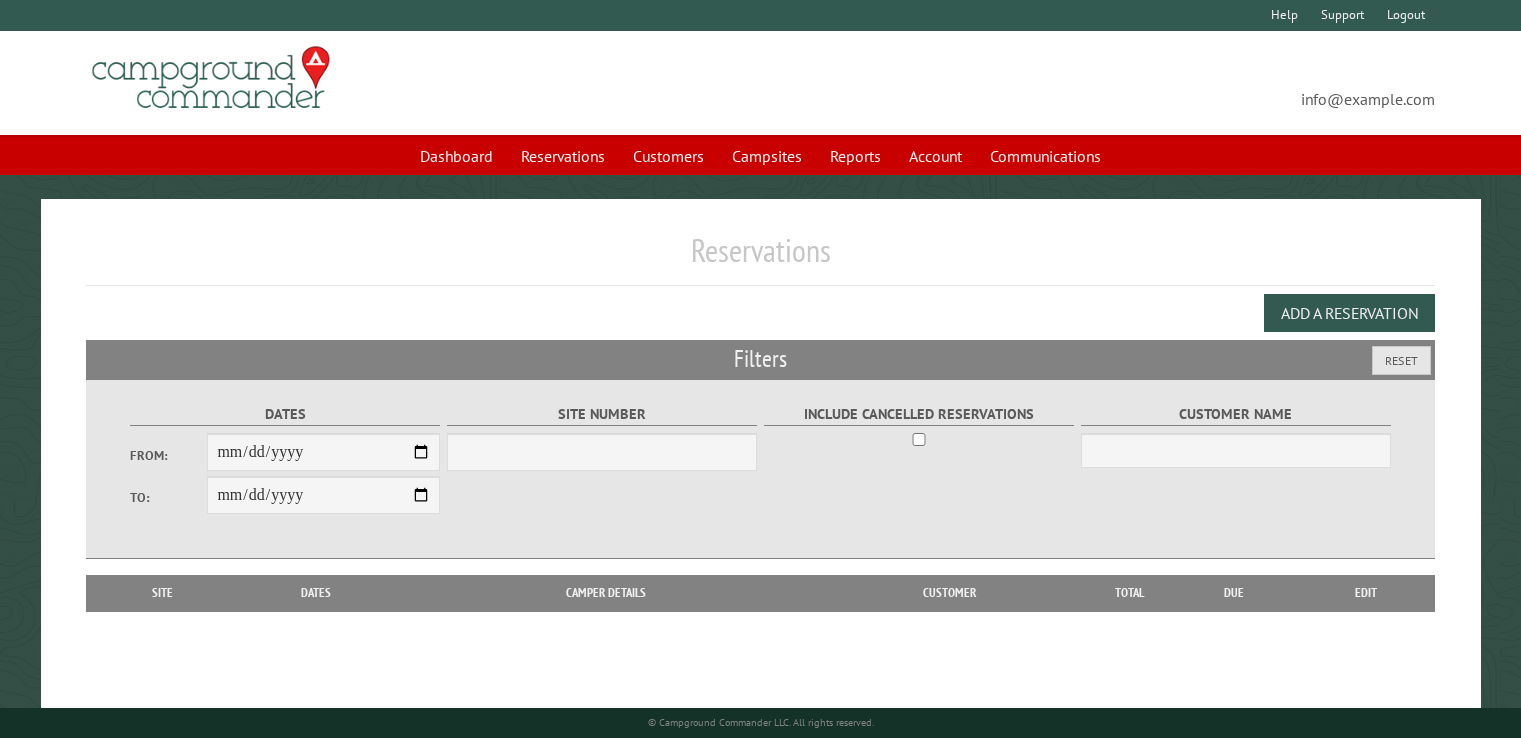 scroll, scrollTop: 0, scrollLeft: 0, axis: both 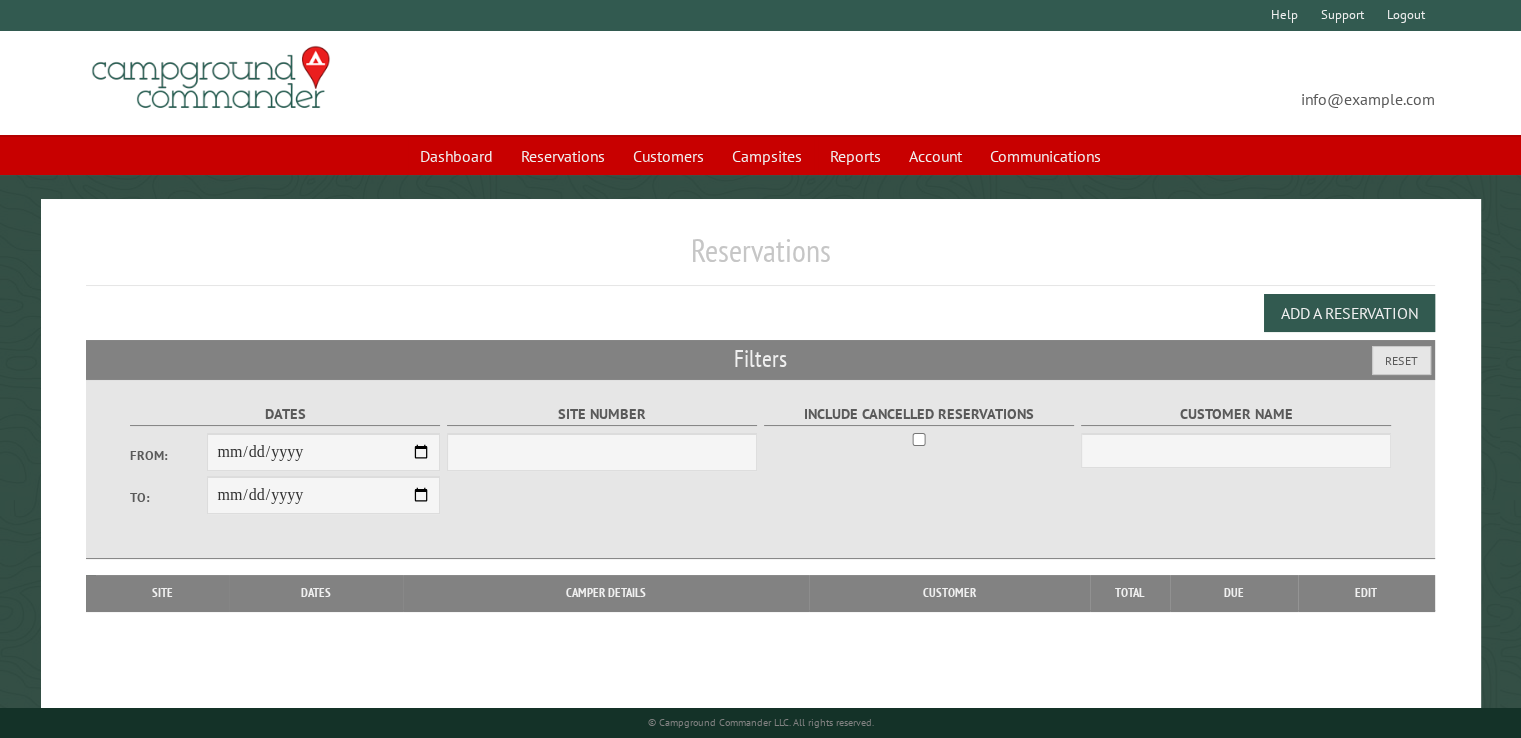 select on "***" 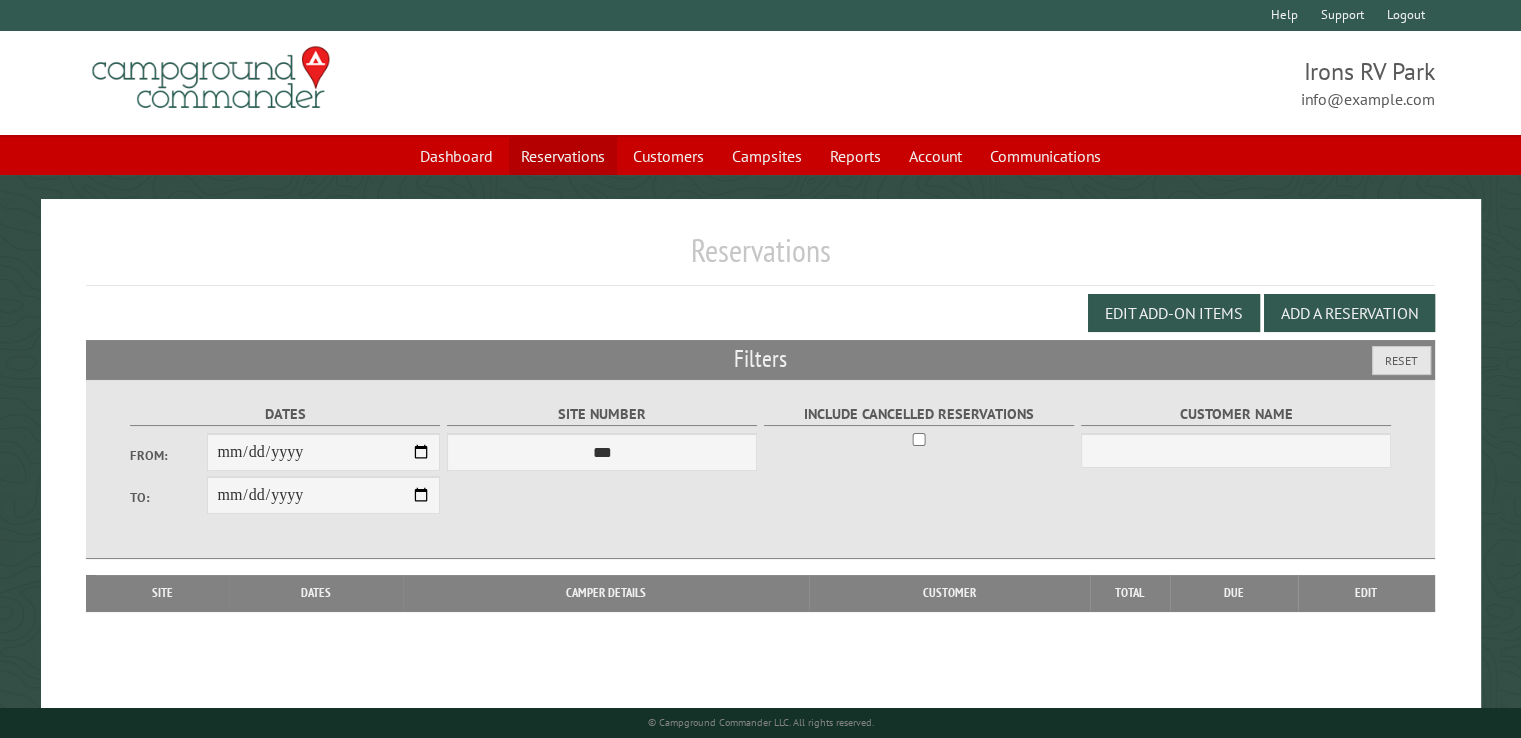 click on "Reservations" at bounding box center [563, 156] 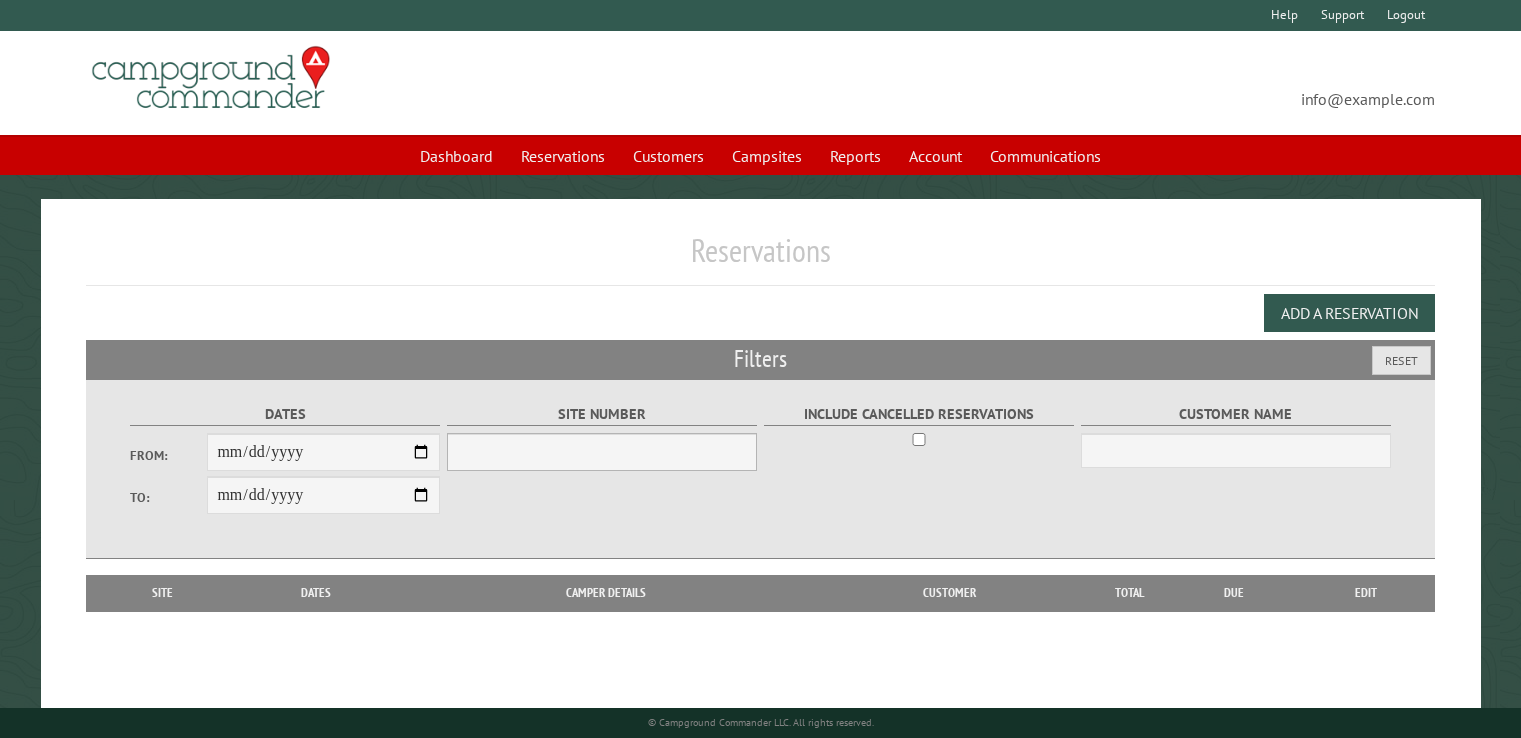 scroll, scrollTop: 0, scrollLeft: 0, axis: both 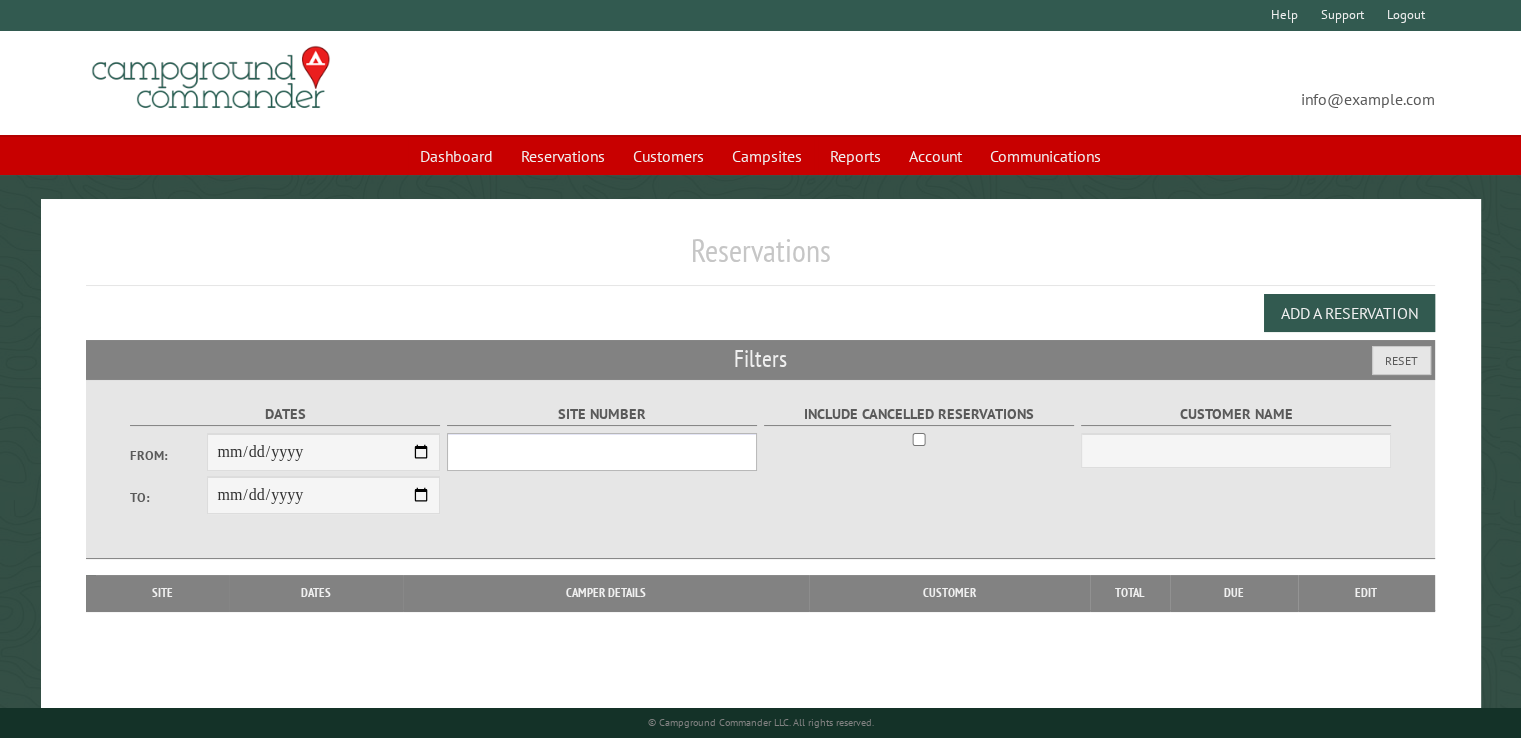 click on "Site Number" at bounding box center [602, 452] 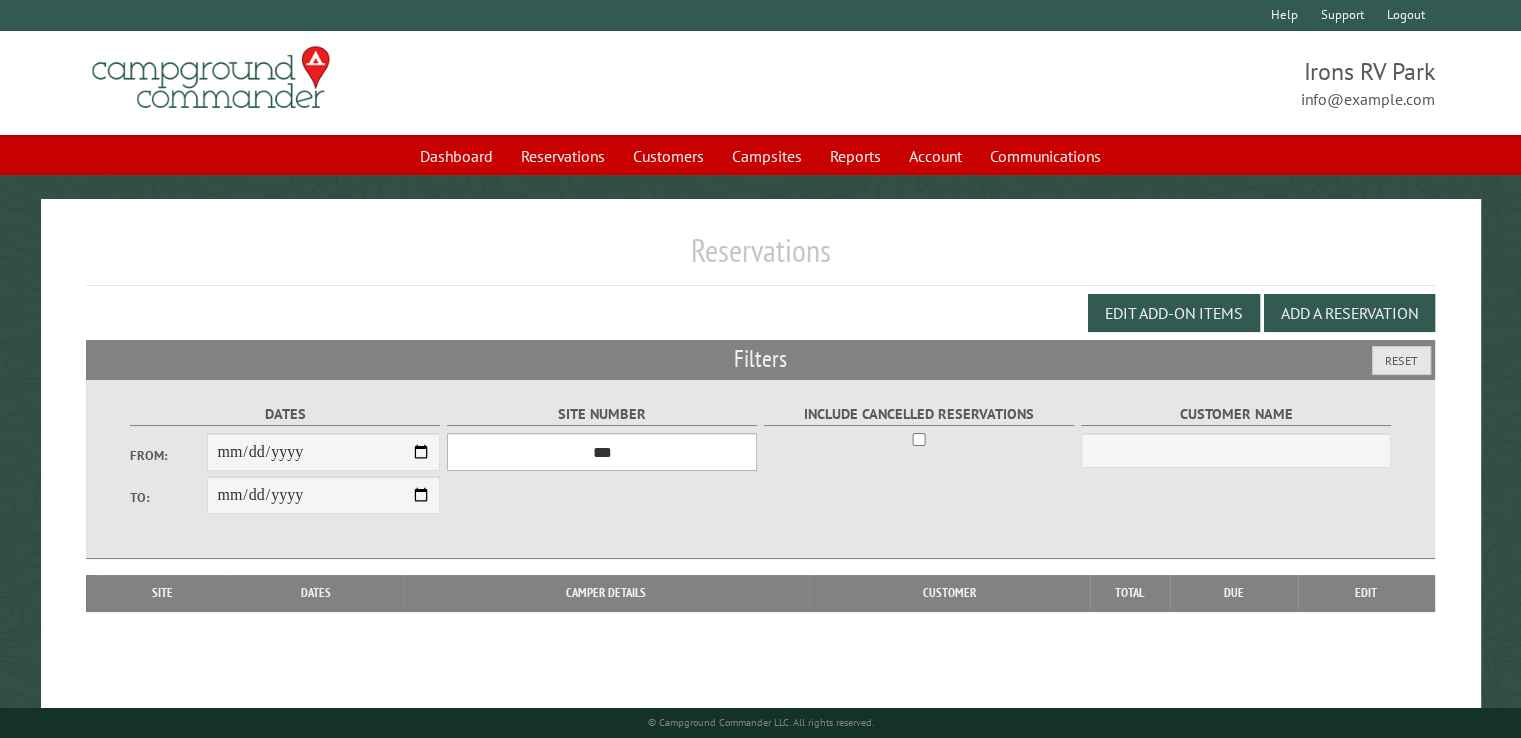 select on "**" 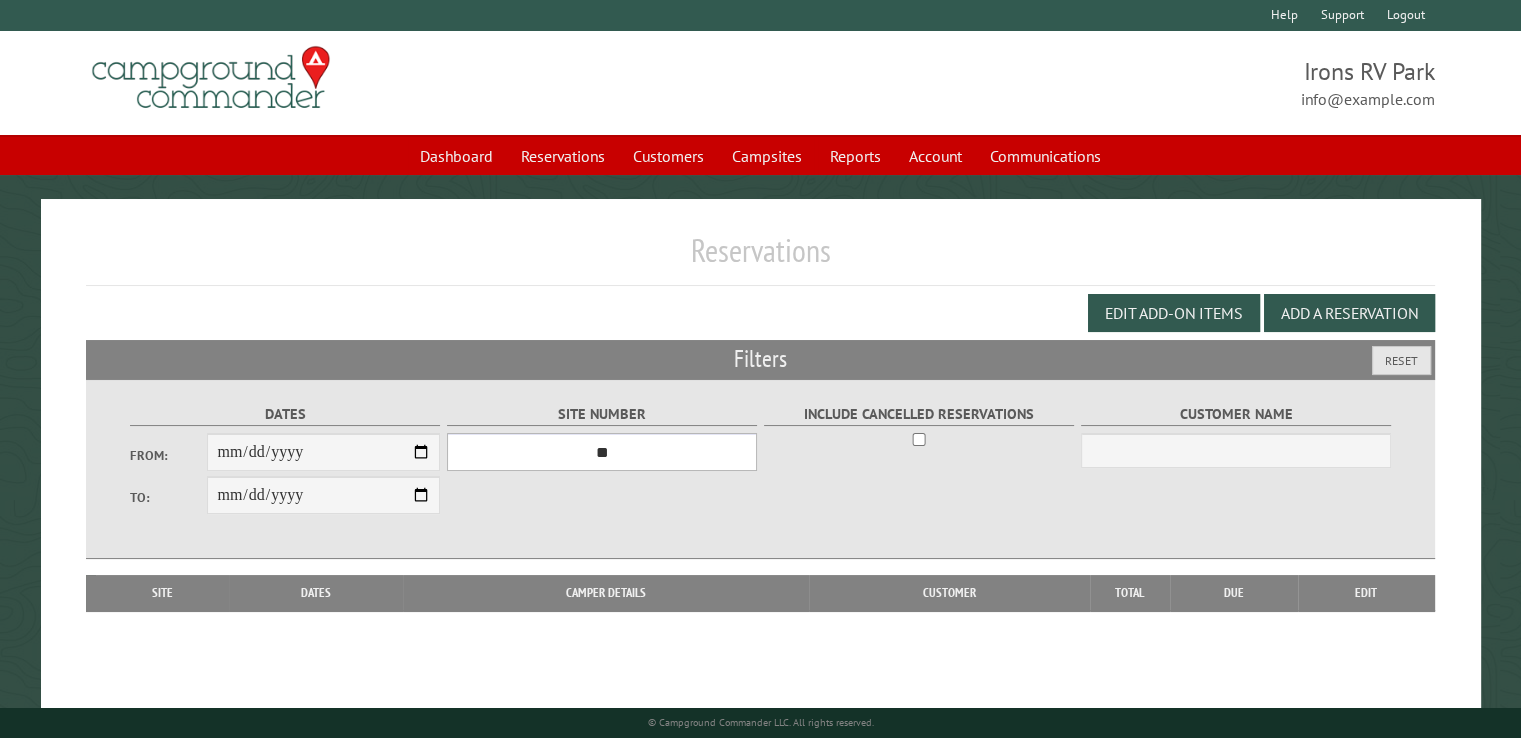 click on "**********" at bounding box center (602, 452) 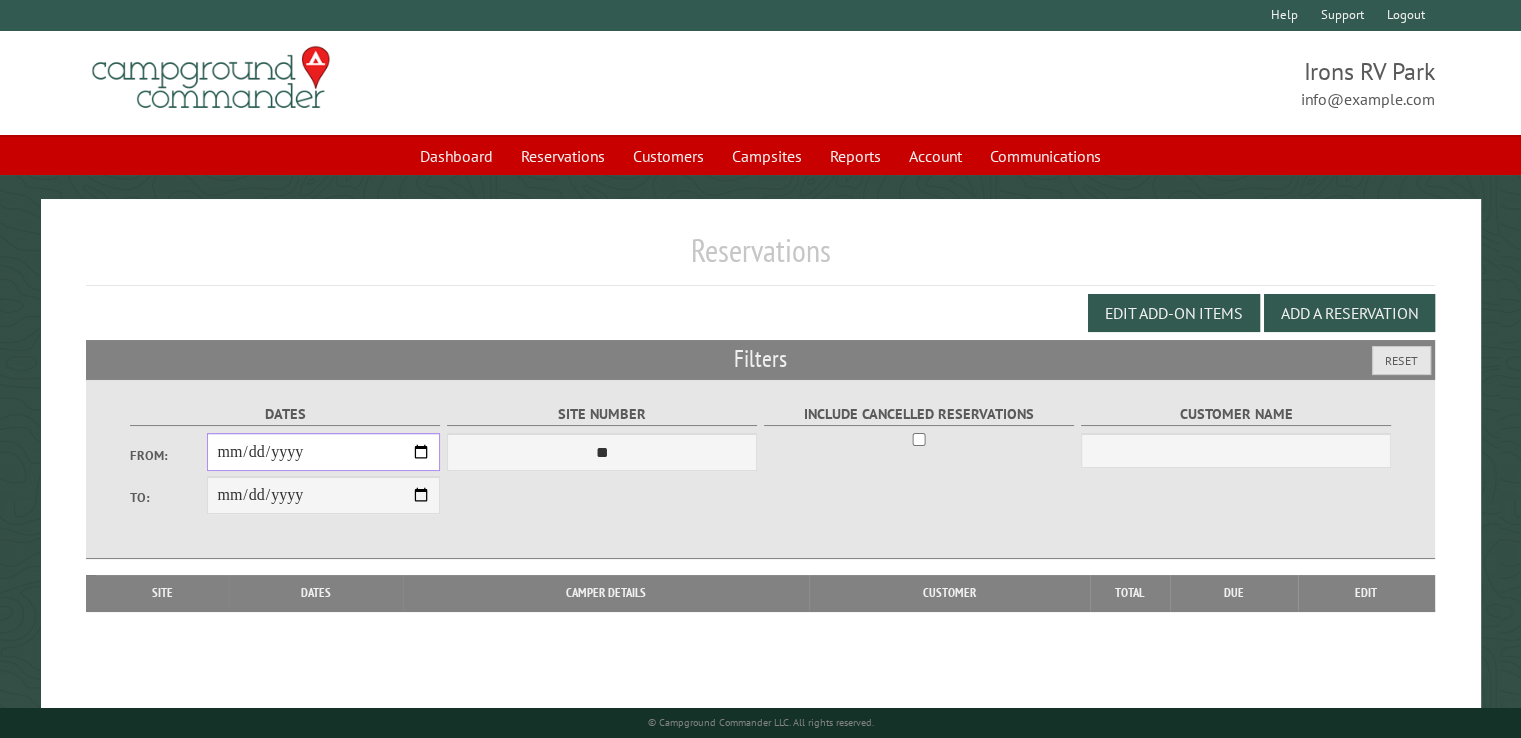 click on "From:" at bounding box center (323, 452) 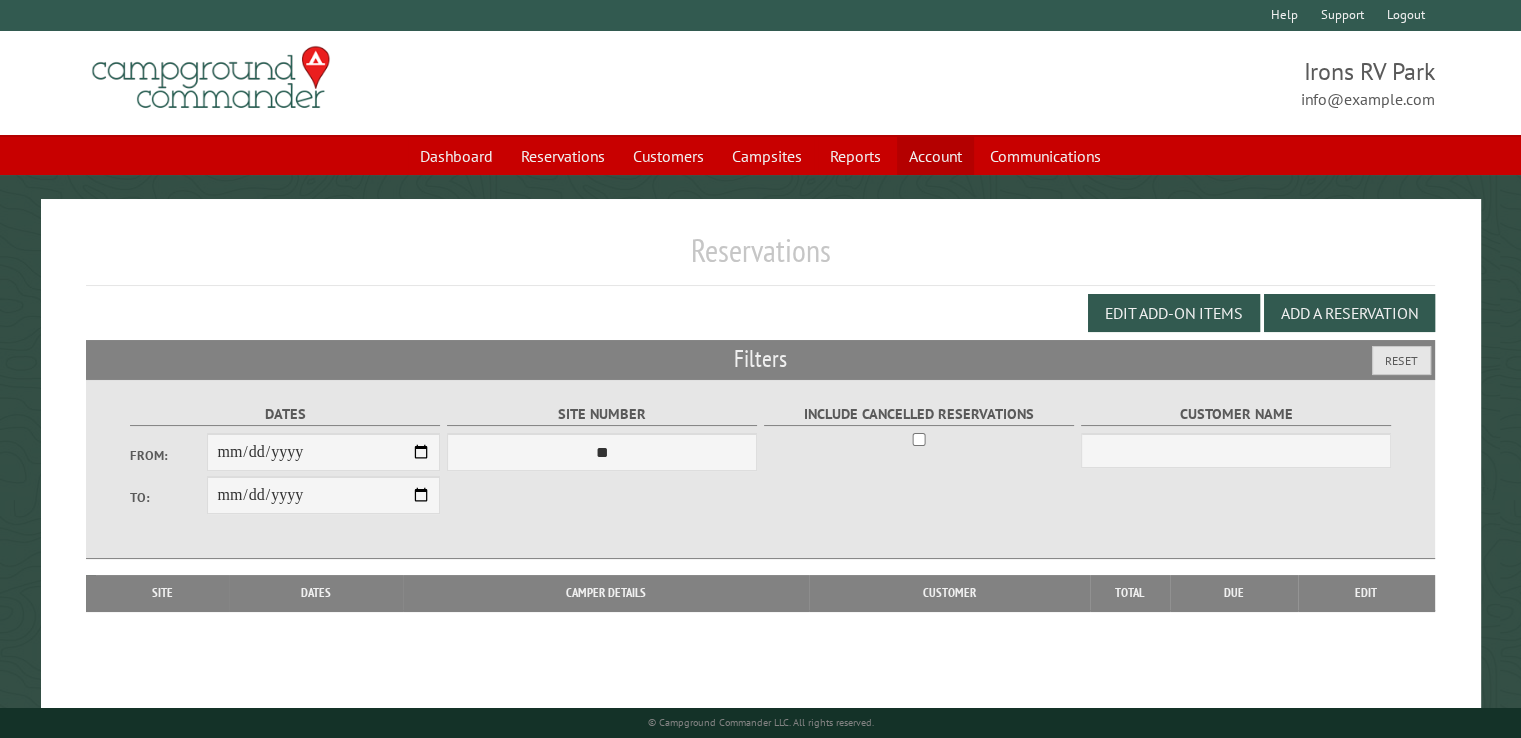 click on "Account" at bounding box center [935, 156] 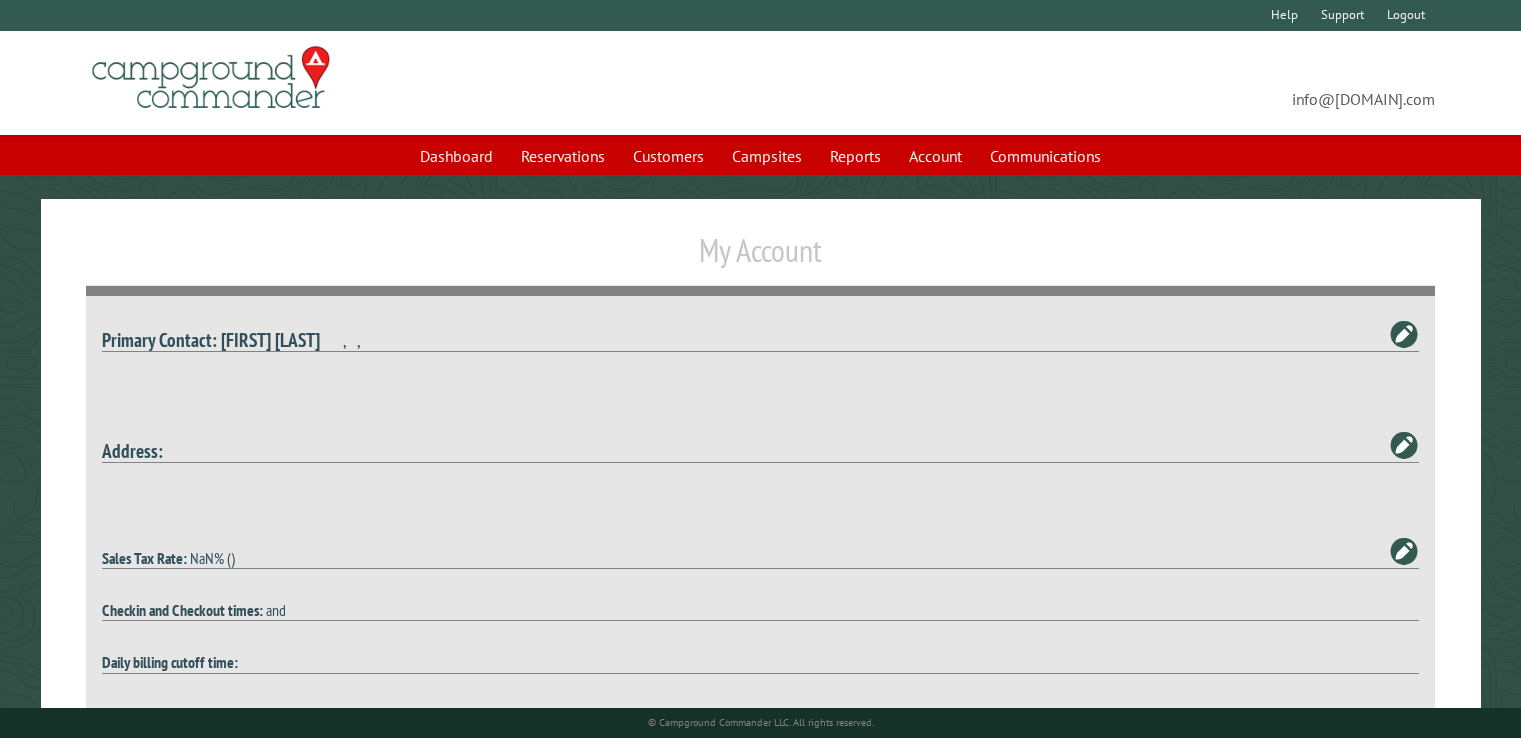 scroll, scrollTop: 200, scrollLeft: 0, axis: vertical 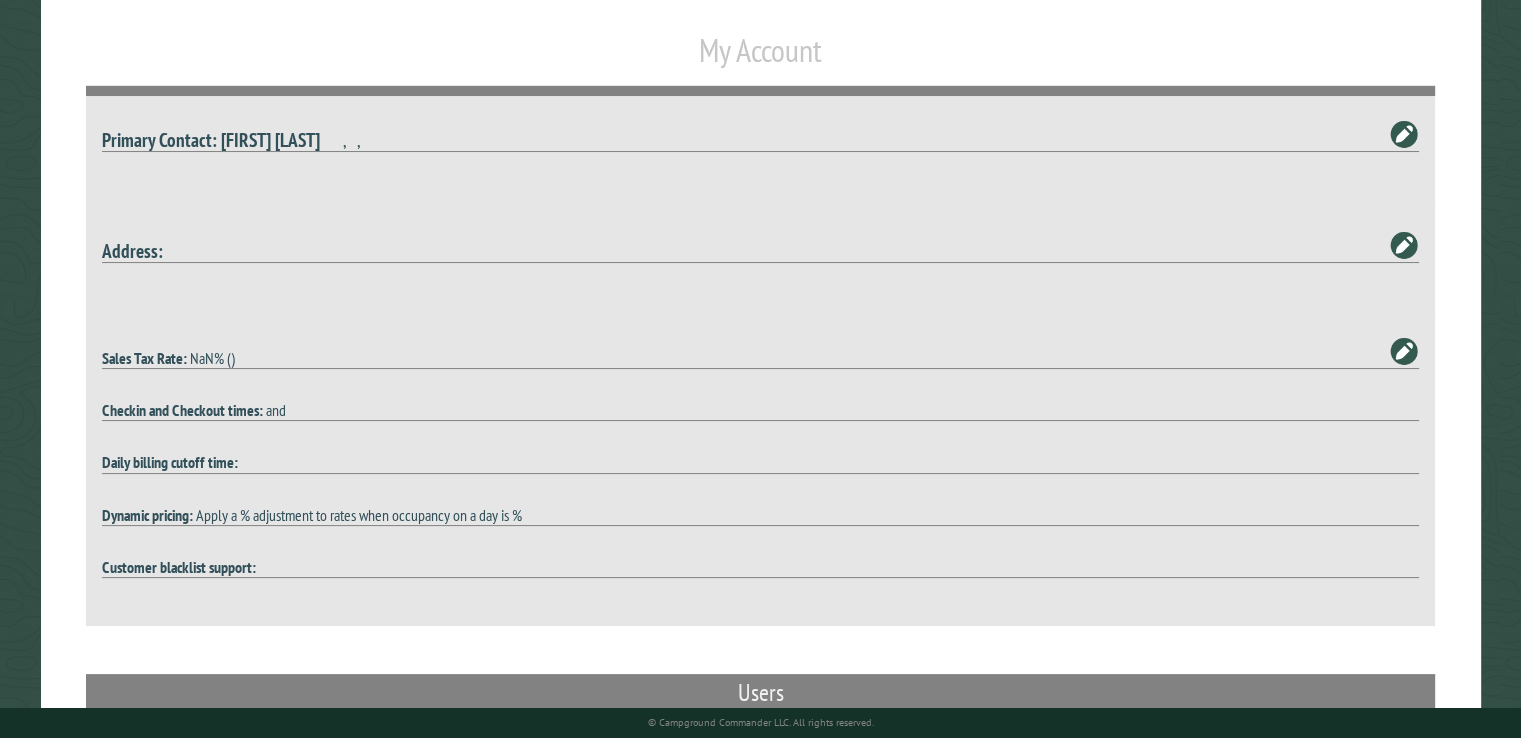 type on "**********" 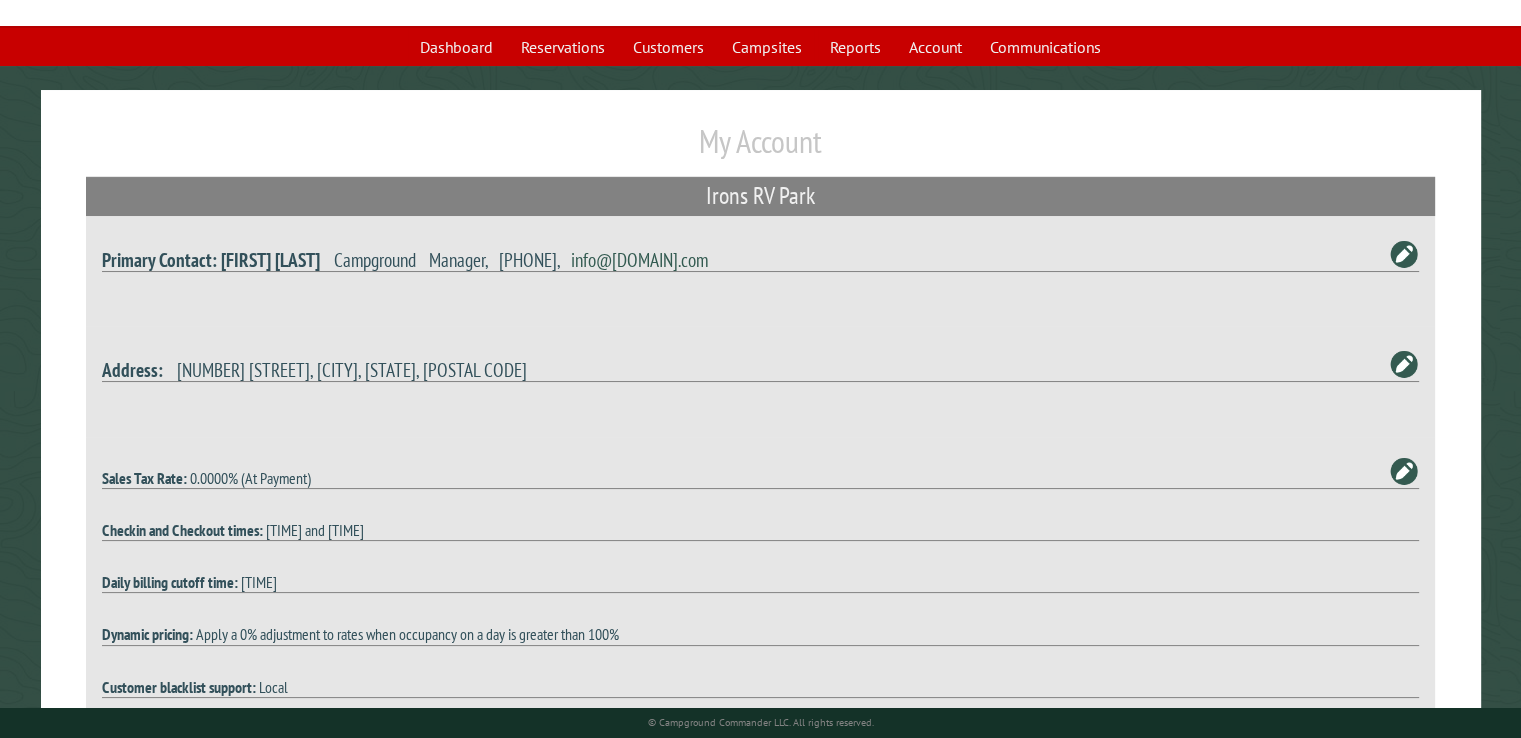 scroll, scrollTop: 0, scrollLeft: 0, axis: both 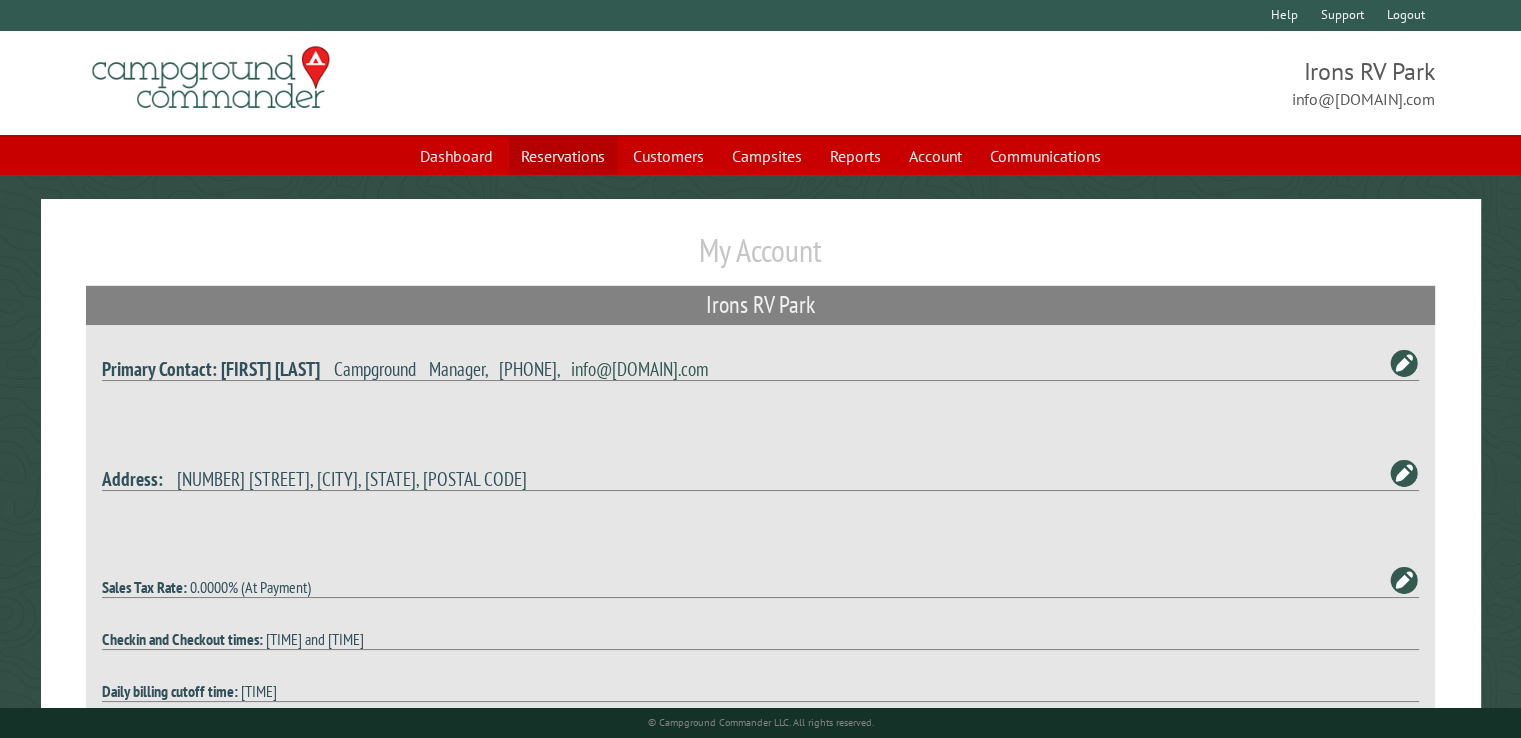 click on "Reservations" at bounding box center [563, 156] 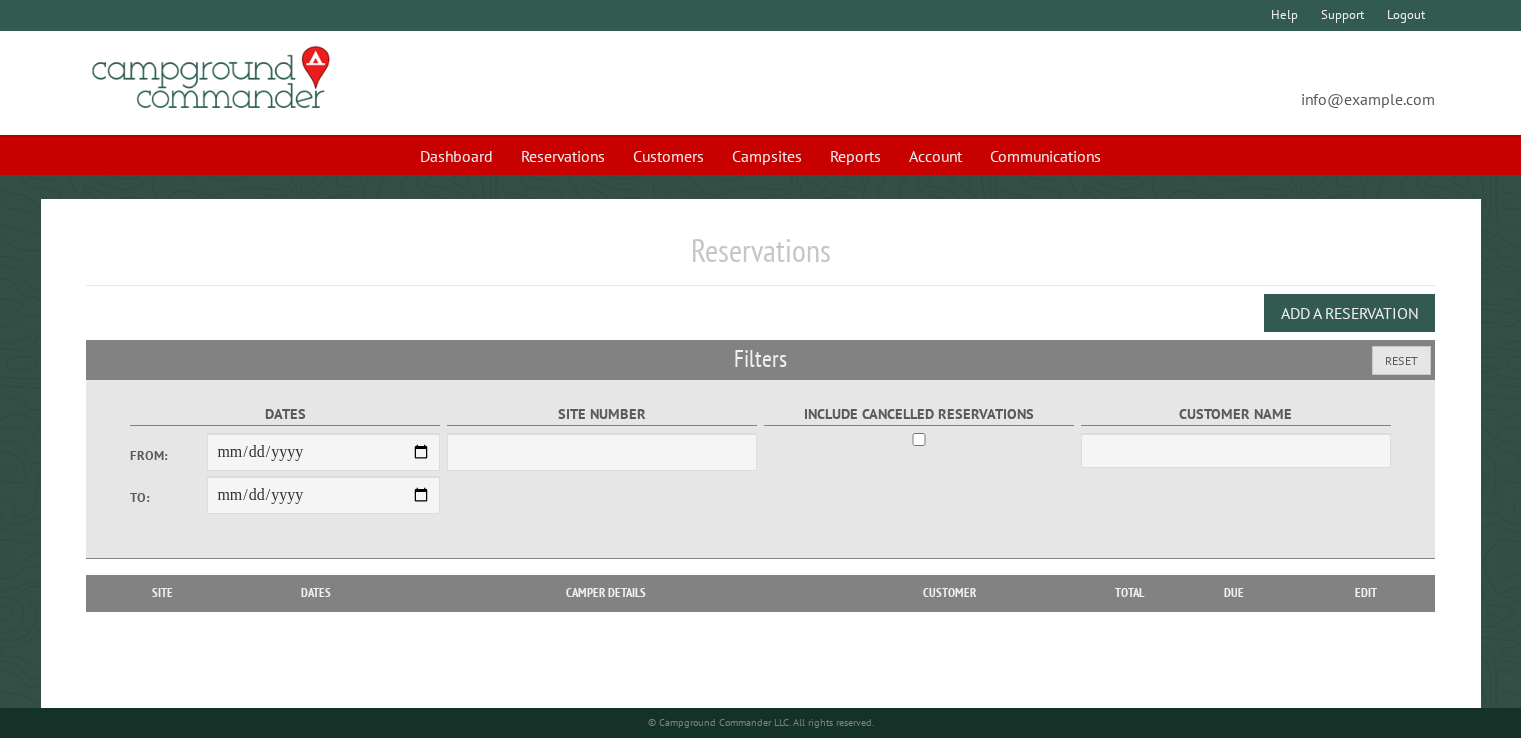 scroll, scrollTop: 0, scrollLeft: 0, axis: both 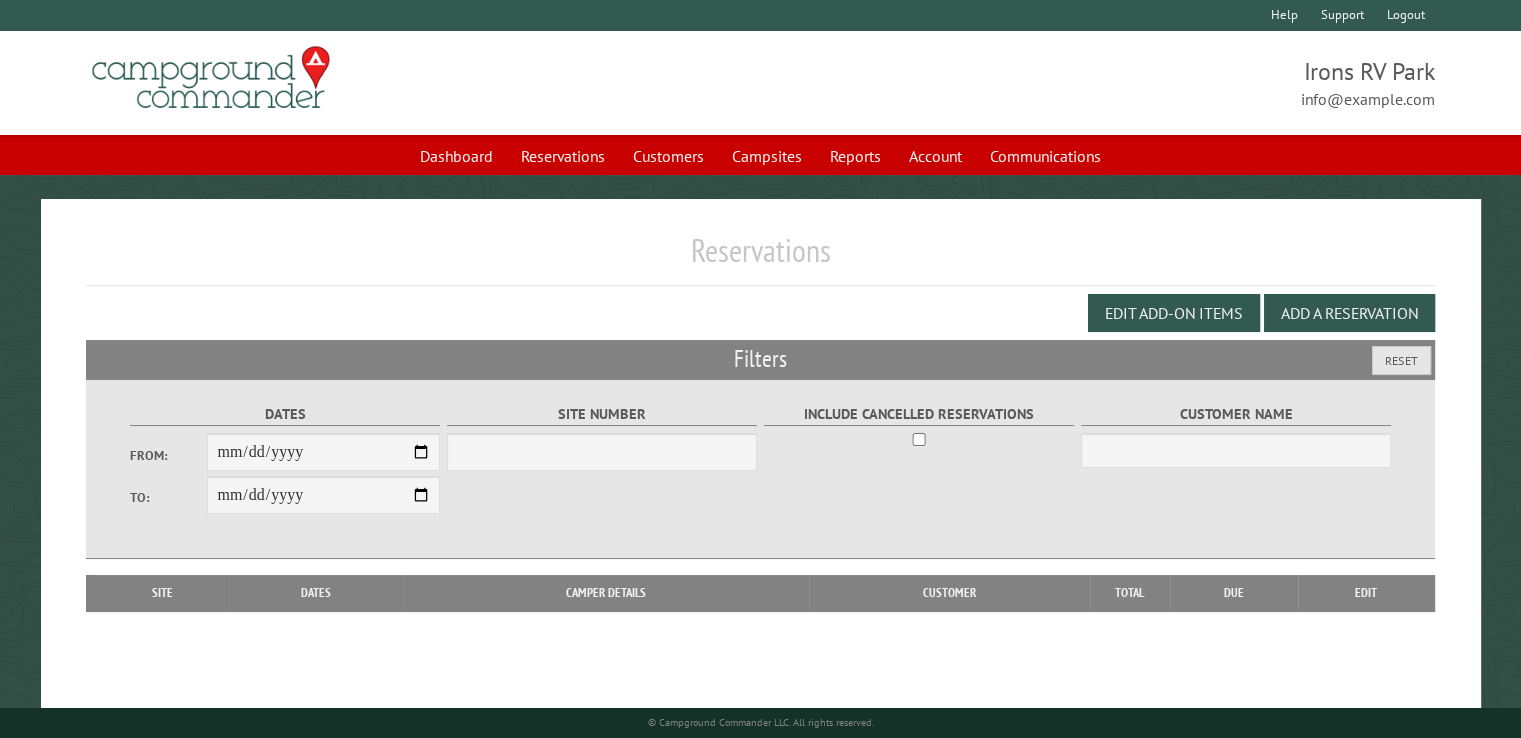 select on "***" 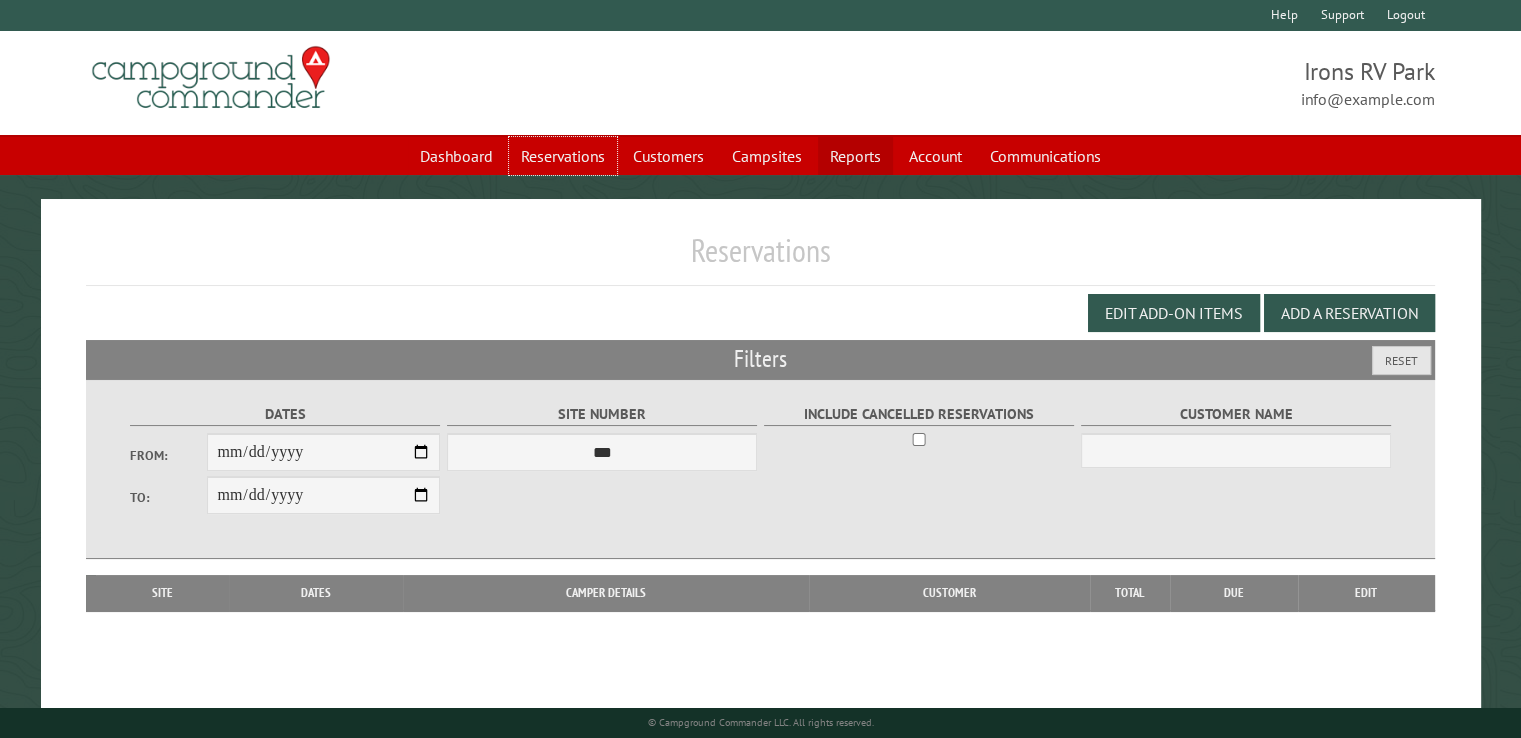 drag, startPoint x: 561, startPoint y: 160, endPoint x: 829, endPoint y: 156, distance: 268.02985 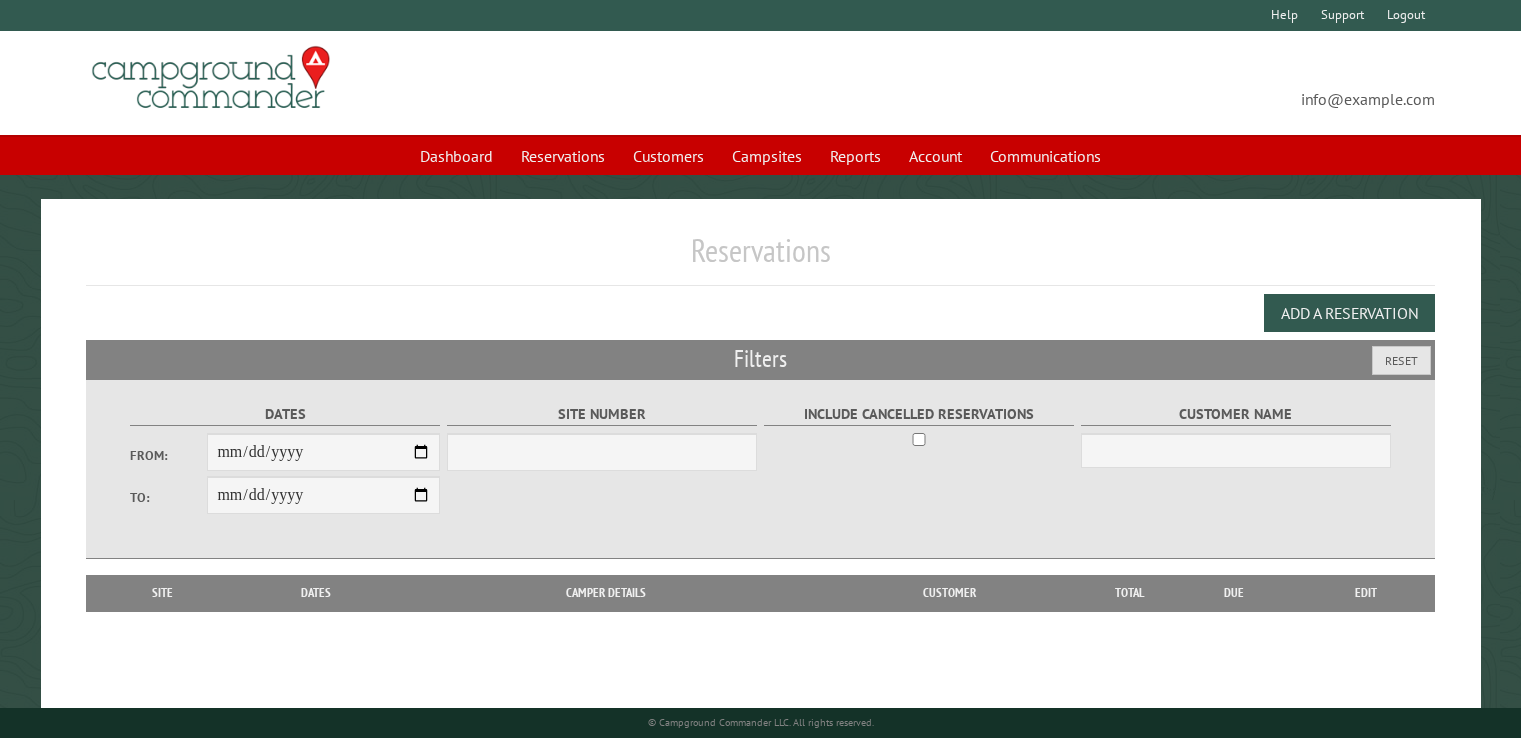 scroll, scrollTop: 0, scrollLeft: 0, axis: both 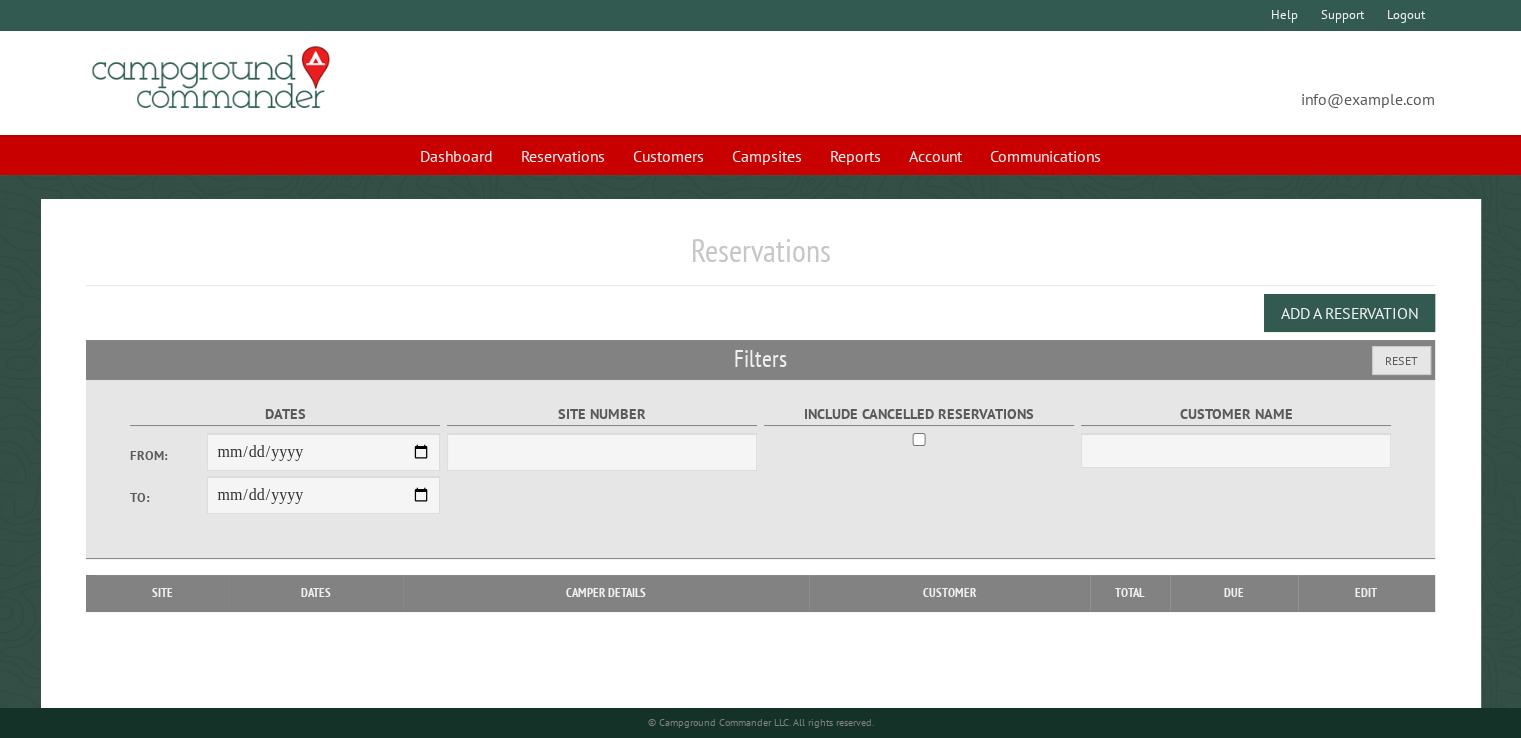 select on "***" 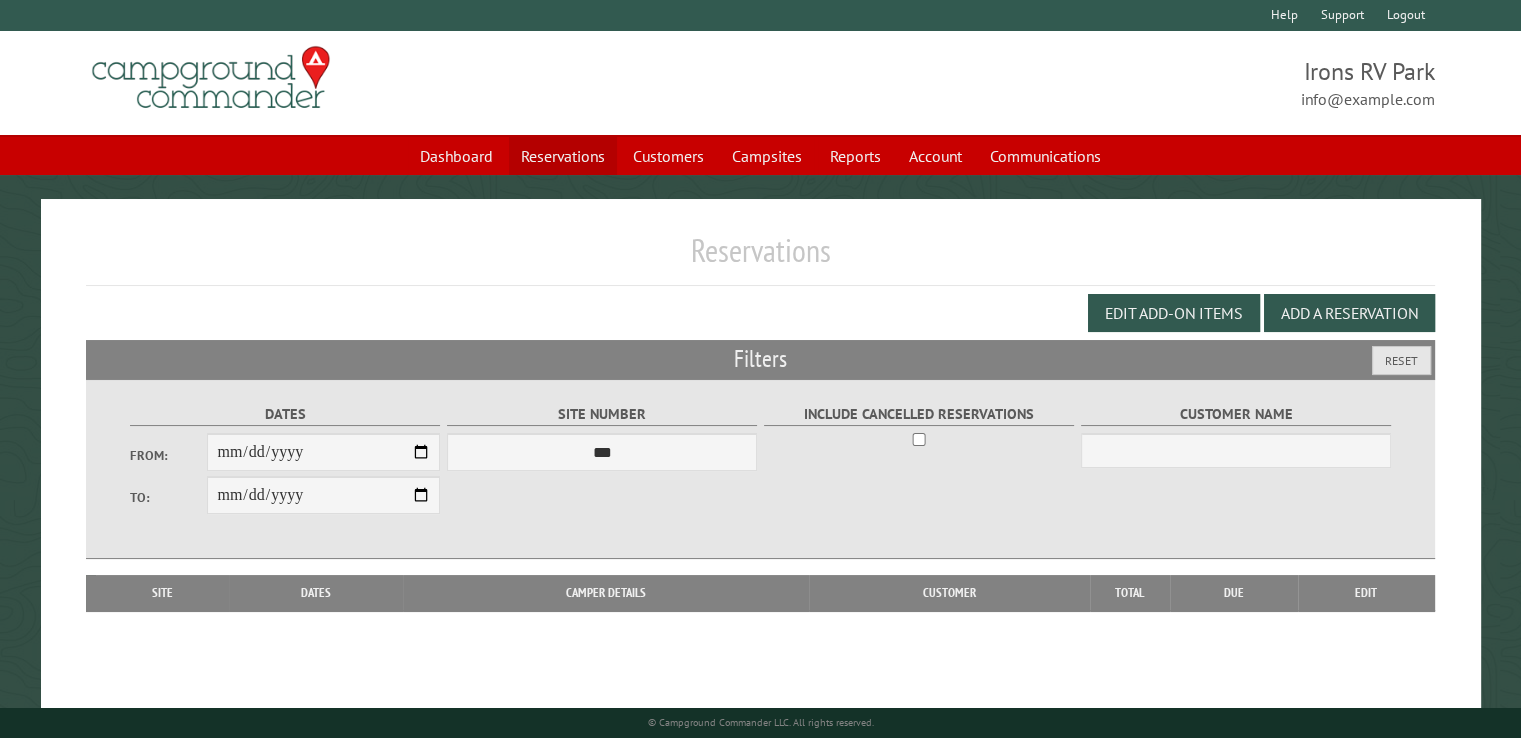 click on "Reservations" at bounding box center (563, 156) 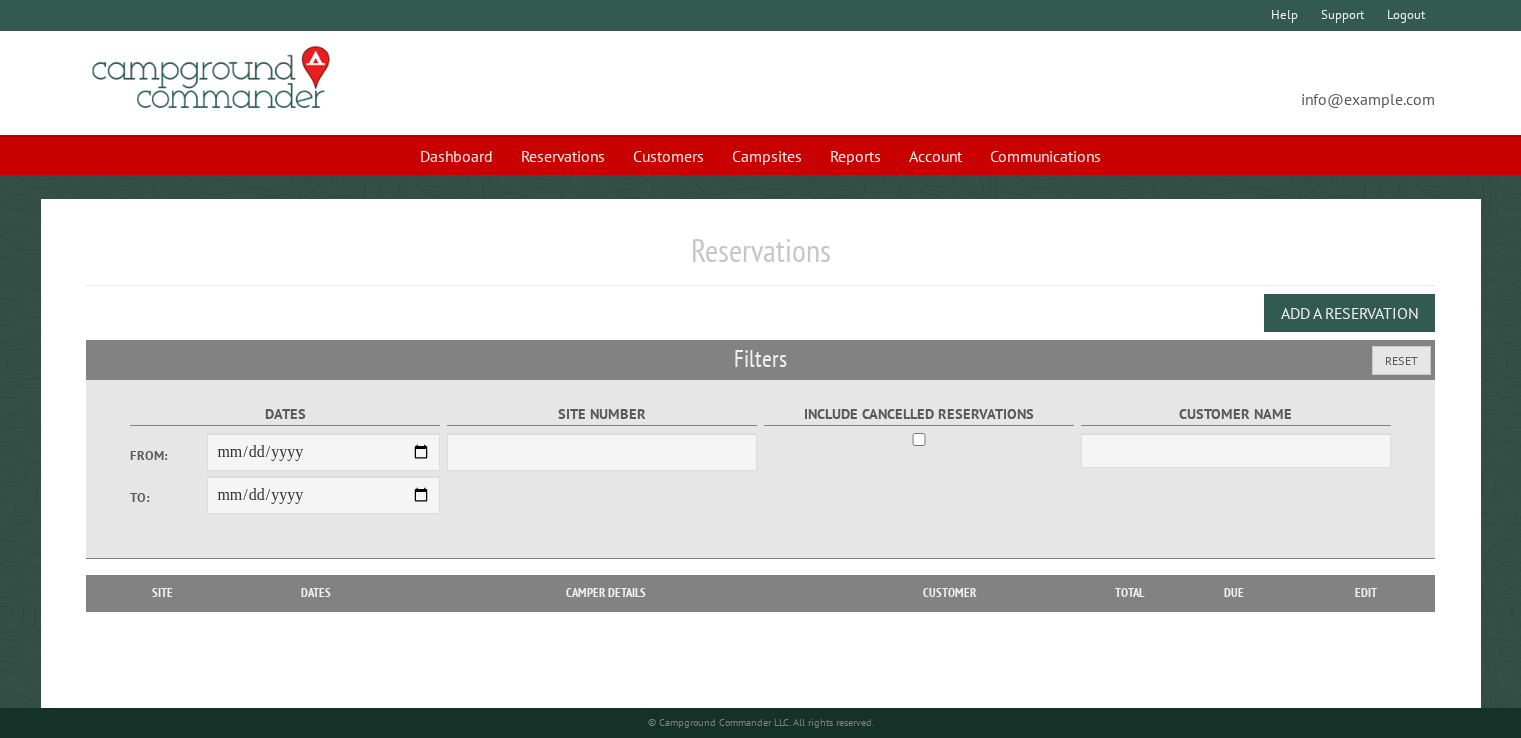 scroll, scrollTop: 0, scrollLeft: 0, axis: both 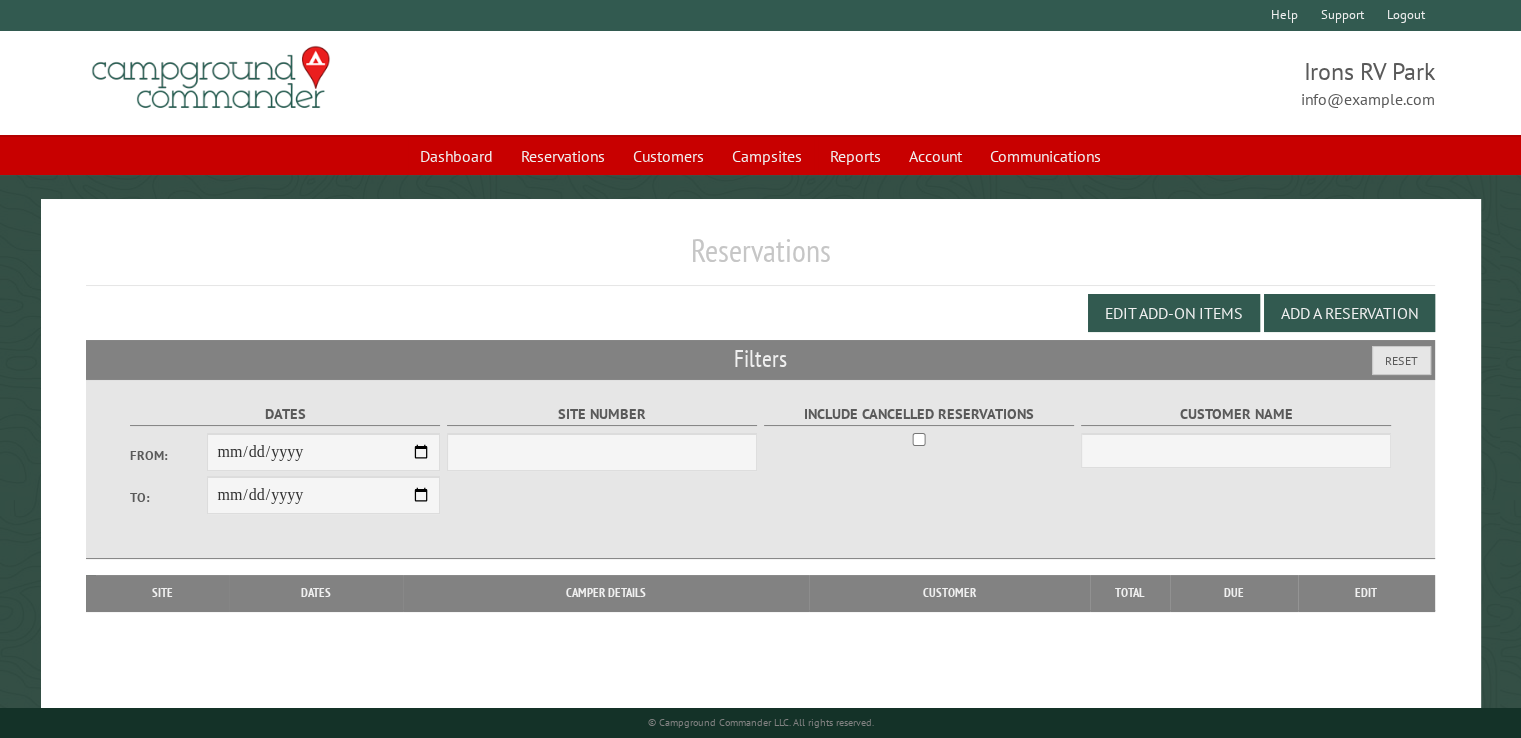 select on "***" 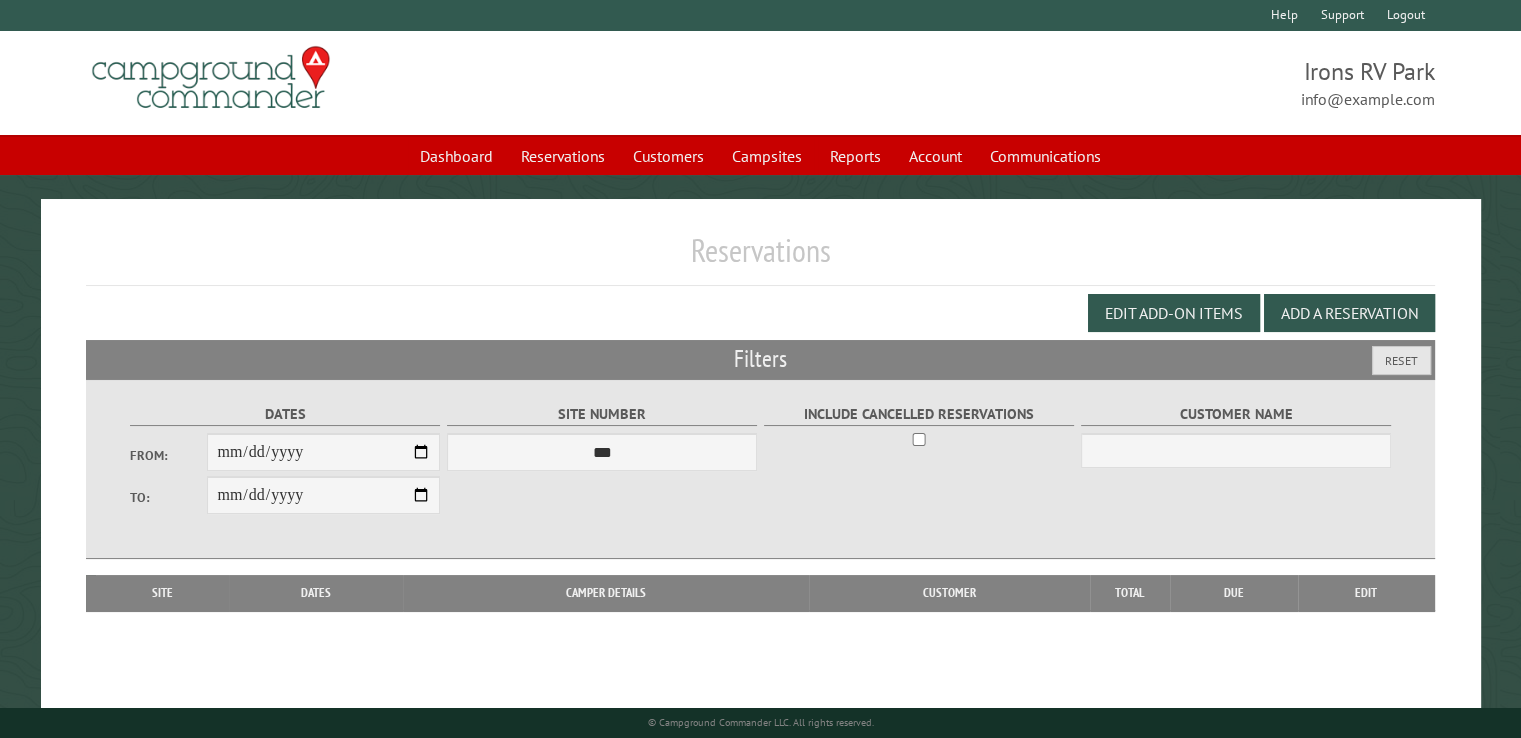 click on "Edit Add-on Items
Add a Reservation" at bounding box center [760, 313] 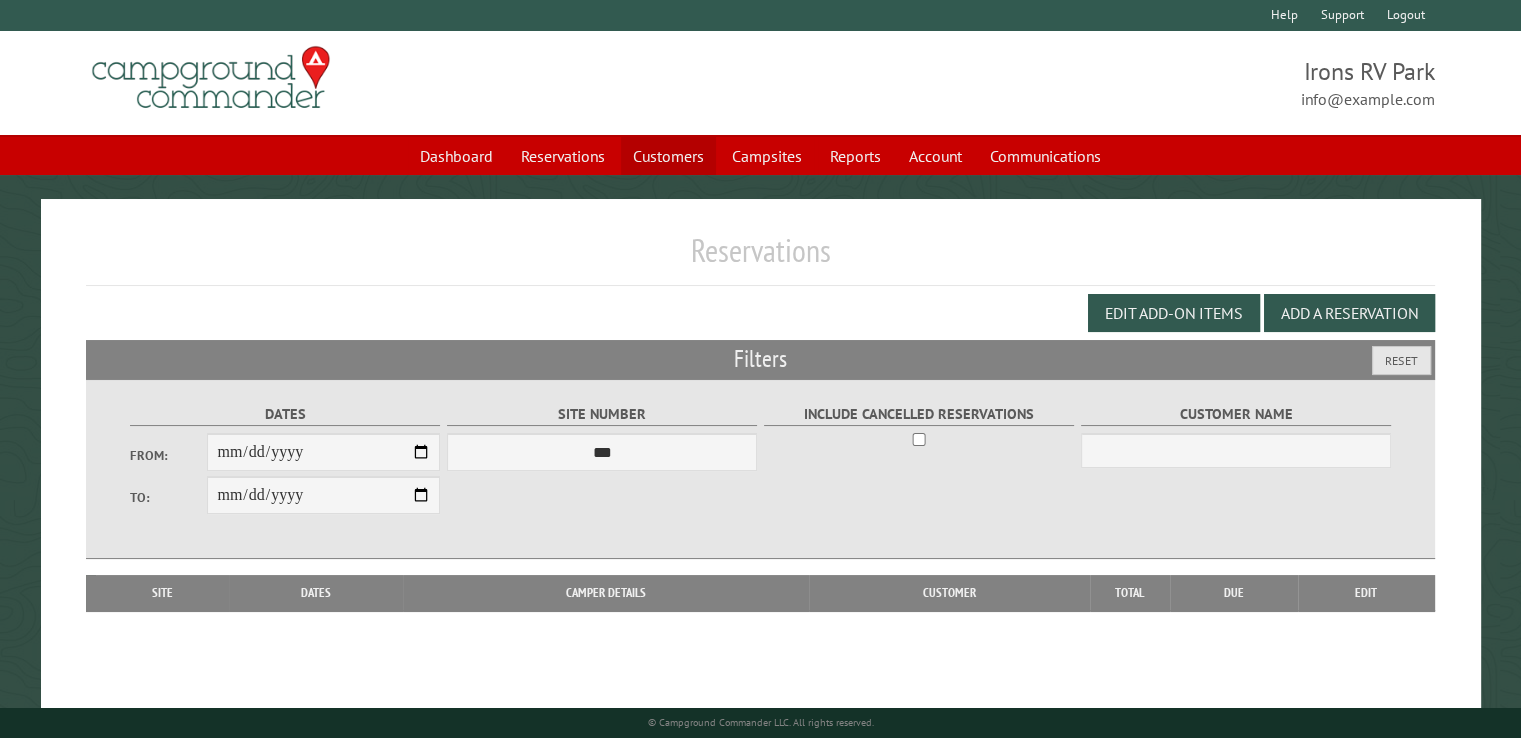 click on "Customers" at bounding box center (668, 156) 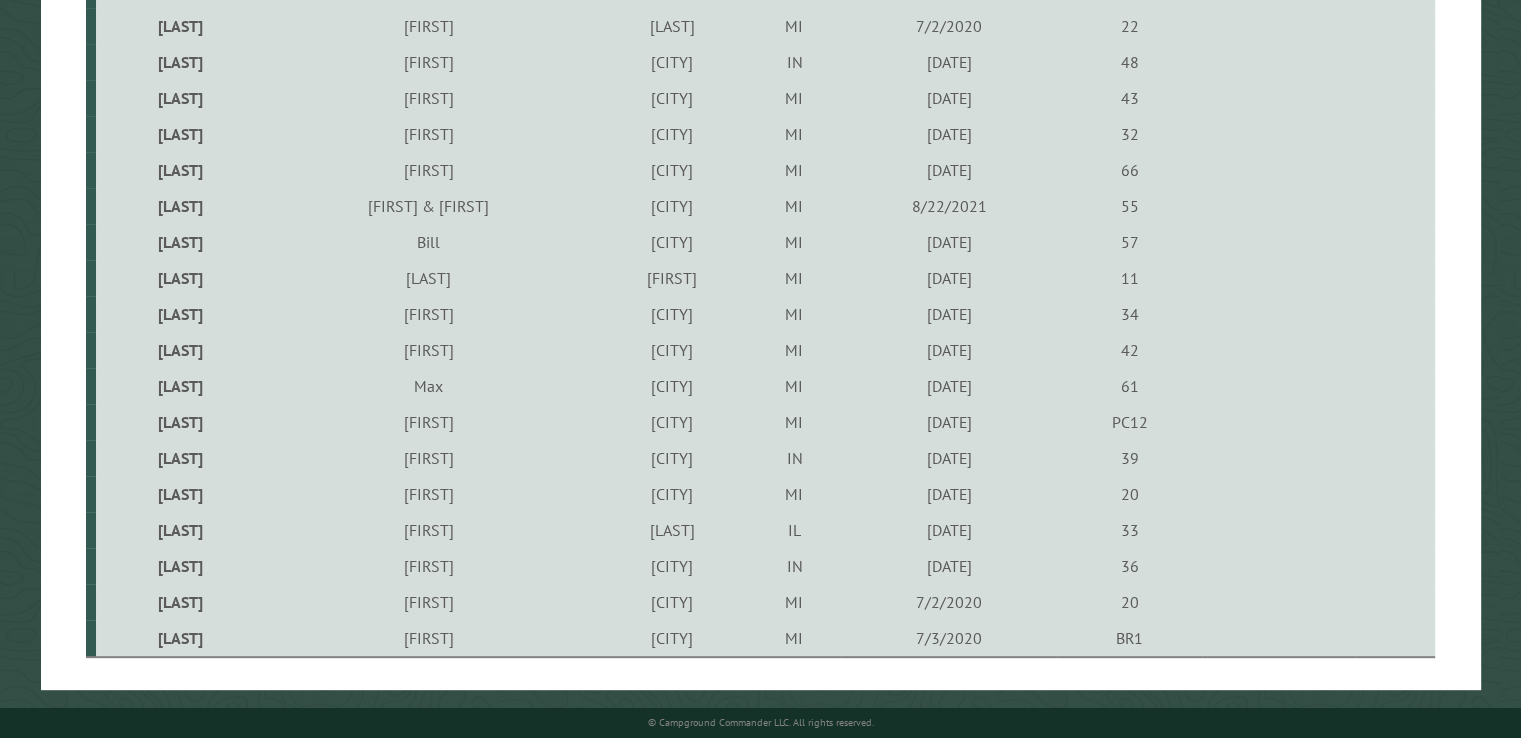 scroll, scrollTop: 748, scrollLeft: 0, axis: vertical 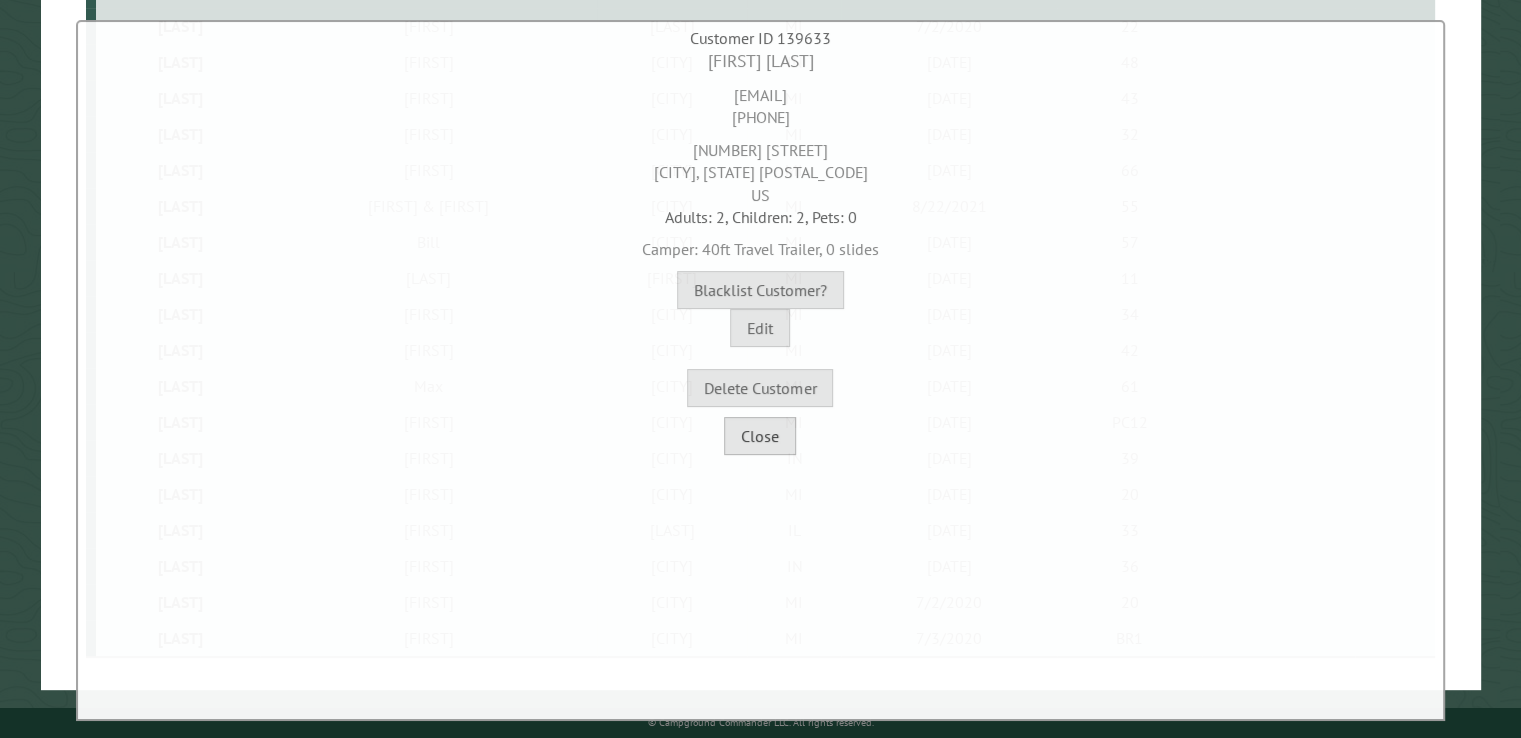 click on "Close" at bounding box center (760, 436) 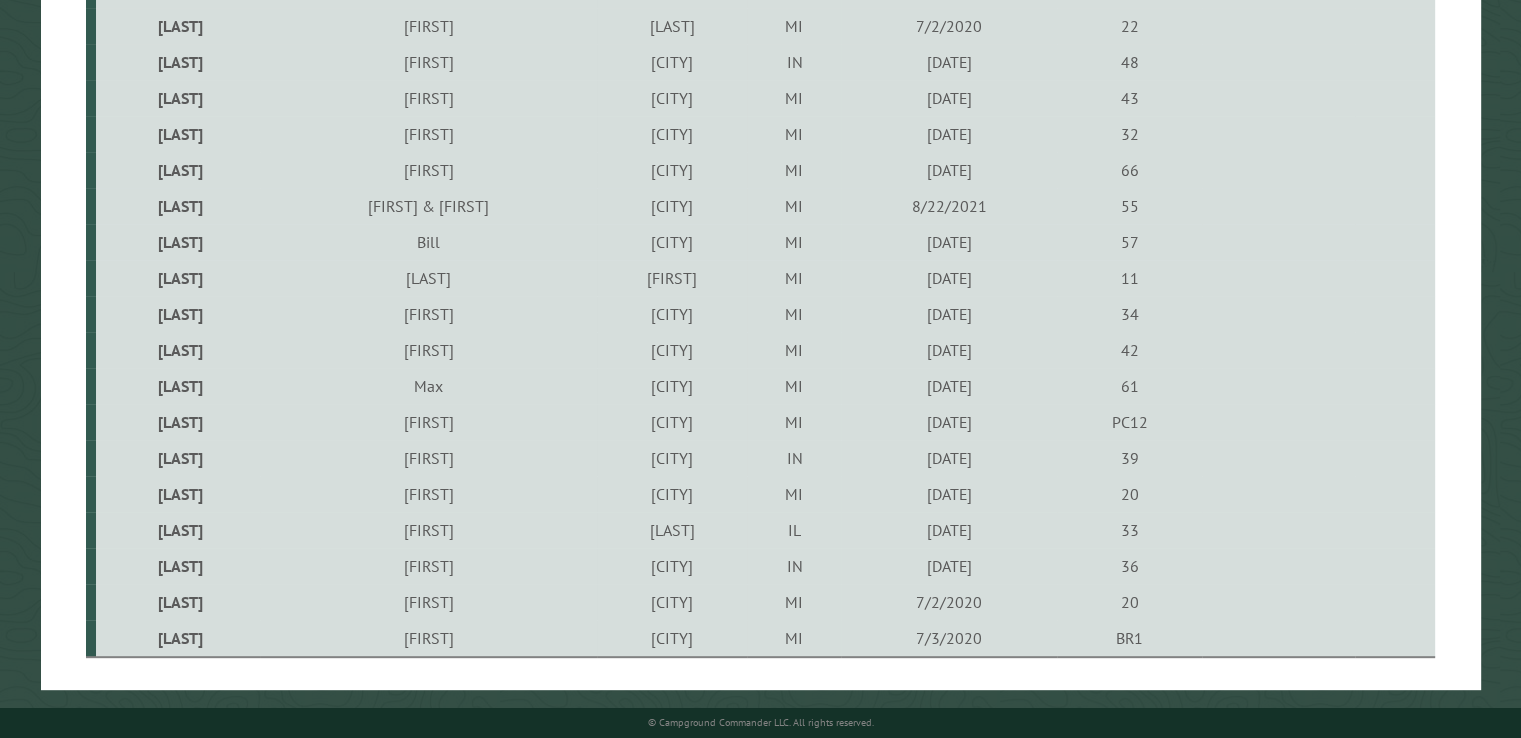 click on "[LAST]" at bounding box center (177, 638) 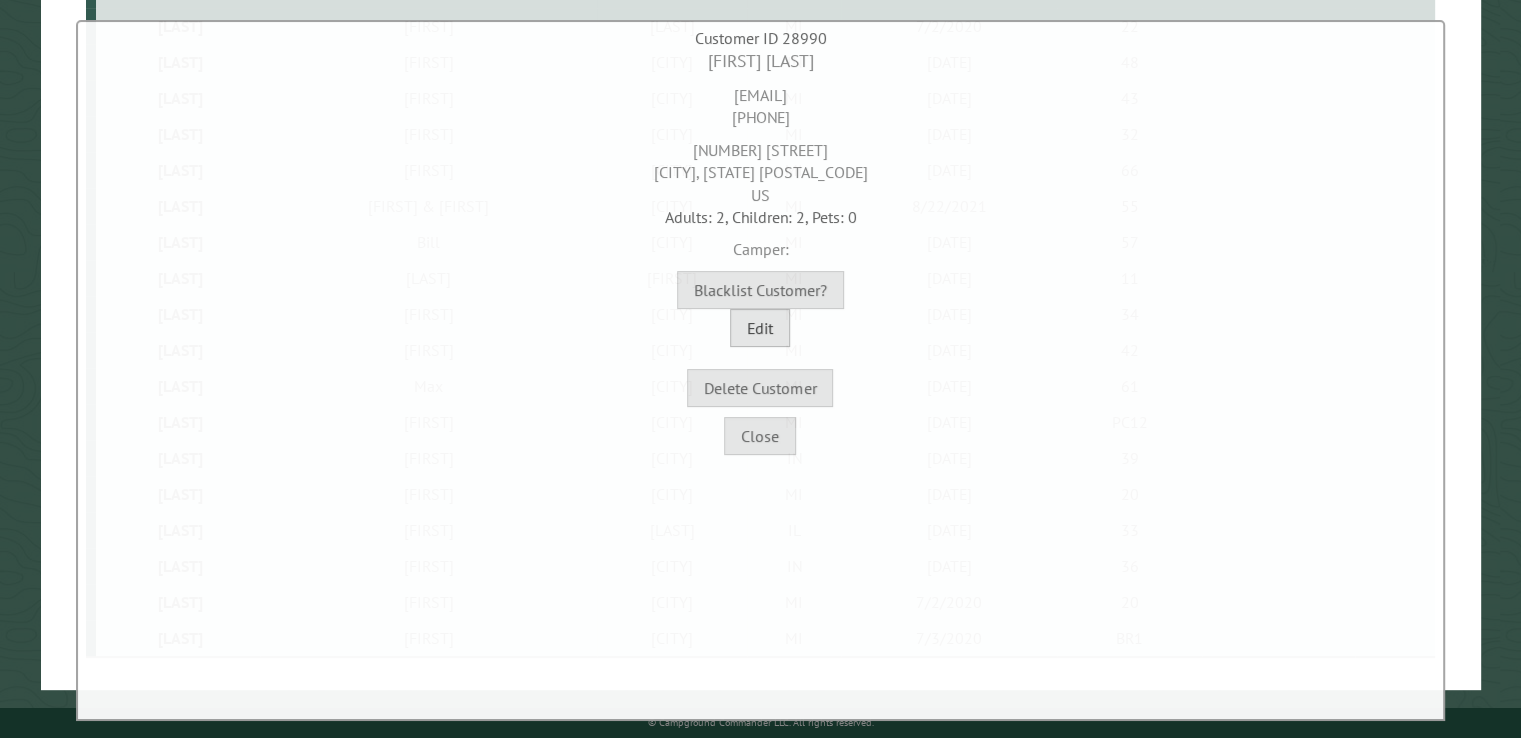 click on "Edit" at bounding box center [760, 328] 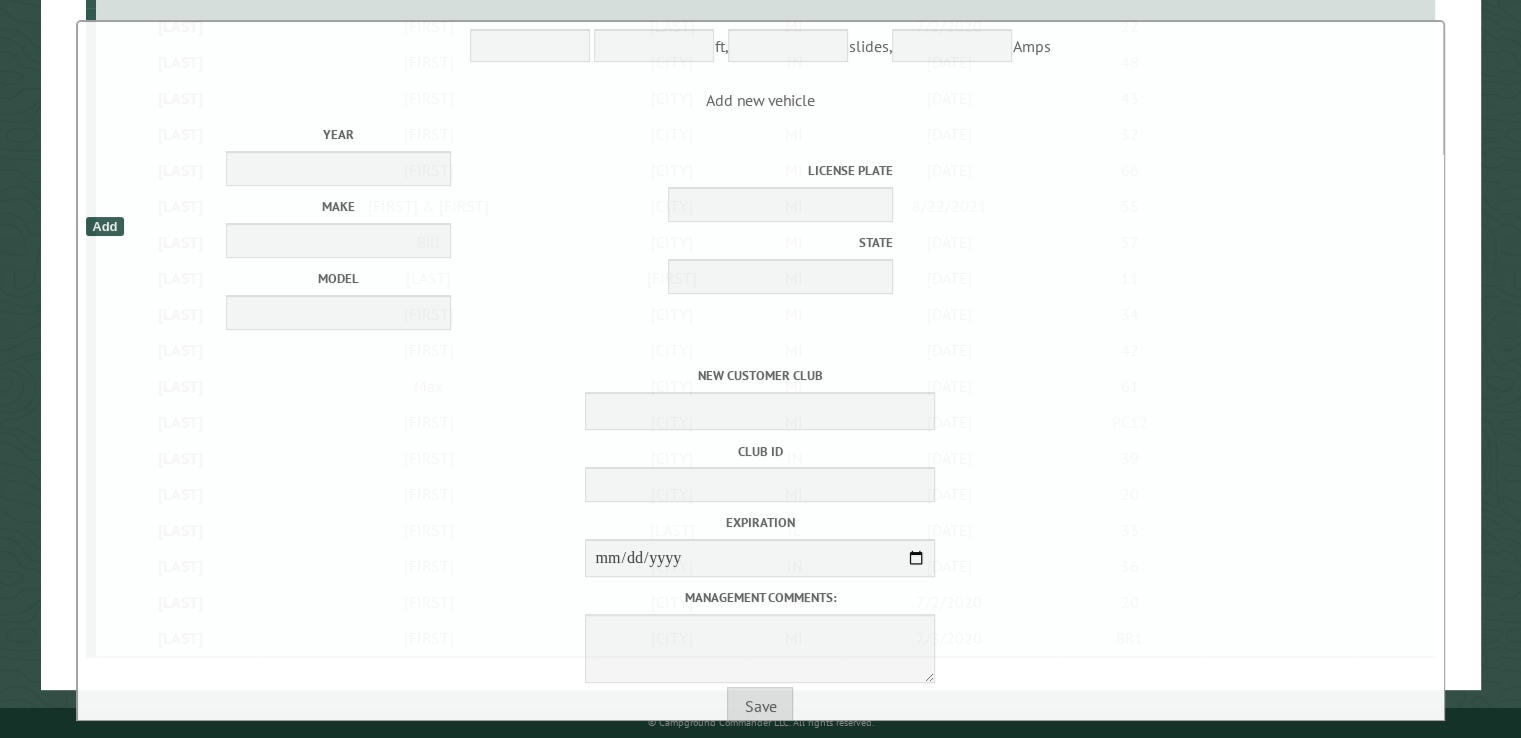 scroll, scrollTop: 491, scrollLeft: 0, axis: vertical 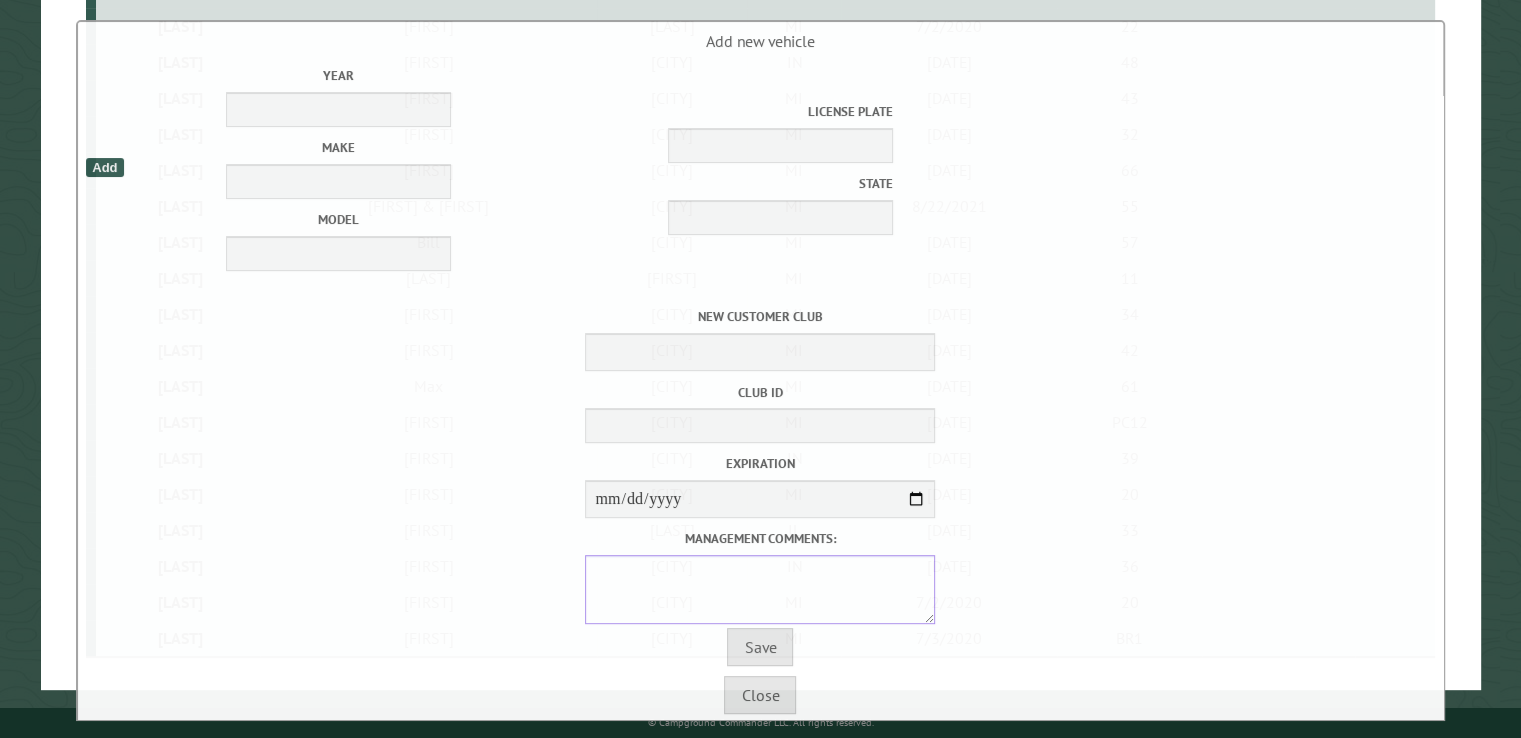 click on "Management comments:" at bounding box center (760, 589) 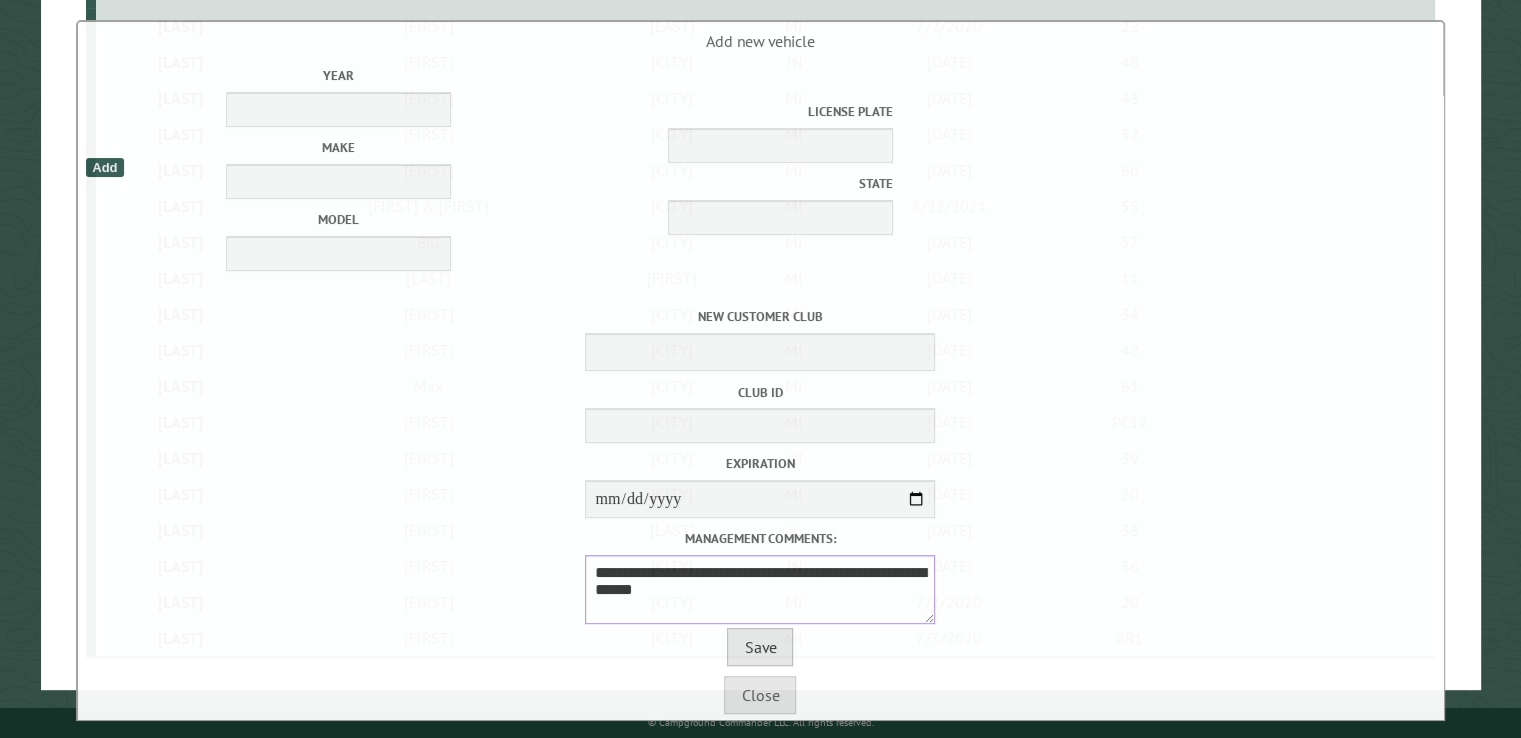 type on "**********" 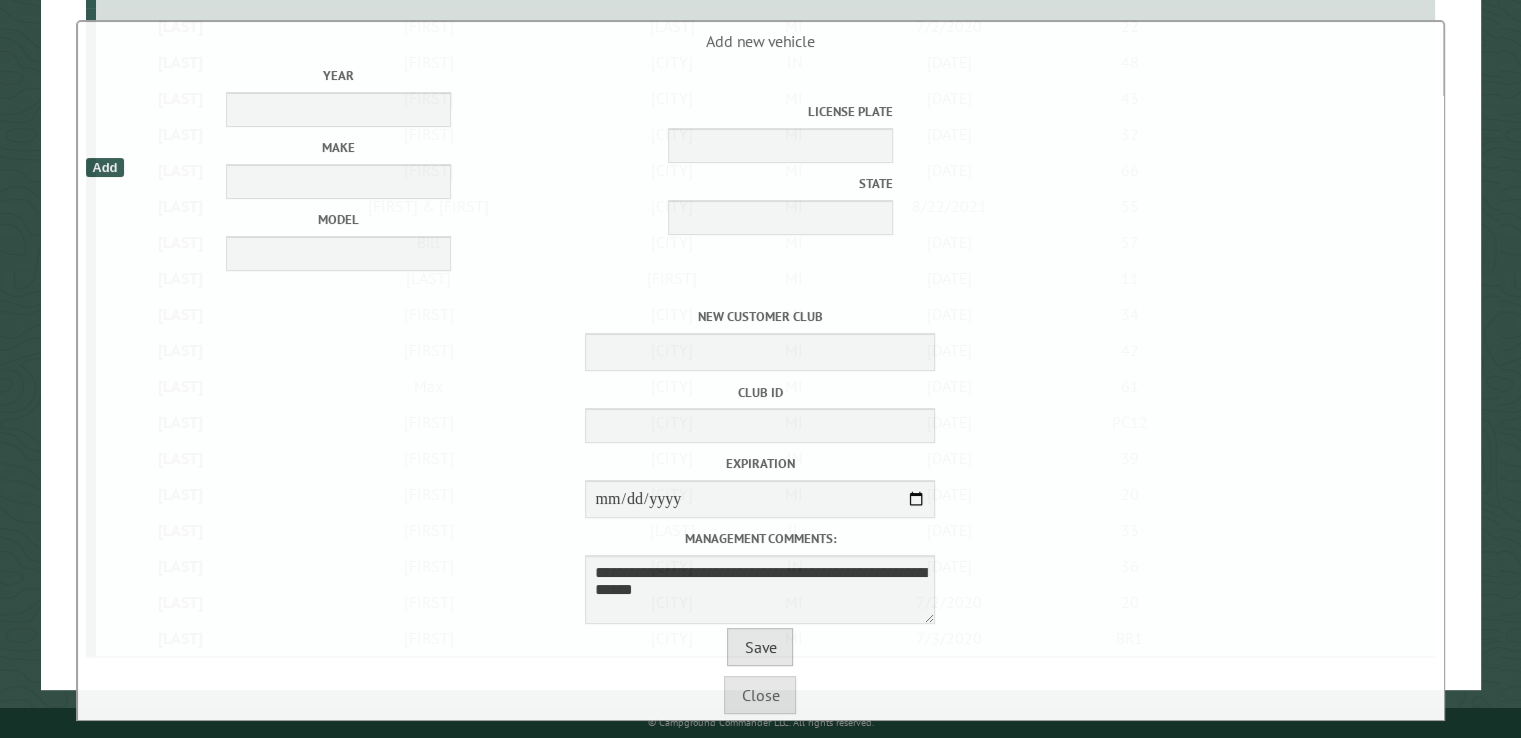 click on "Save" at bounding box center (760, 647) 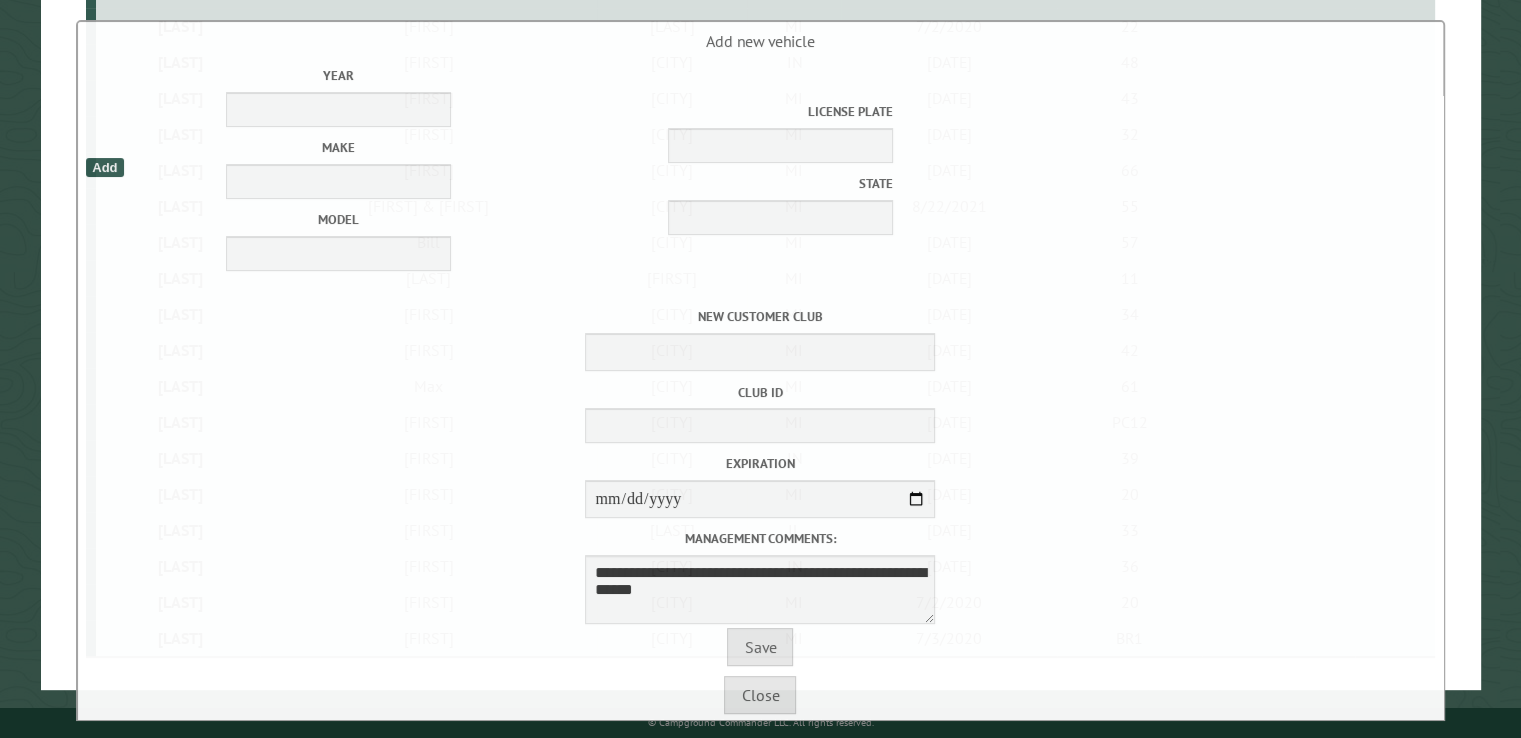 scroll, scrollTop: 0, scrollLeft: 0, axis: both 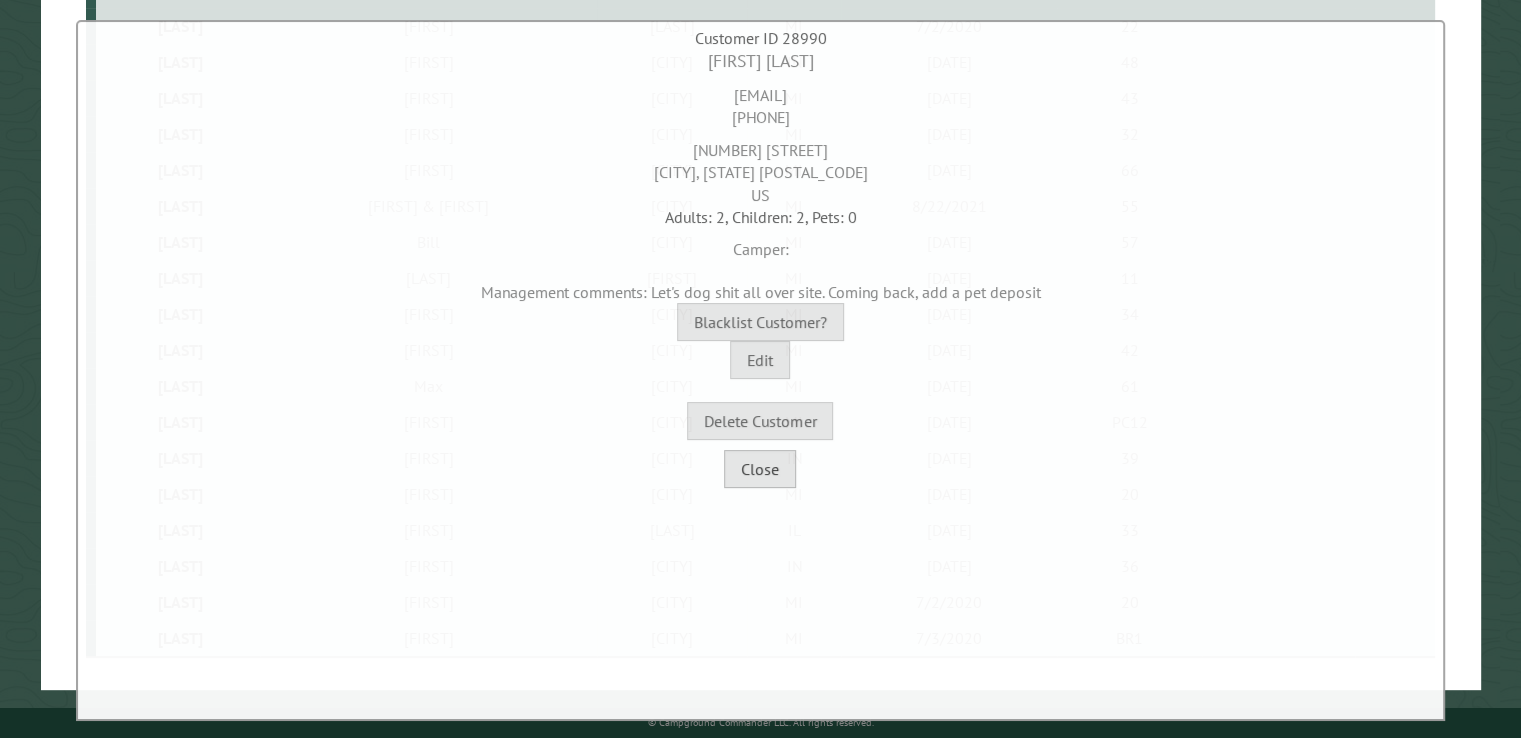 click on "Close" at bounding box center [760, 469] 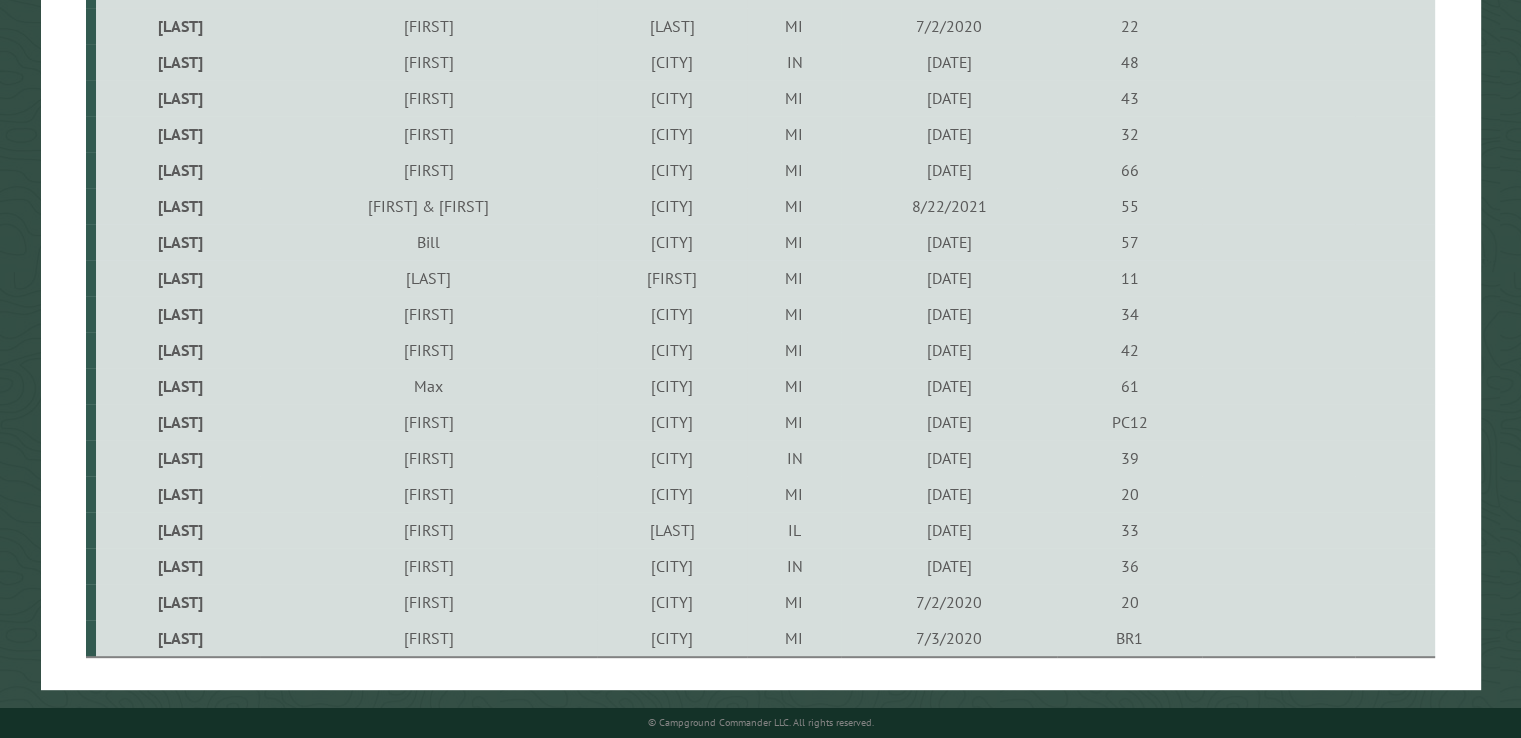 click on "Smith" at bounding box center (177, 638) 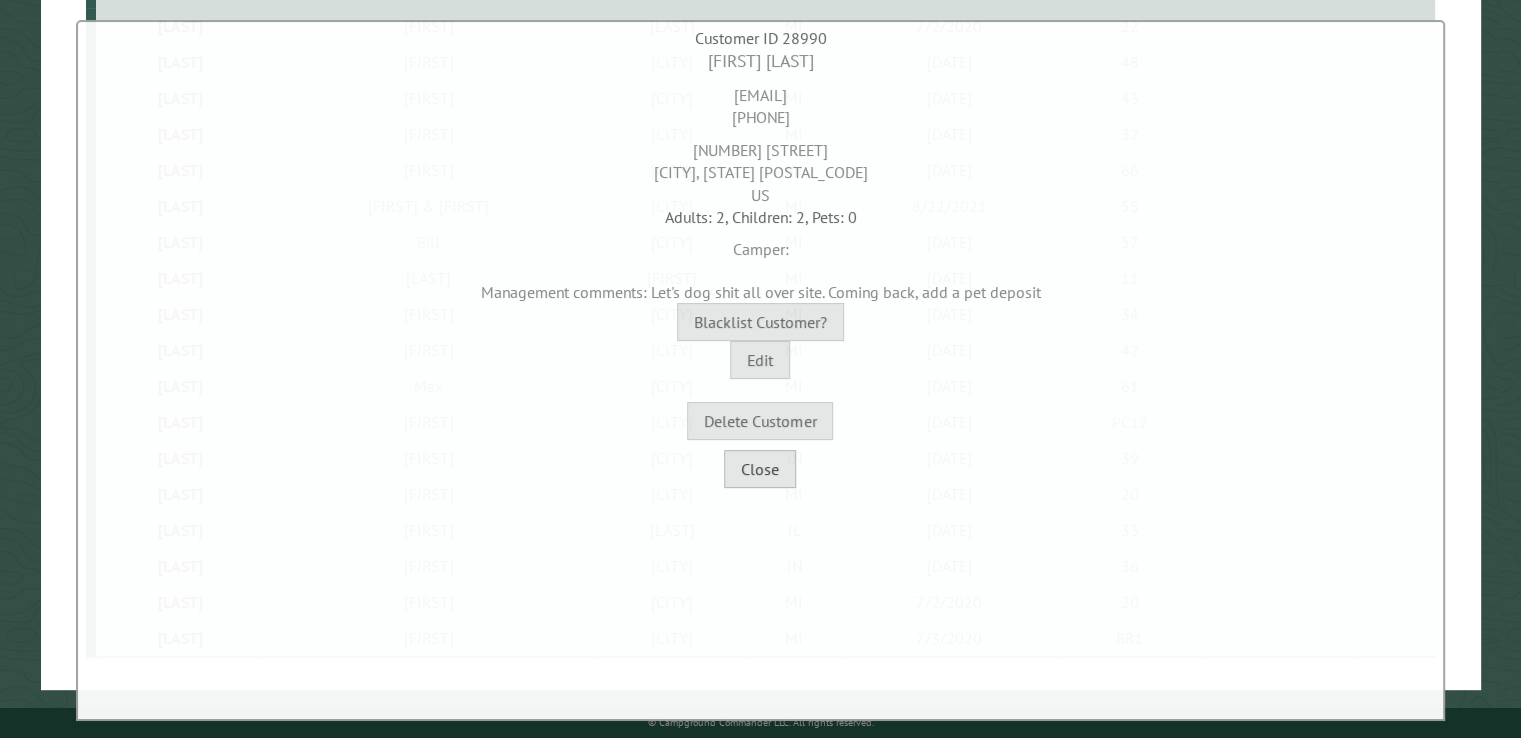 click on "Close" at bounding box center [760, 469] 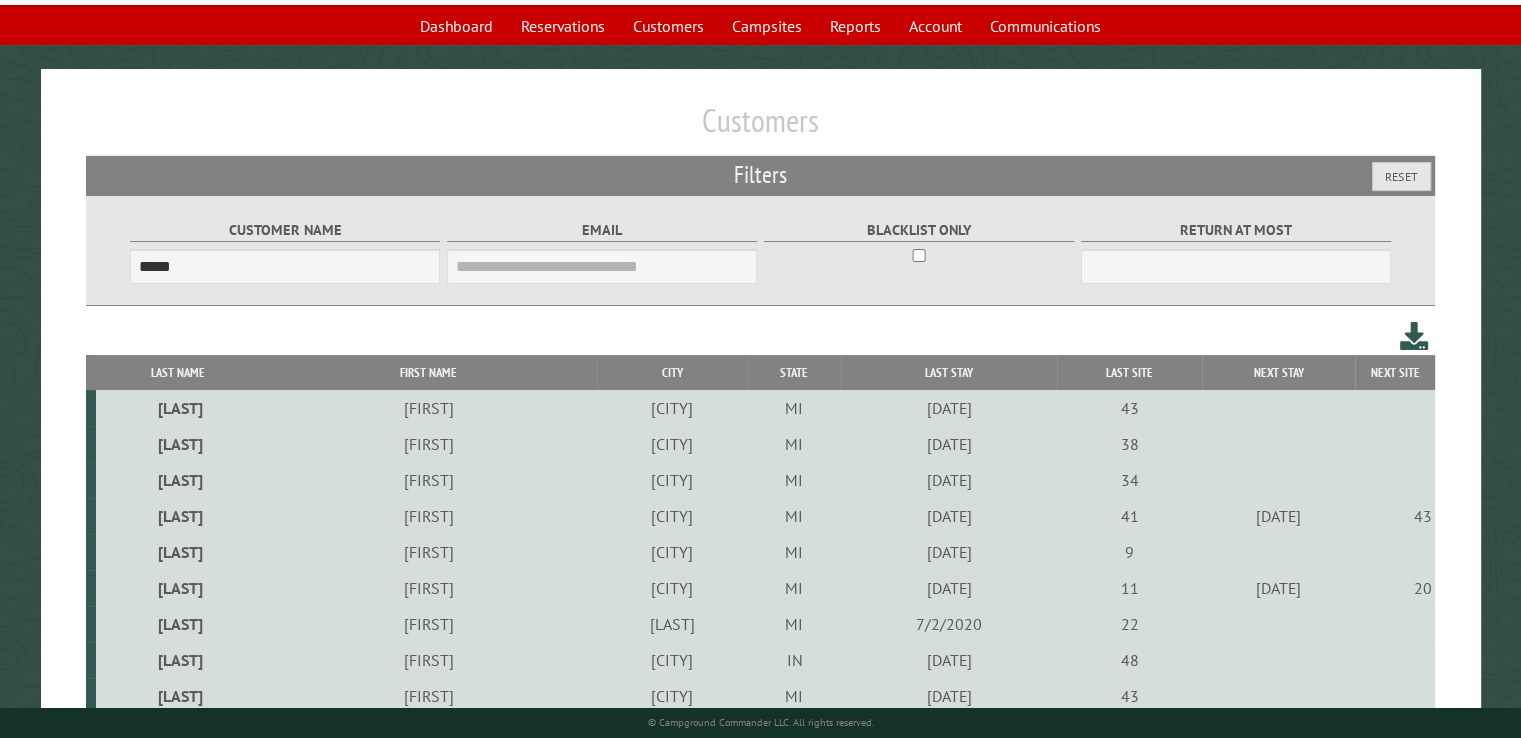 scroll, scrollTop: 0, scrollLeft: 0, axis: both 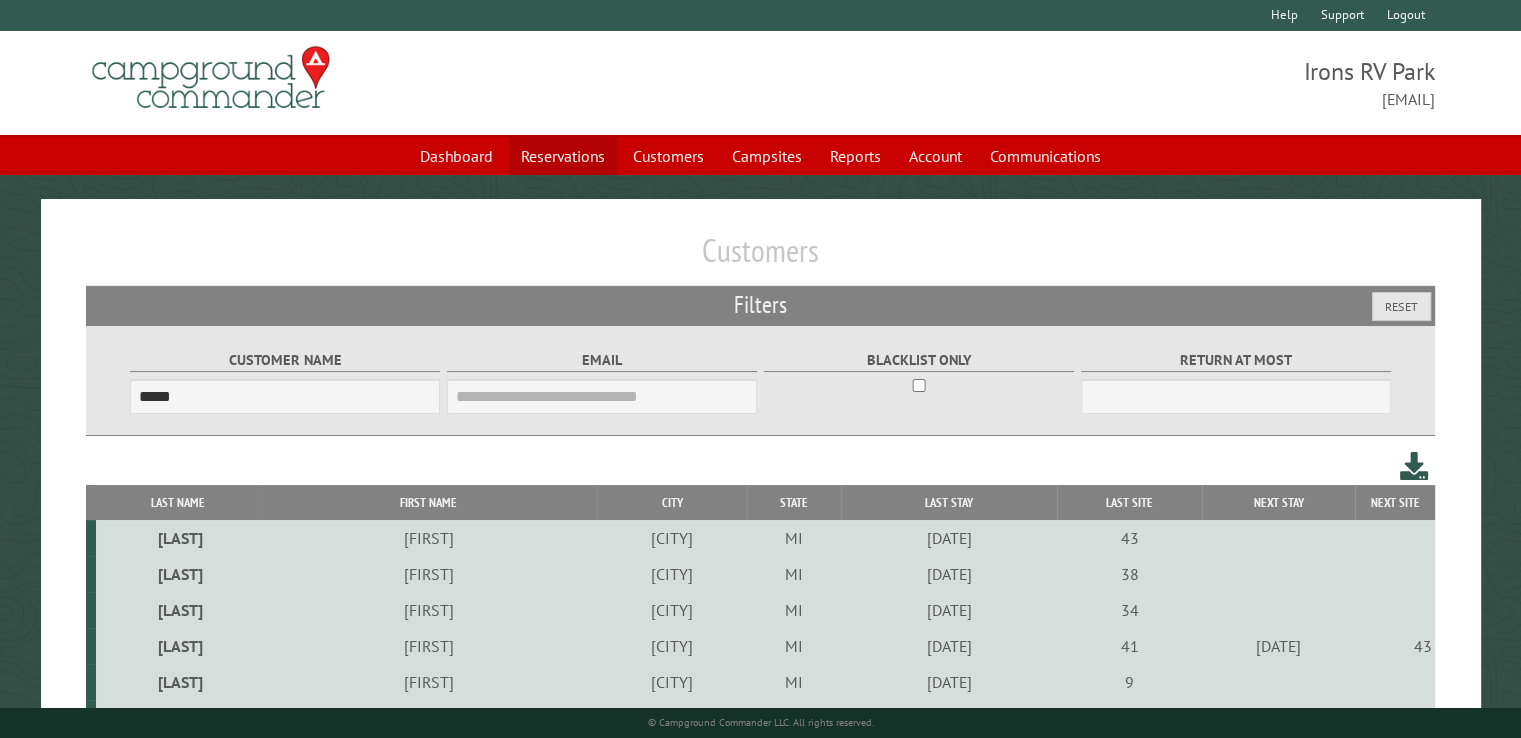 click on "Reservations" at bounding box center (563, 156) 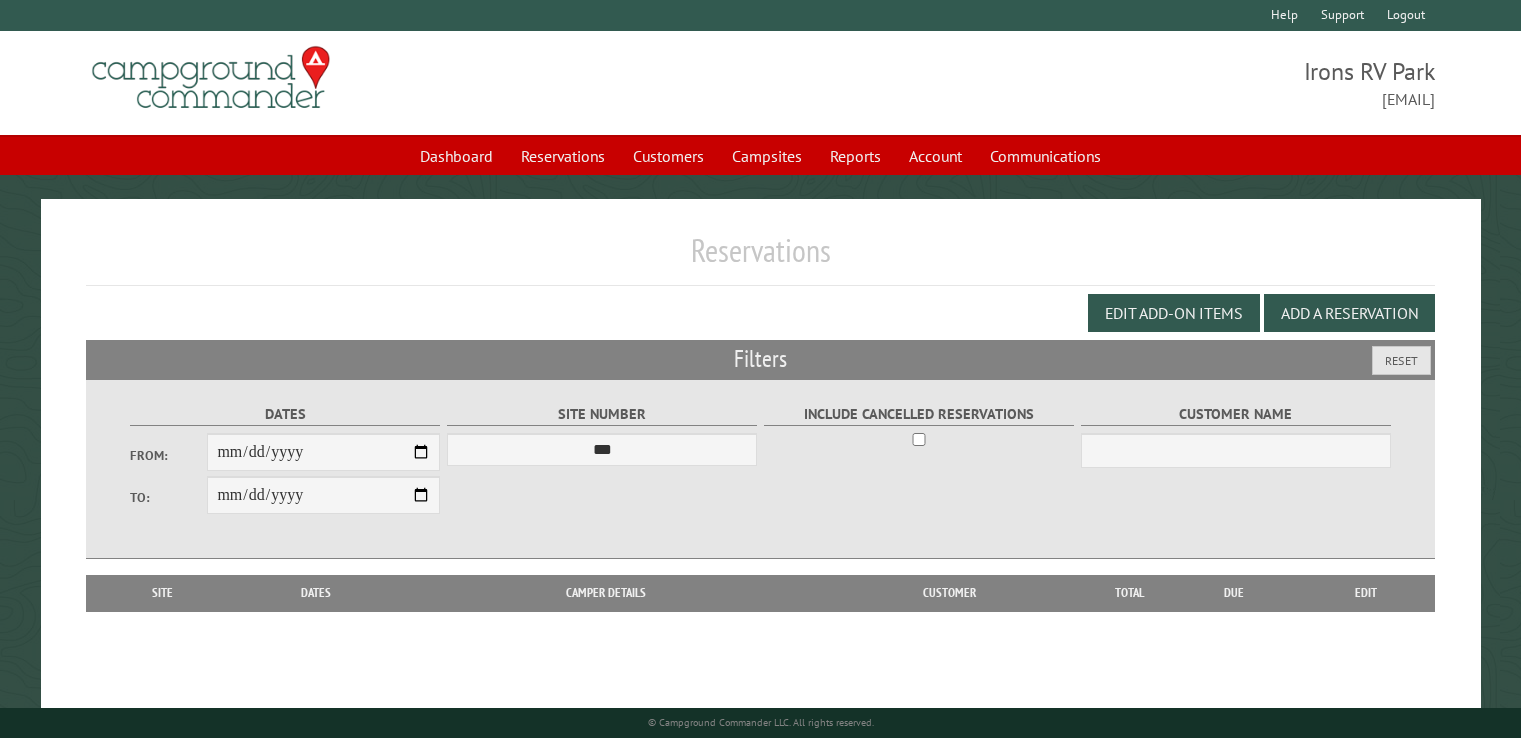 type on "**********" 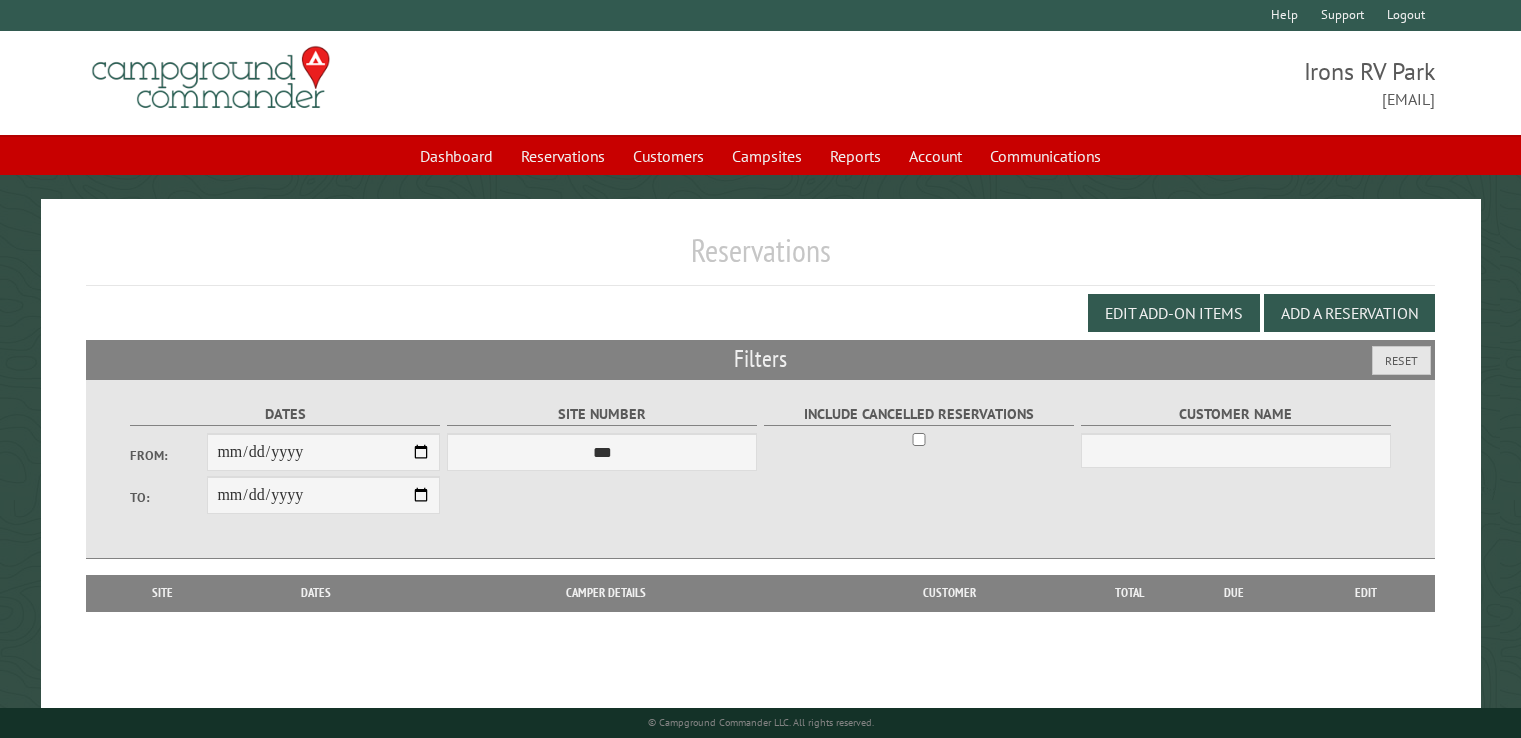 scroll, scrollTop: 0, scrollLeft: 0, axis: both 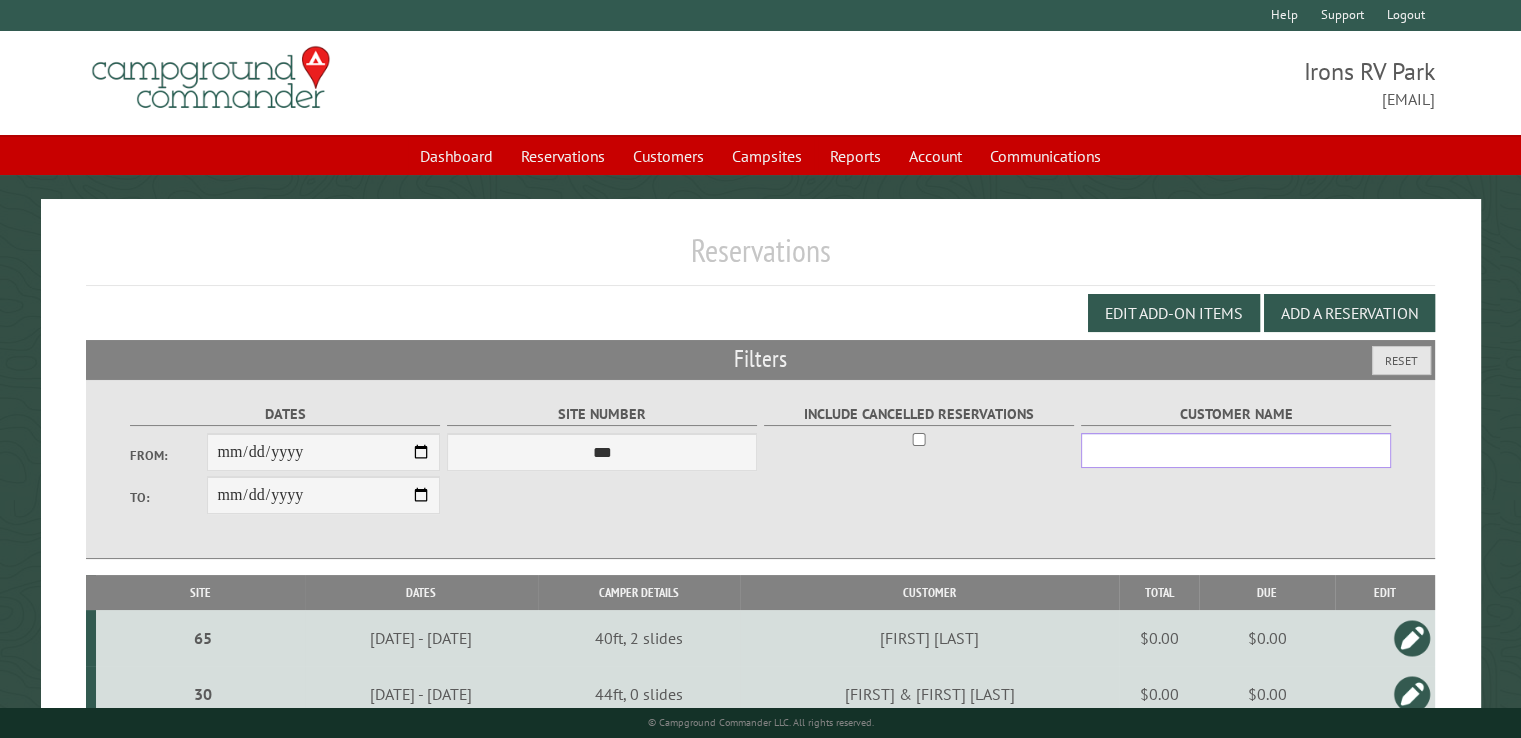 click on "Customer Name" at bounding box center [1236, 450] 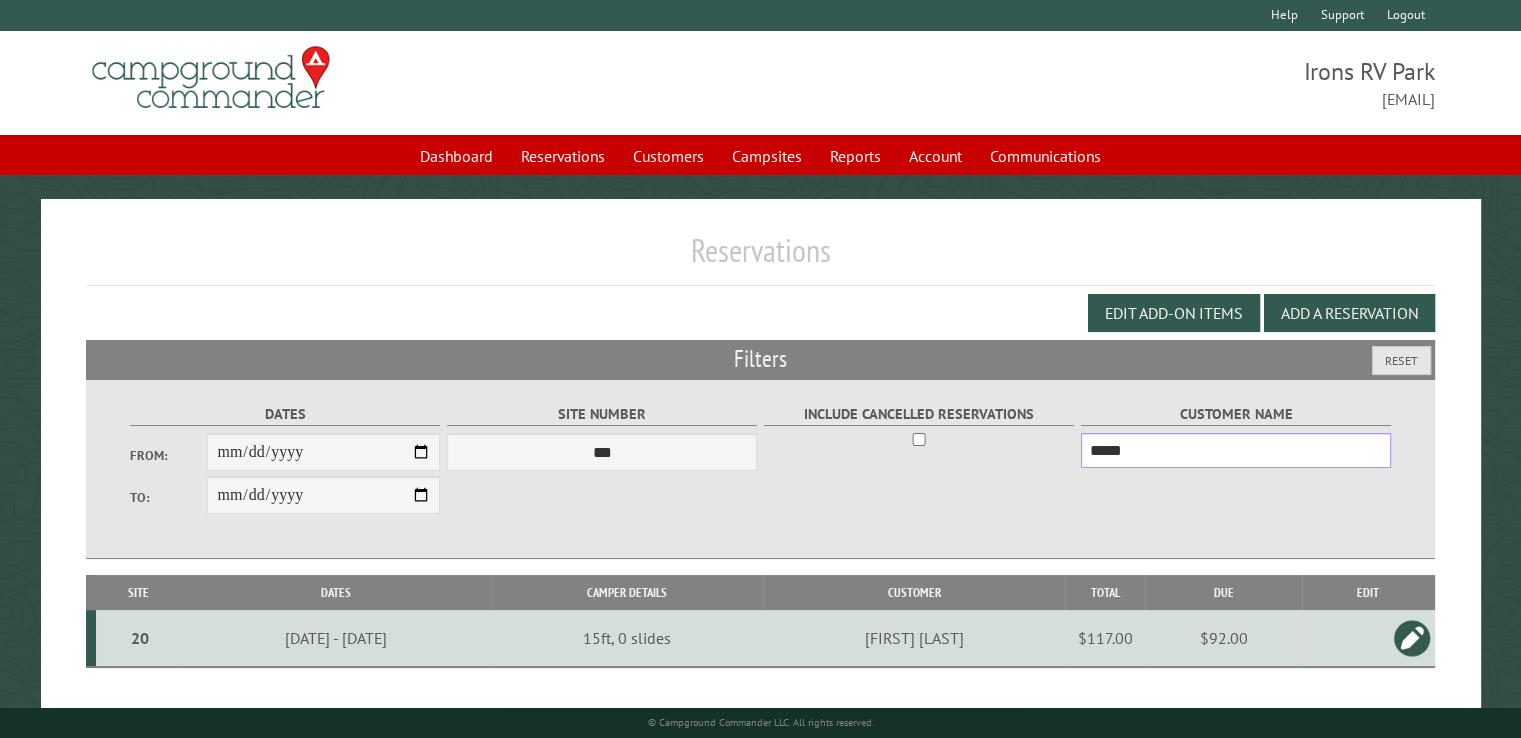 type on "*****" 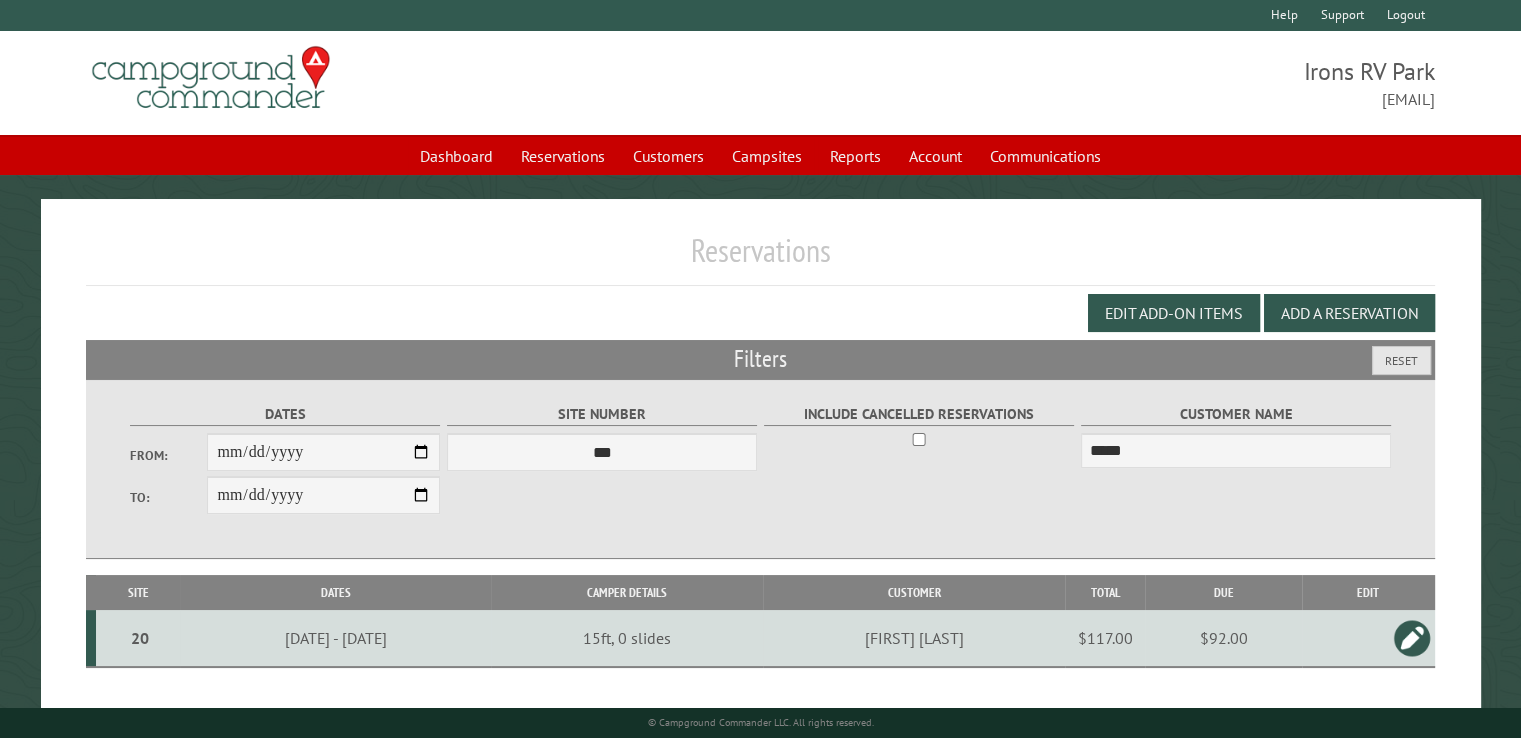 click on "$92.00" at bounding box center [1223, 638] 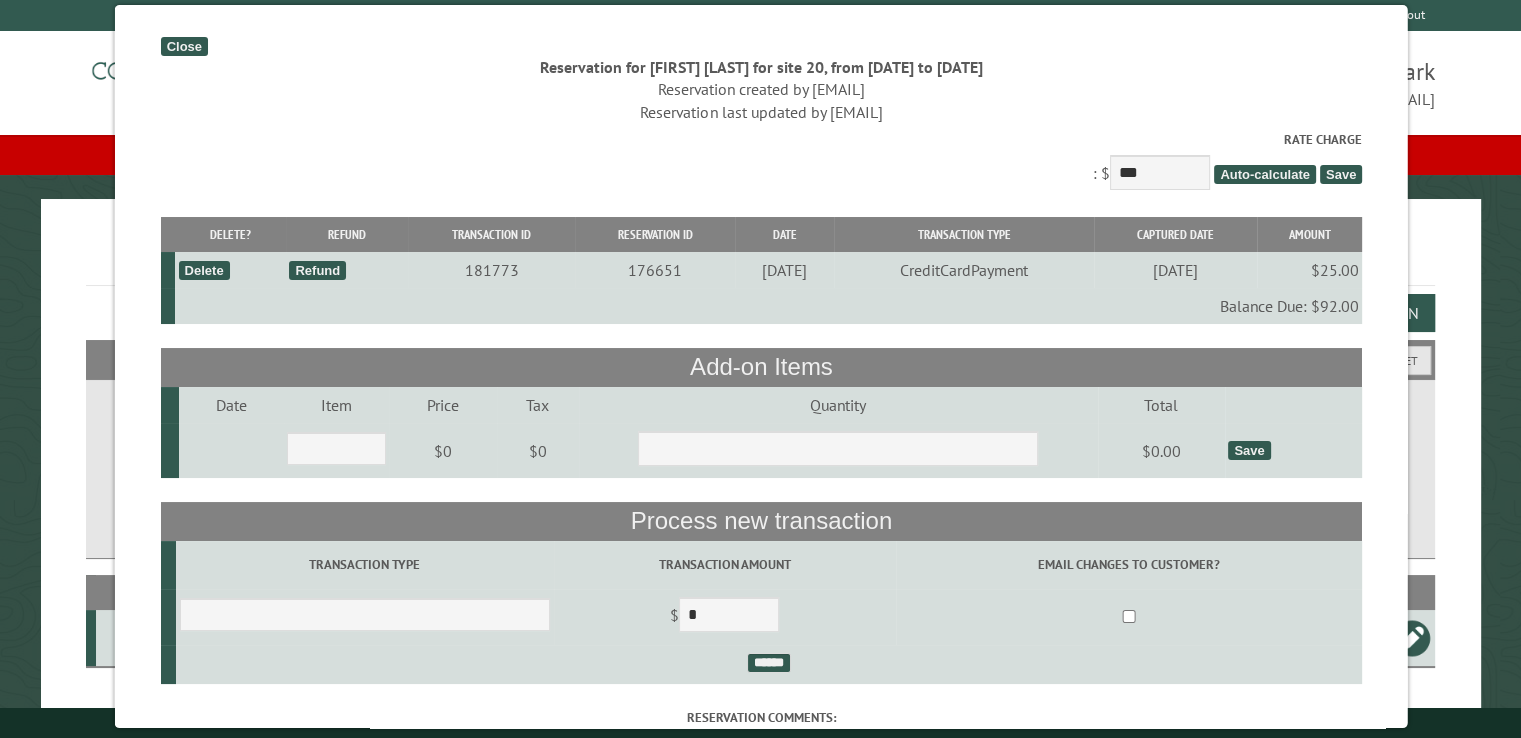 click on "Close" at bounding box center [183, 46] 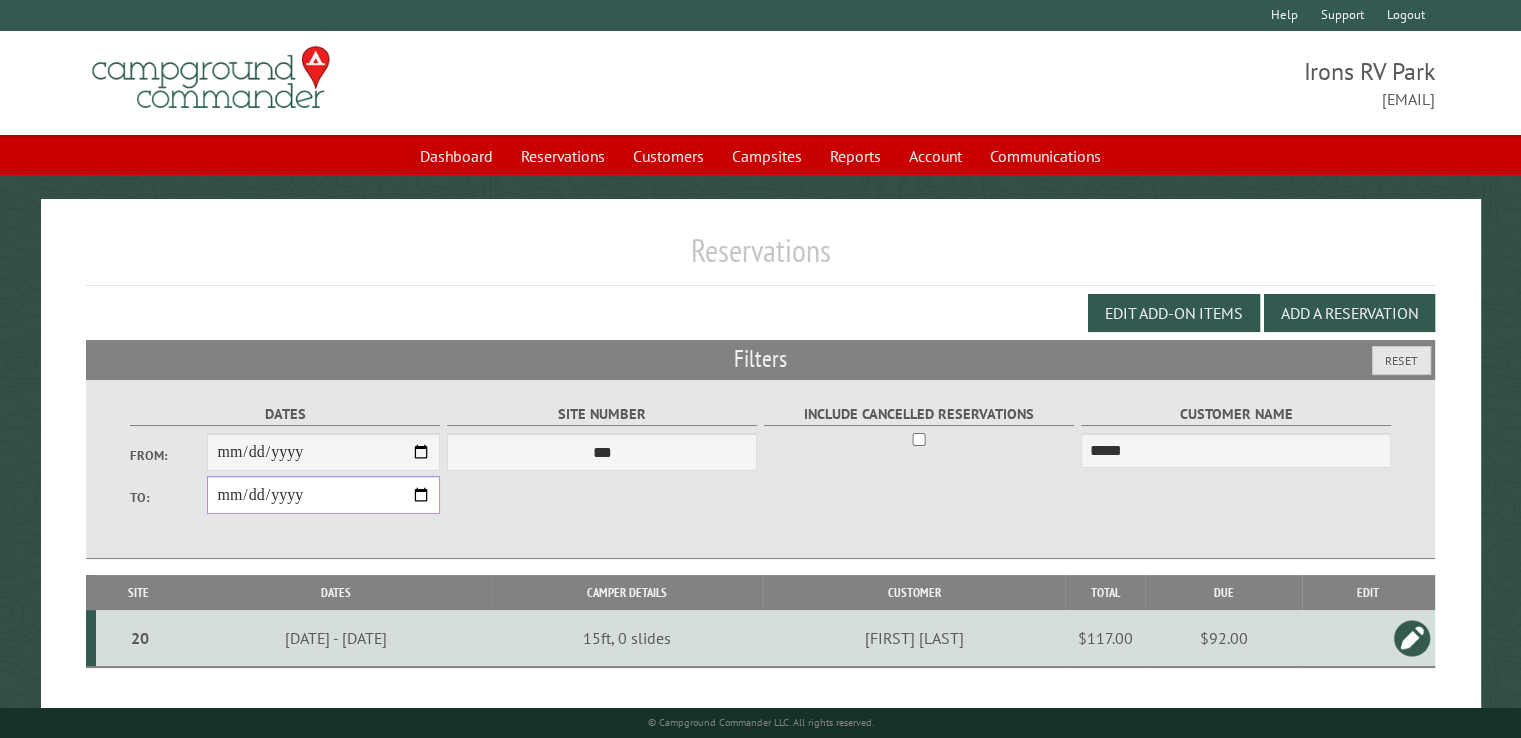 click on "**********" at bounding box center [323, 495] 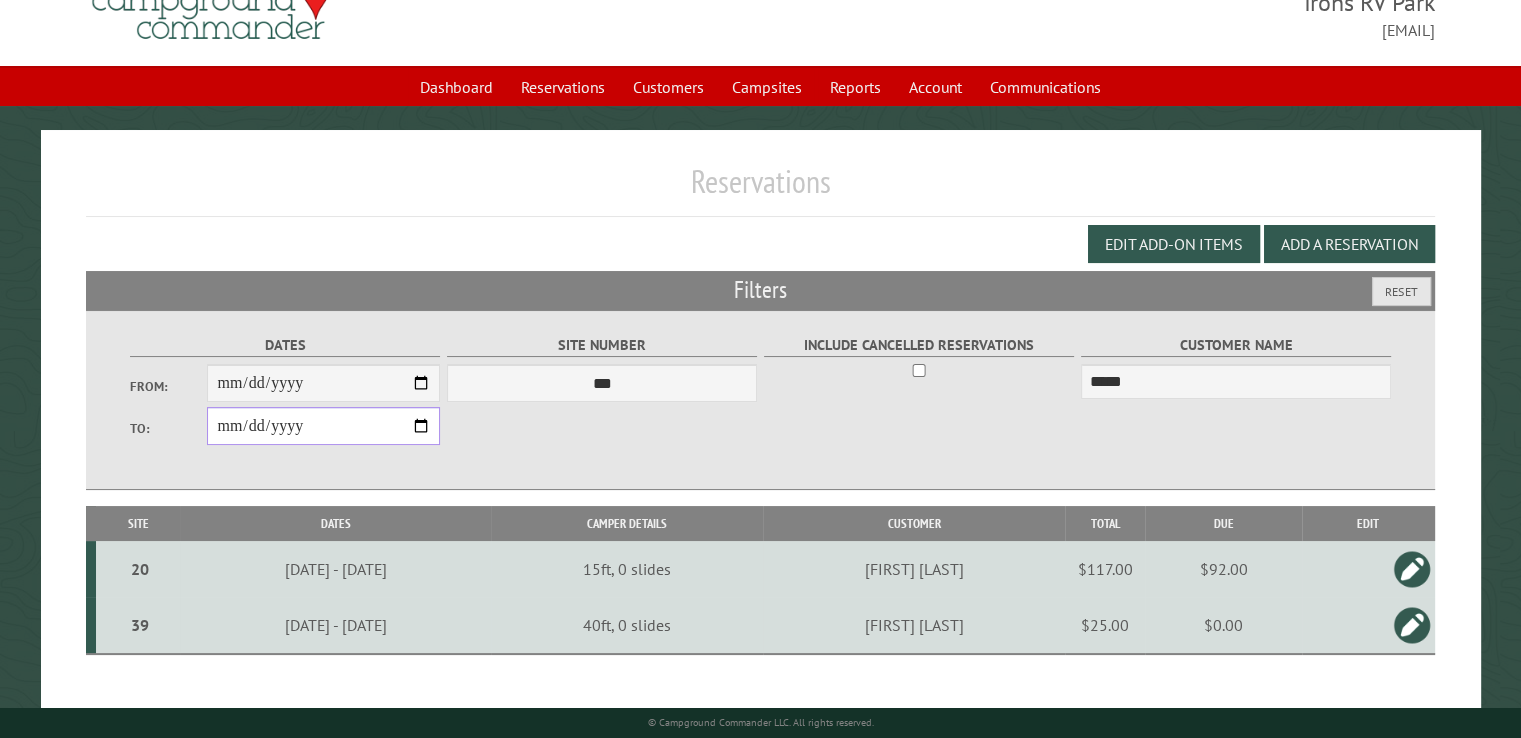 scroll, scrollTop: 99, scrollLeft: 0, axis: vertical 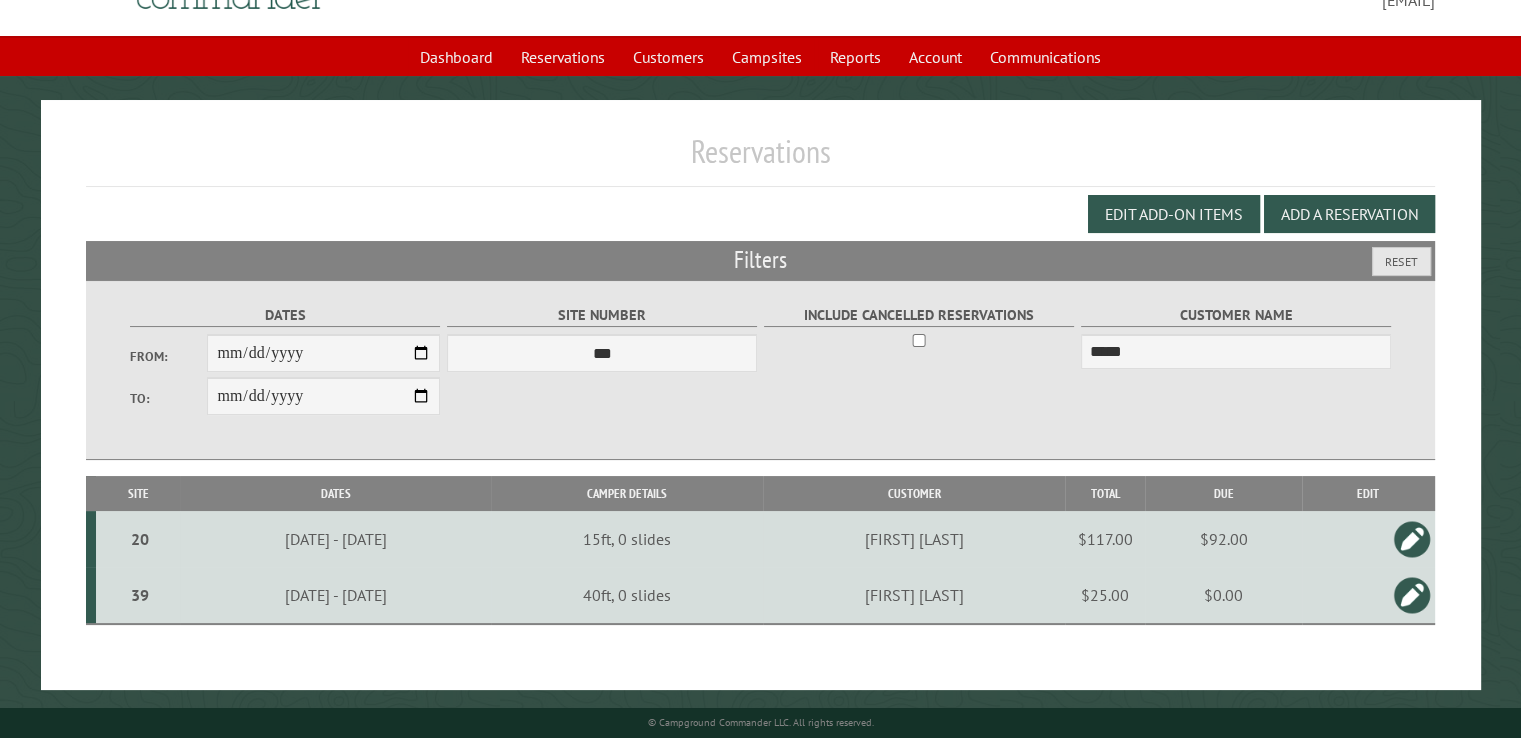 click on "$0.00" at bounding box center (1223, 595) 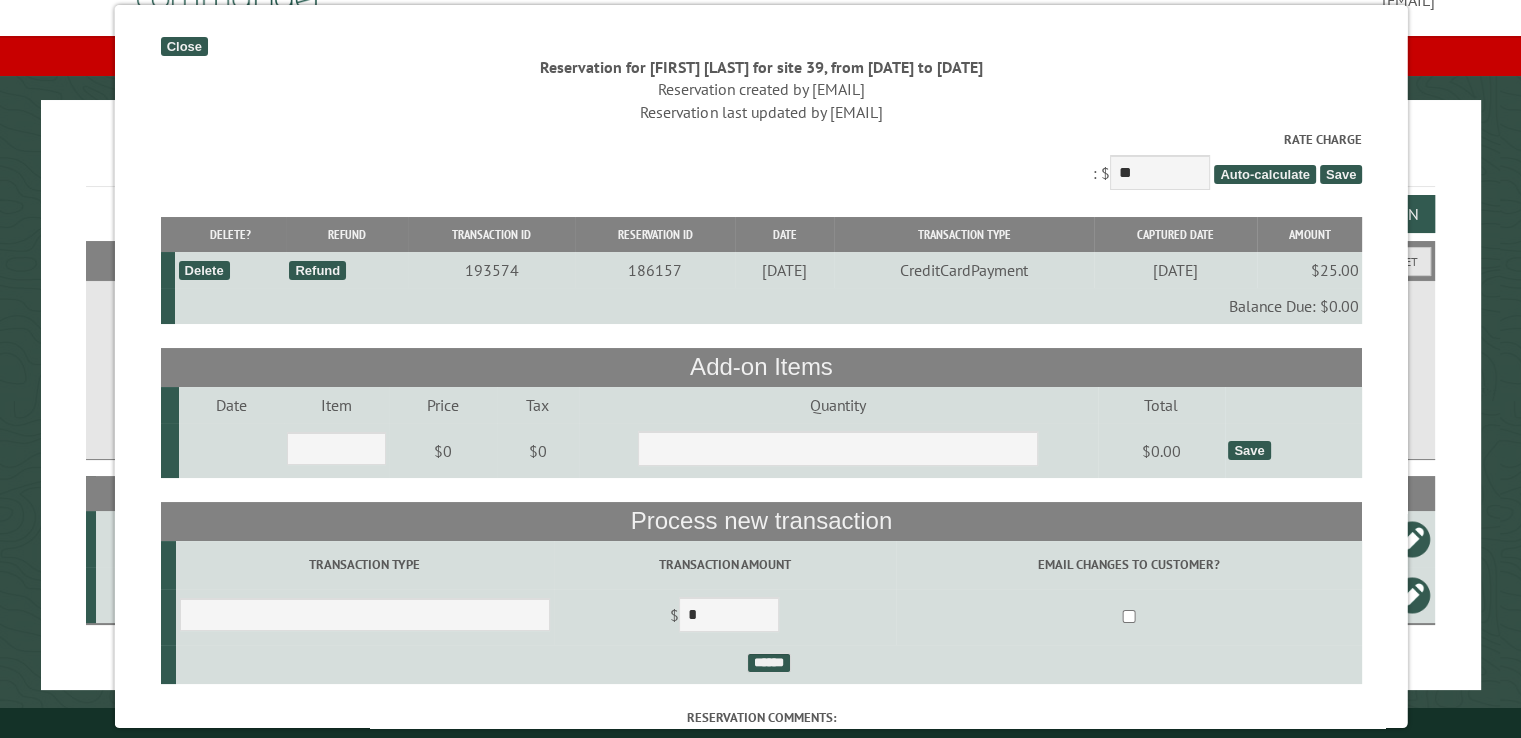 click on "Close" at bounding box center (183, 46) 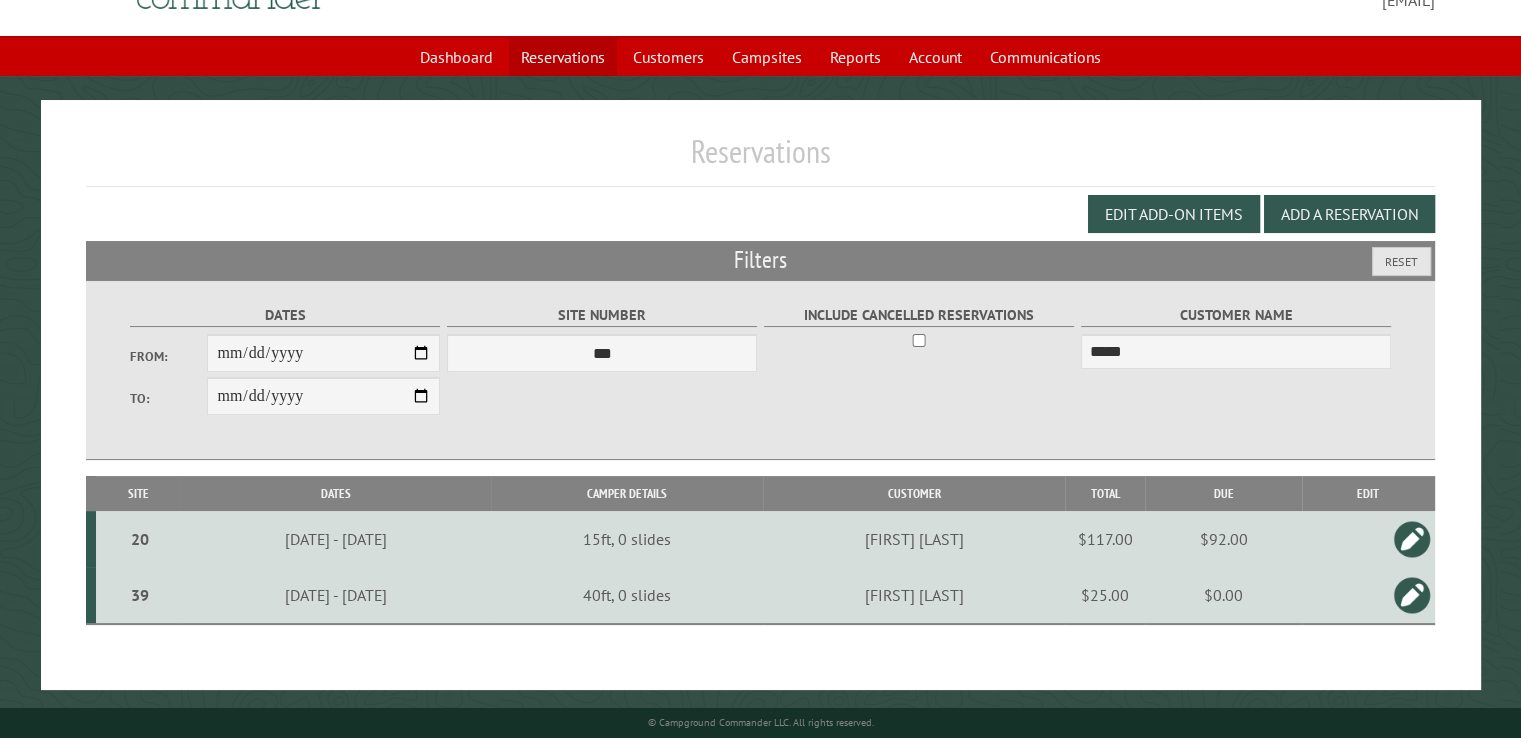 click on "Reservations" at bounding box center [563, 57] 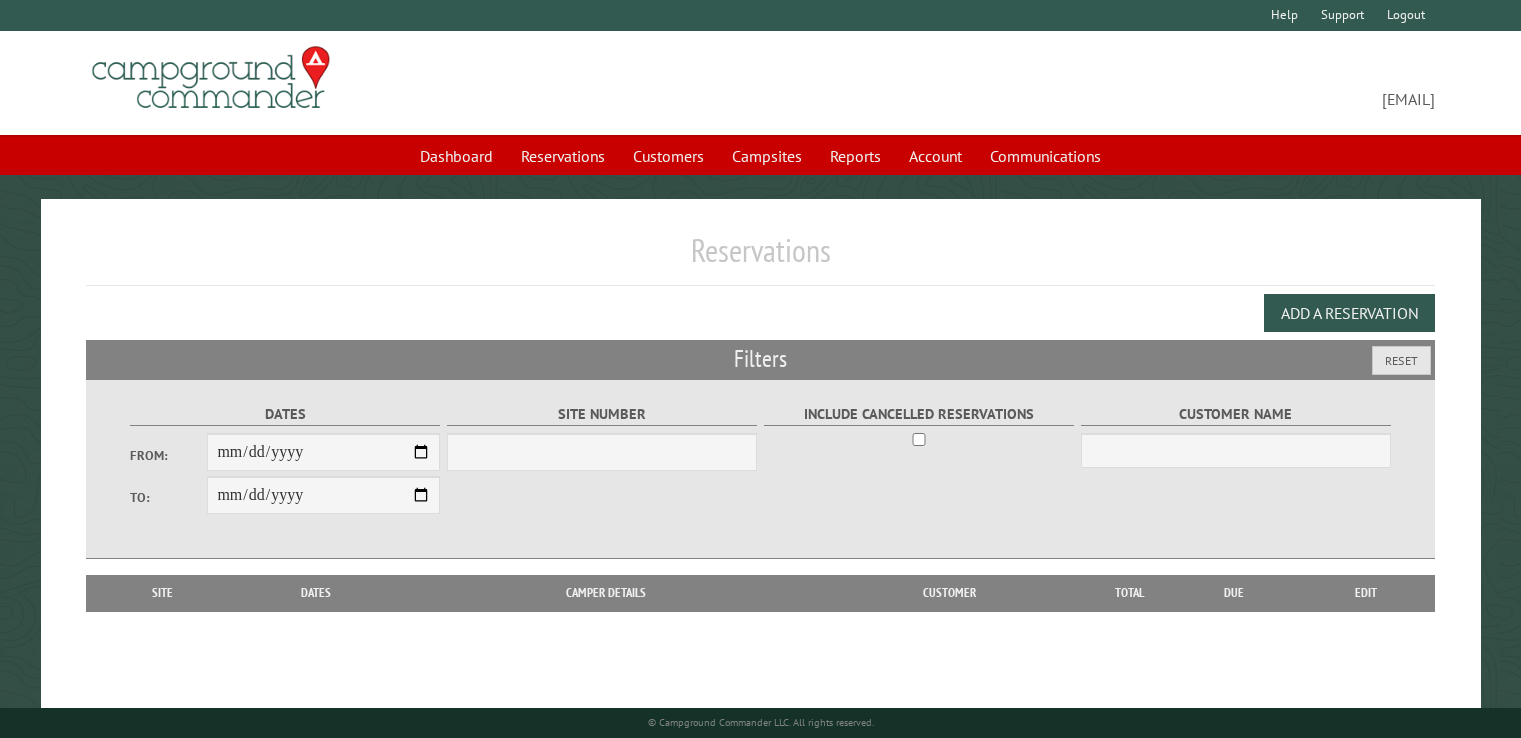 scroll, scrollTop: 0, scrollLeft: 0, axis: both 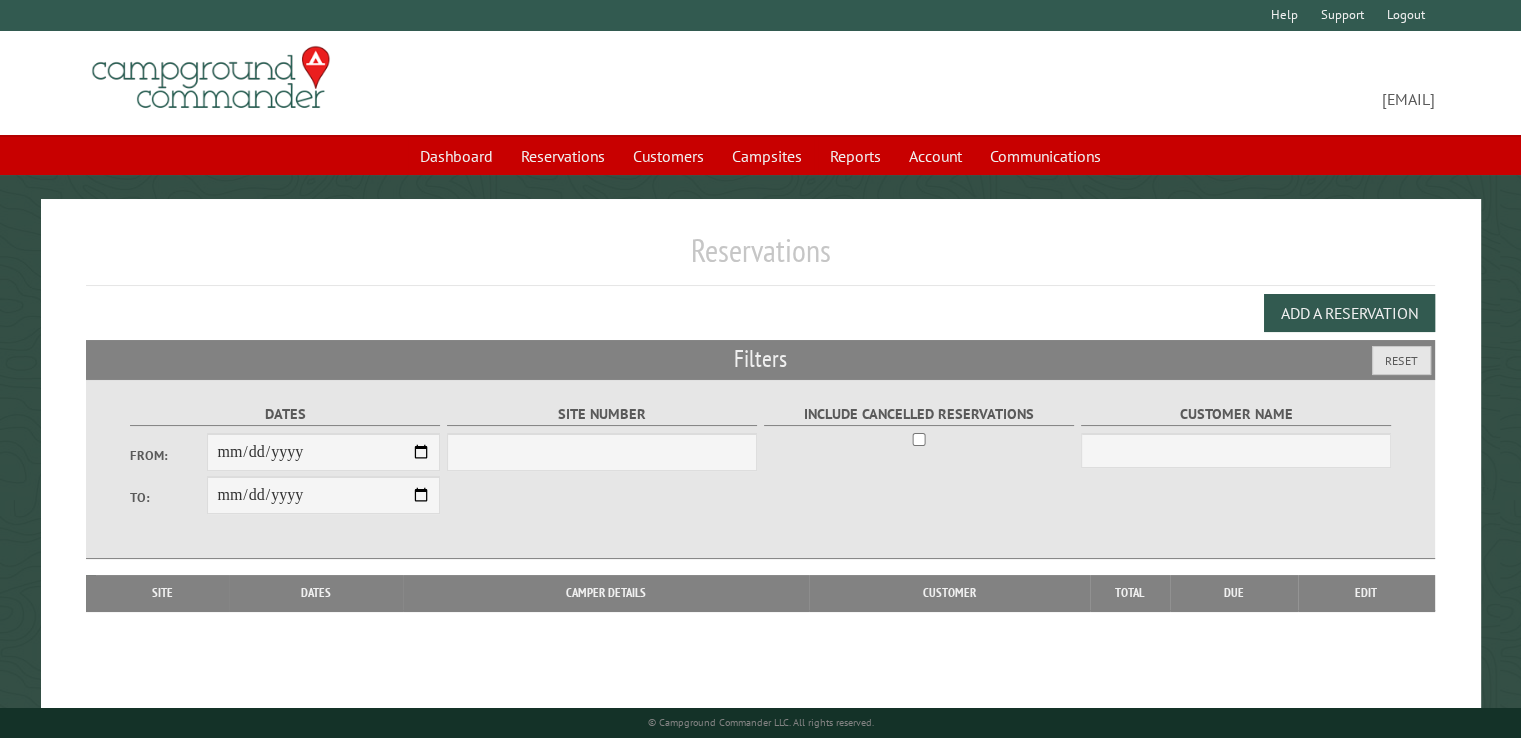 select on "***" 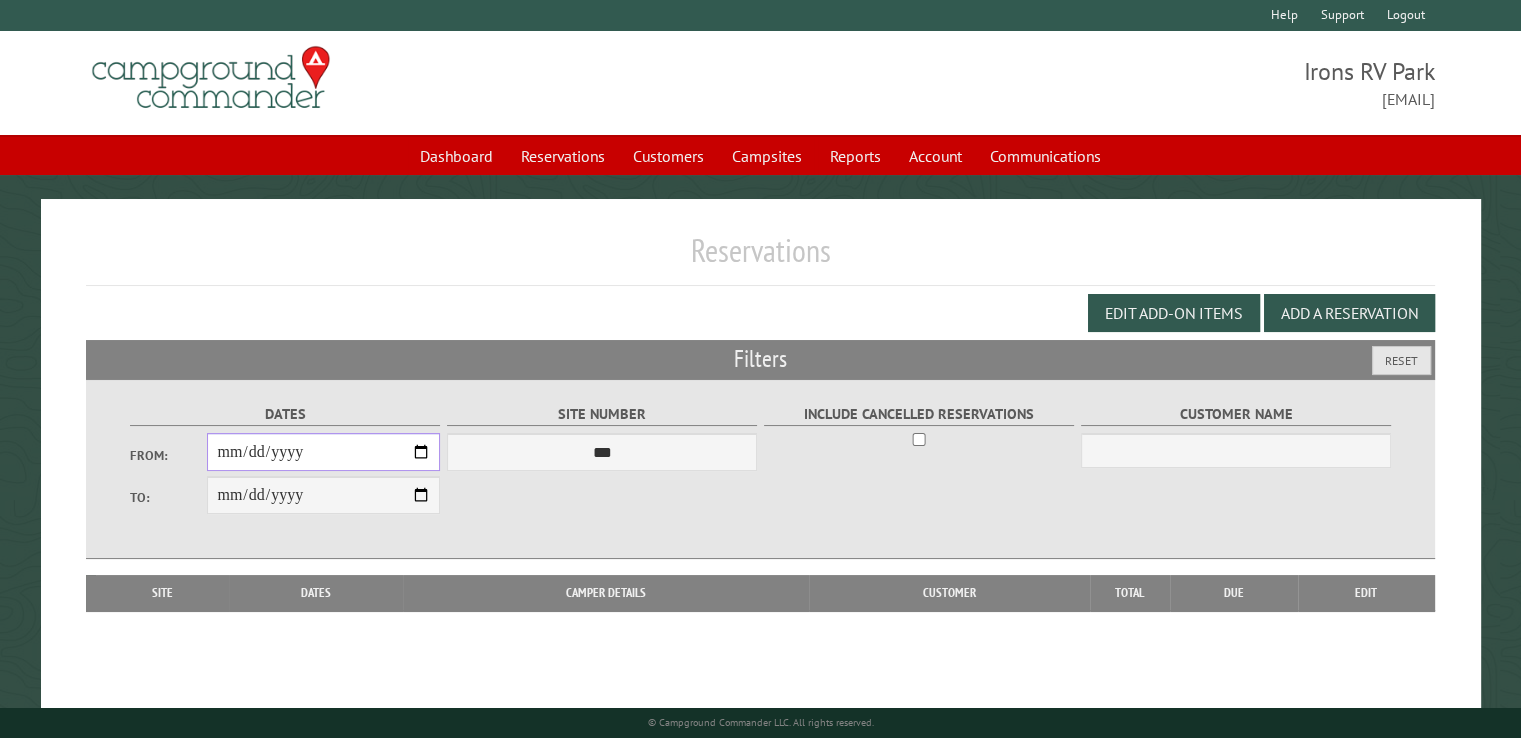 click on "From:" at bounding box center (323, 452) 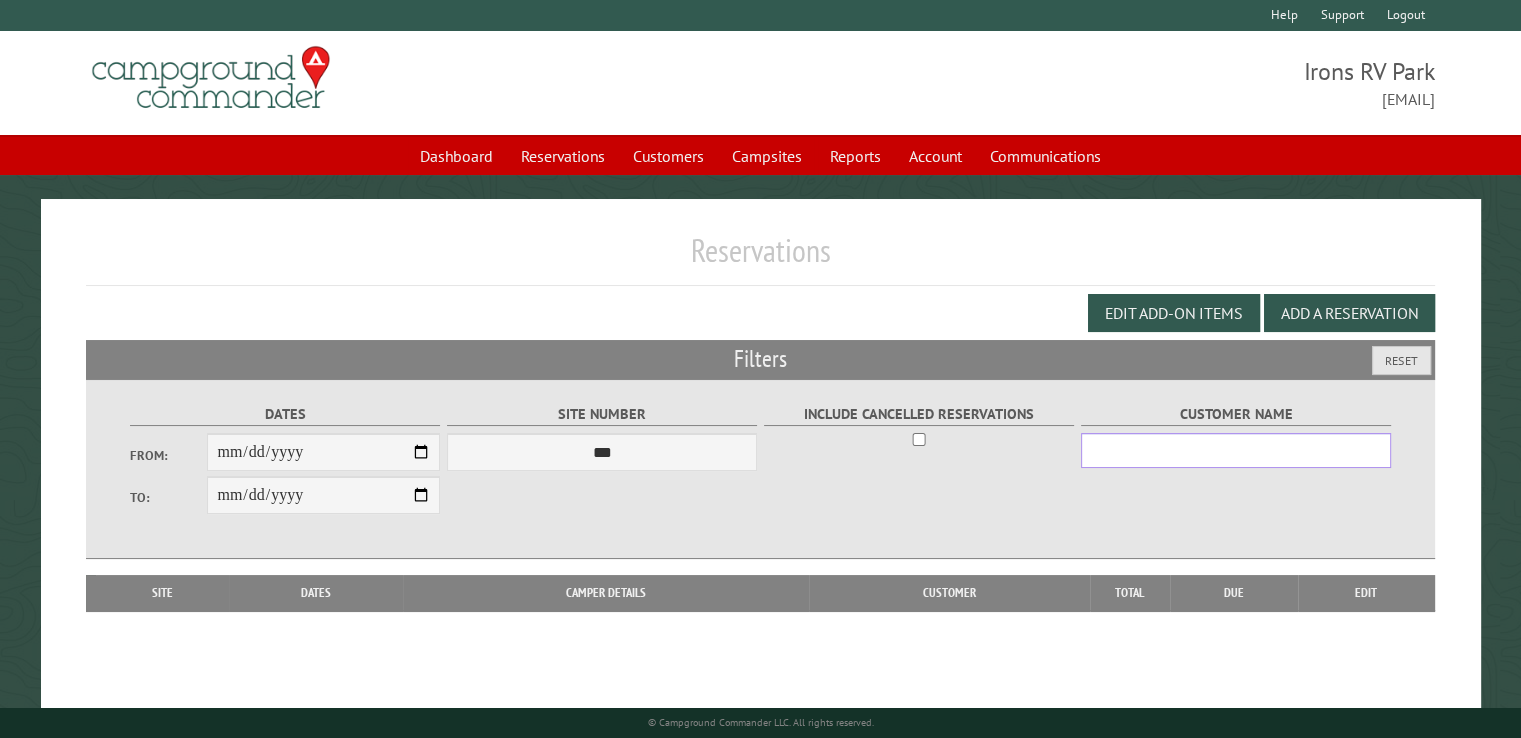 click on "Customer Name" at bounding box center (1236, 450) 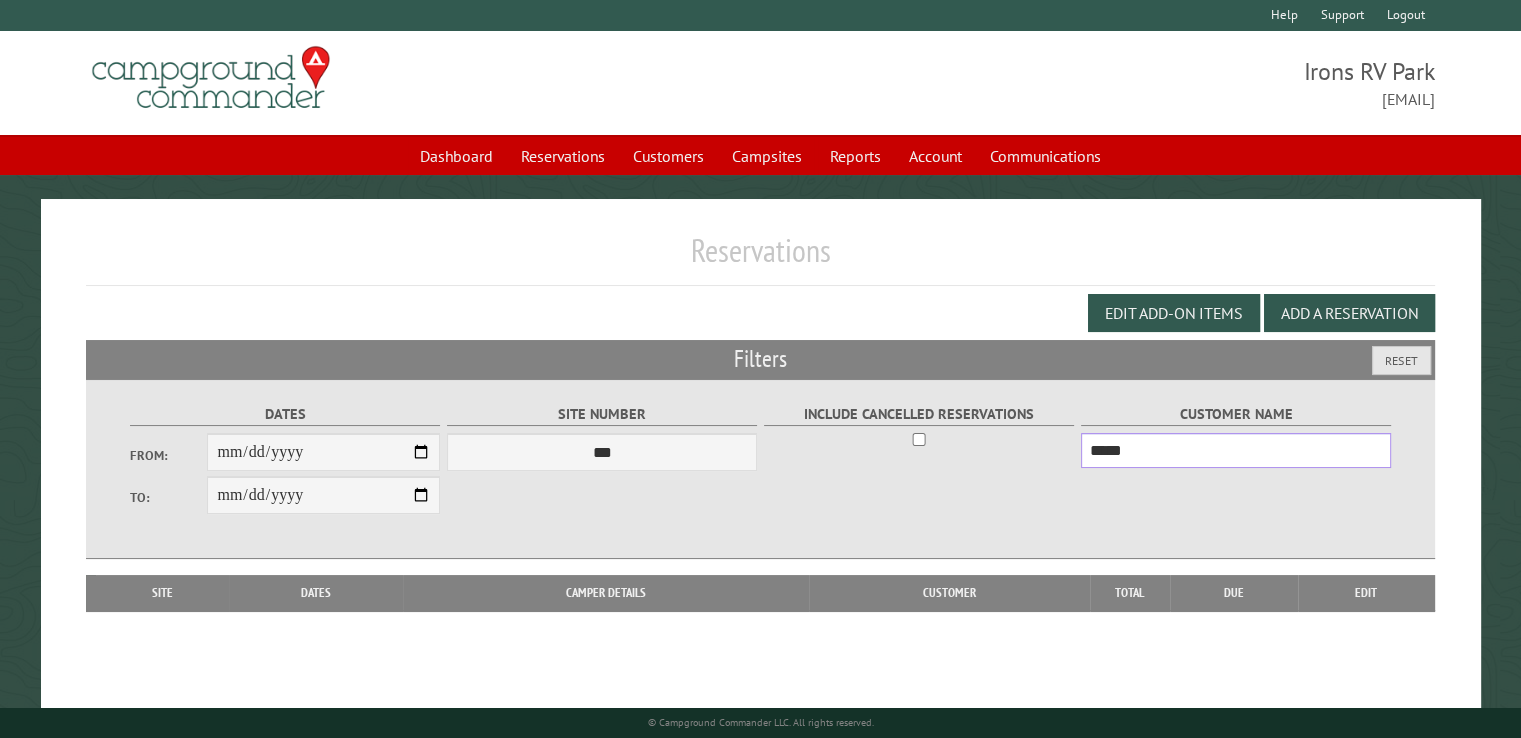 click on "*****" at bounding box center (1236, 450) 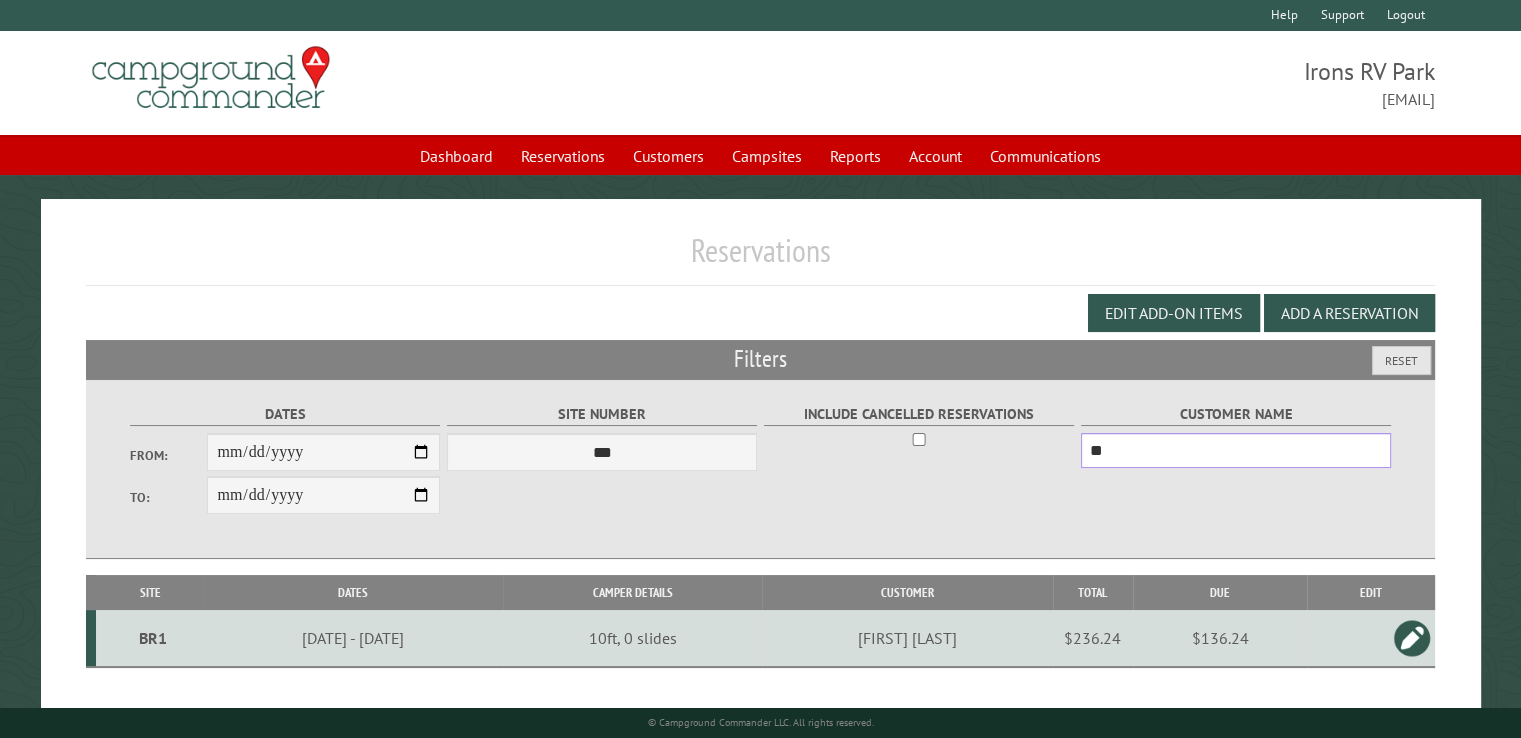 type on "**" 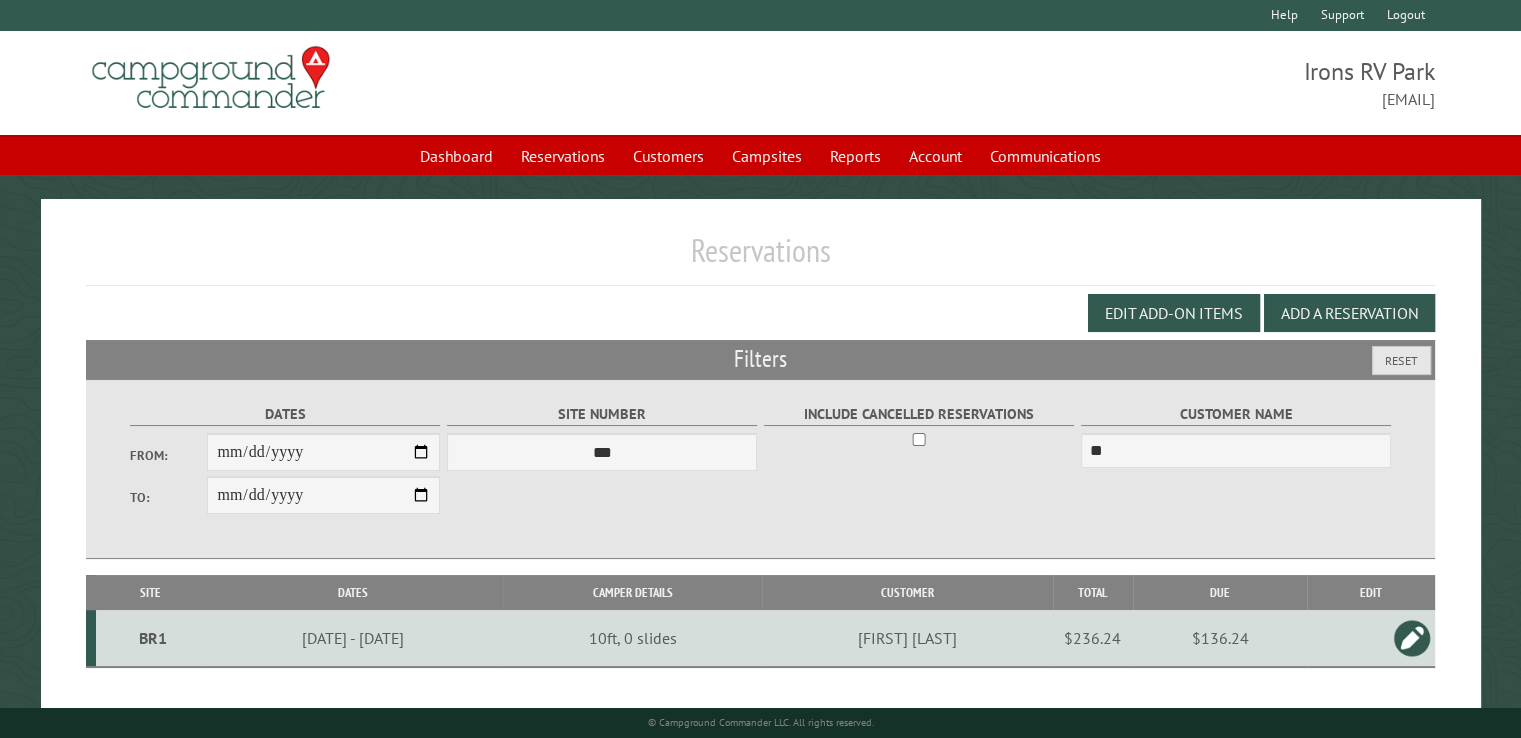 click on "$136.24" at bounding box center (1220, 638) 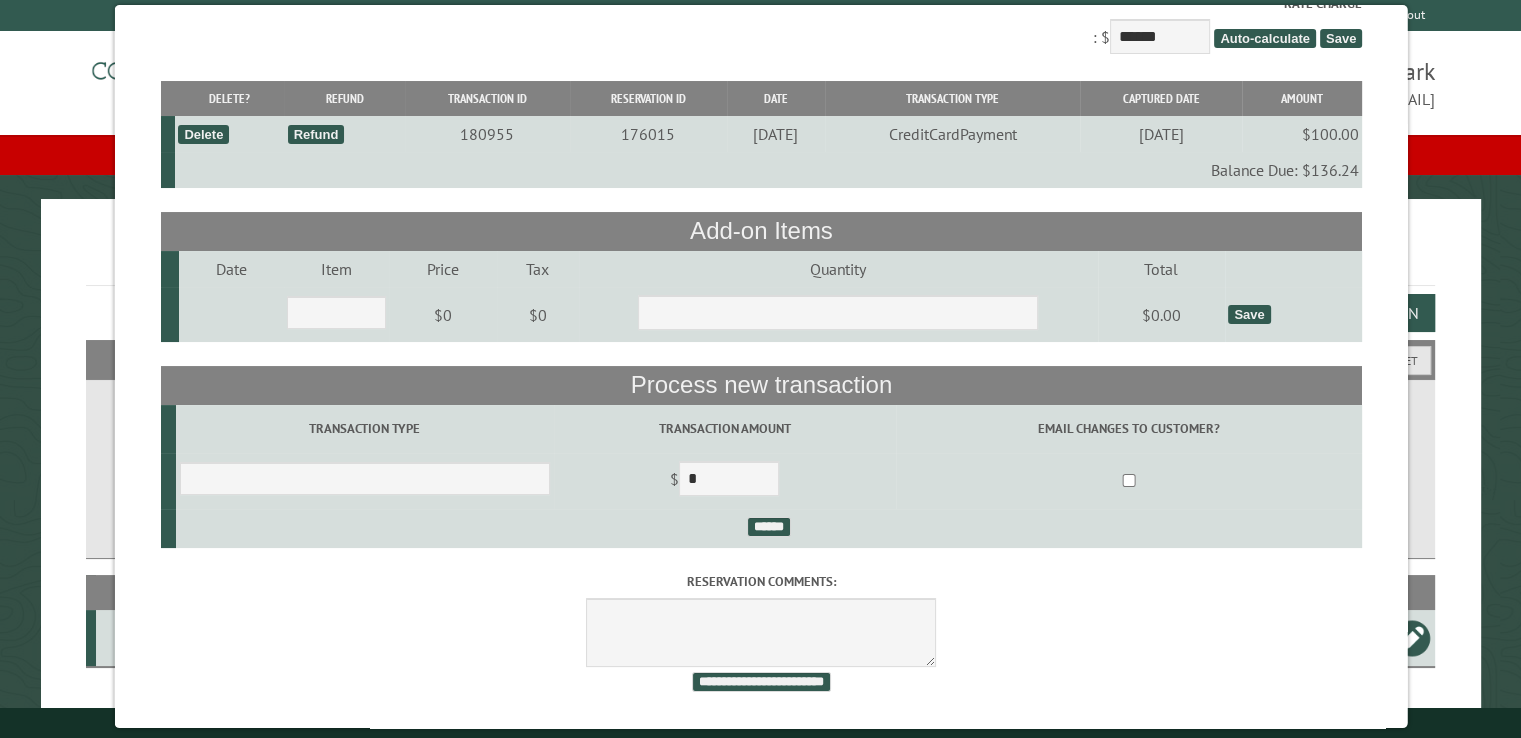 scroll, scrollTop: 160, scrollLeft: 0, axis: vertical 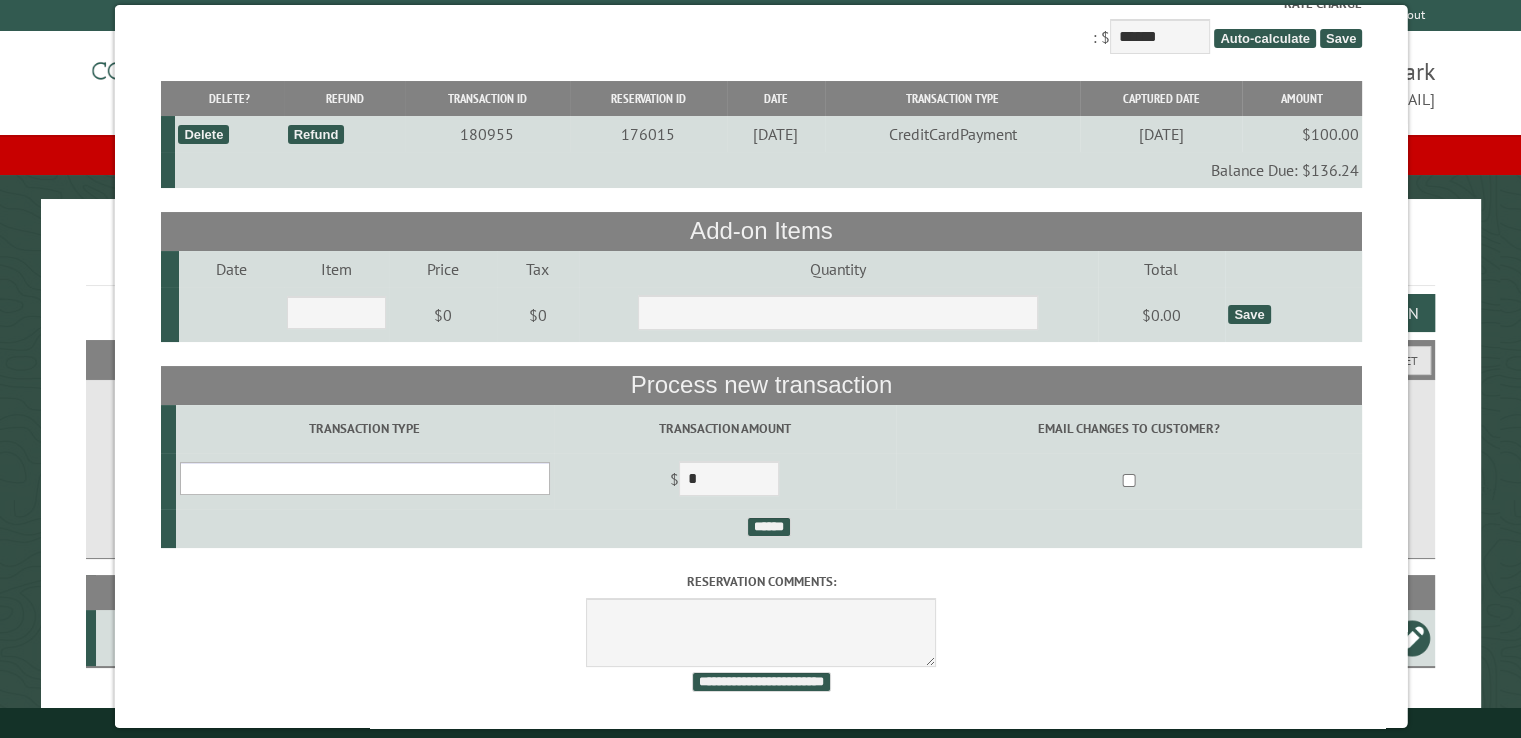 click on "**********" at bounding box center (364, 478) 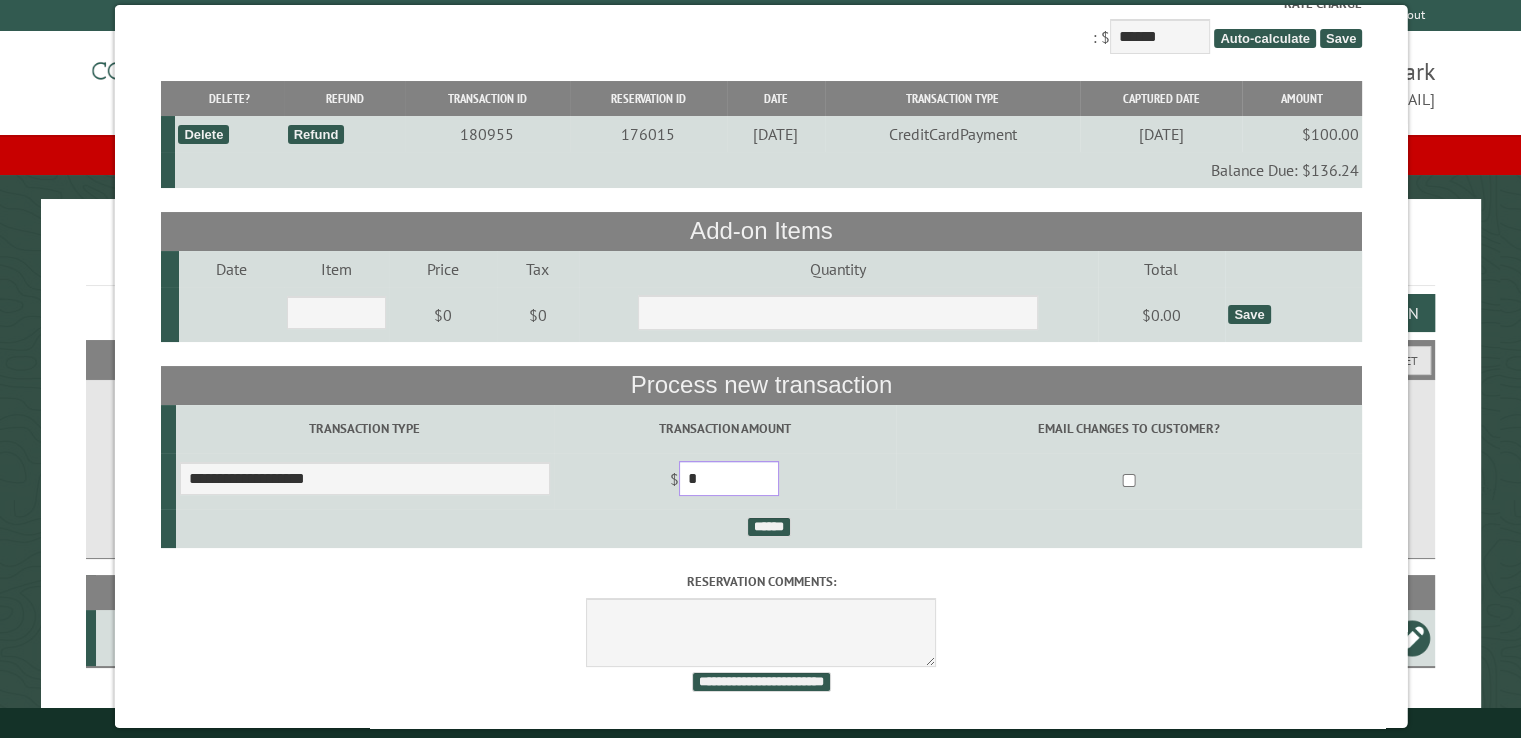 click on "*" at bounding box center (728, 478) 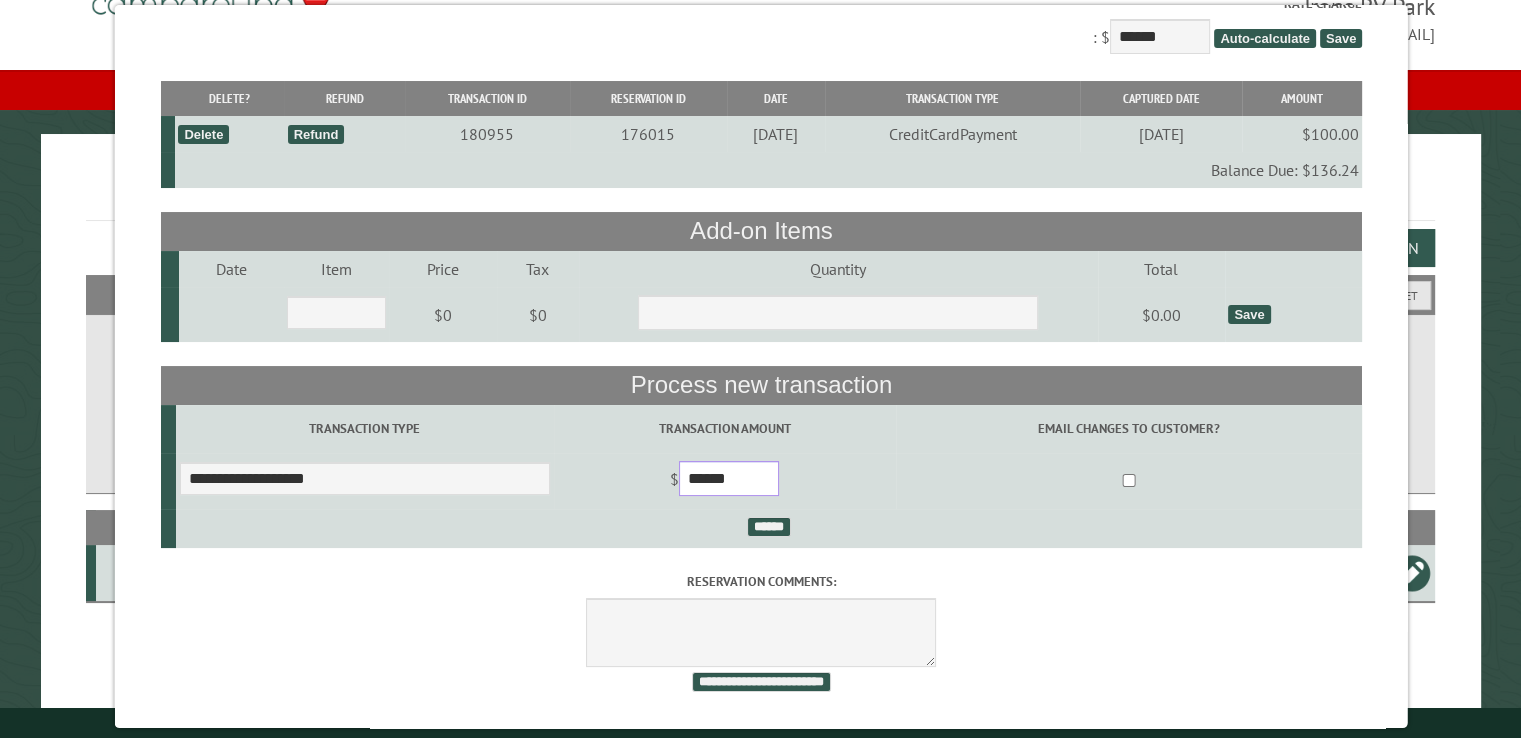 scroll, scrollTop: 99, scrollLeft: 0, axis: vertical 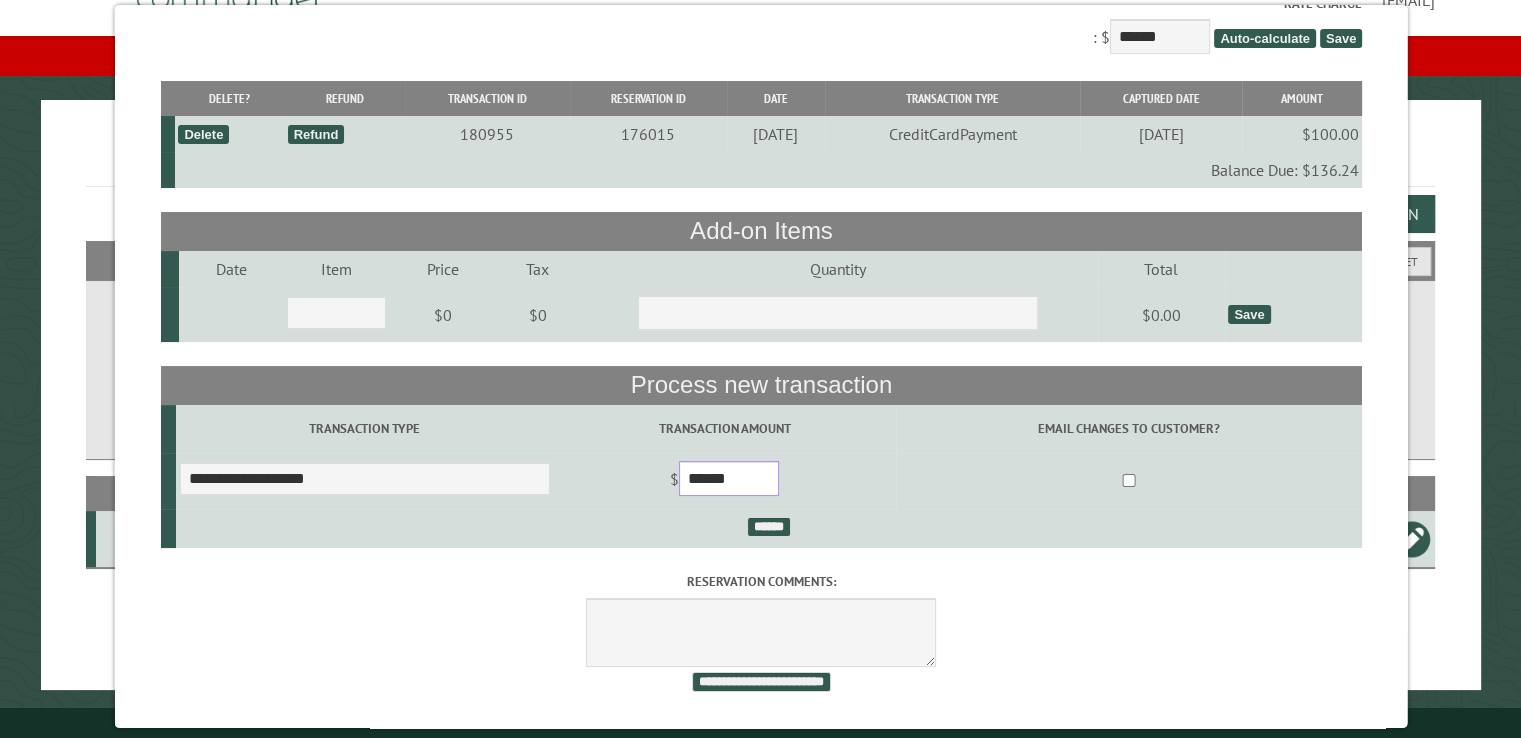 type on "******" 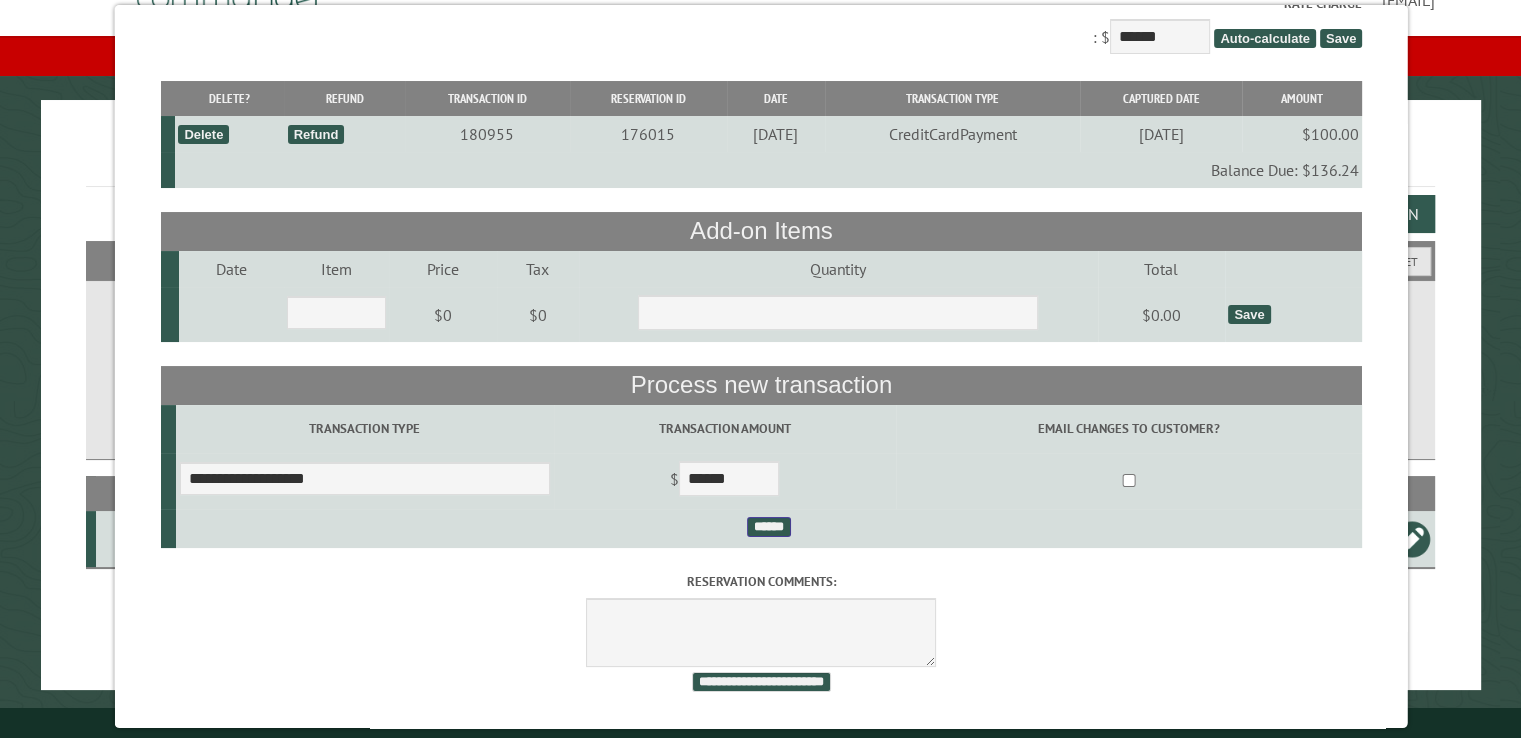 click on "******" at bounding box center [768, 527] 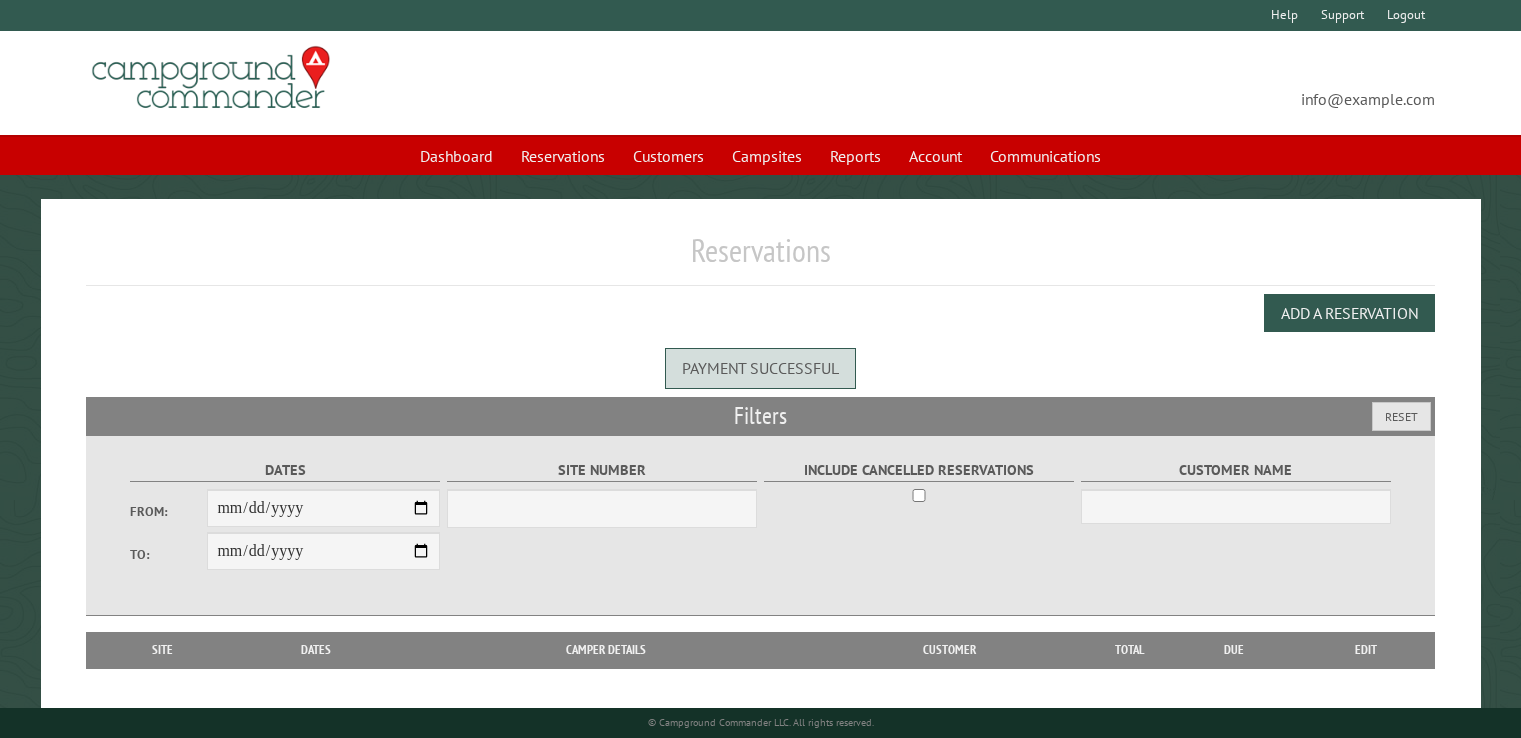 scroll, scrollTop: 0, scrollLeft: 0, axis: both 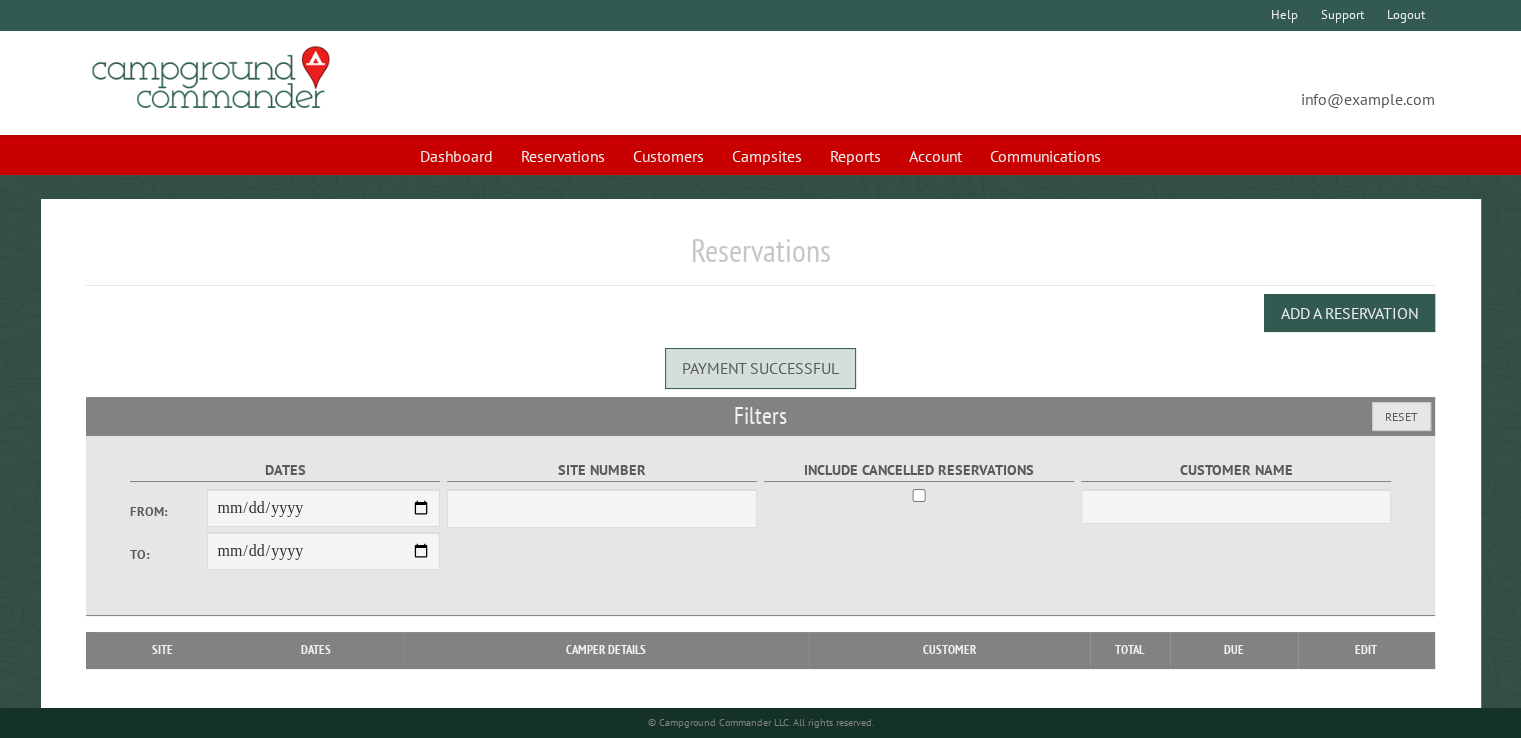 select on "***" 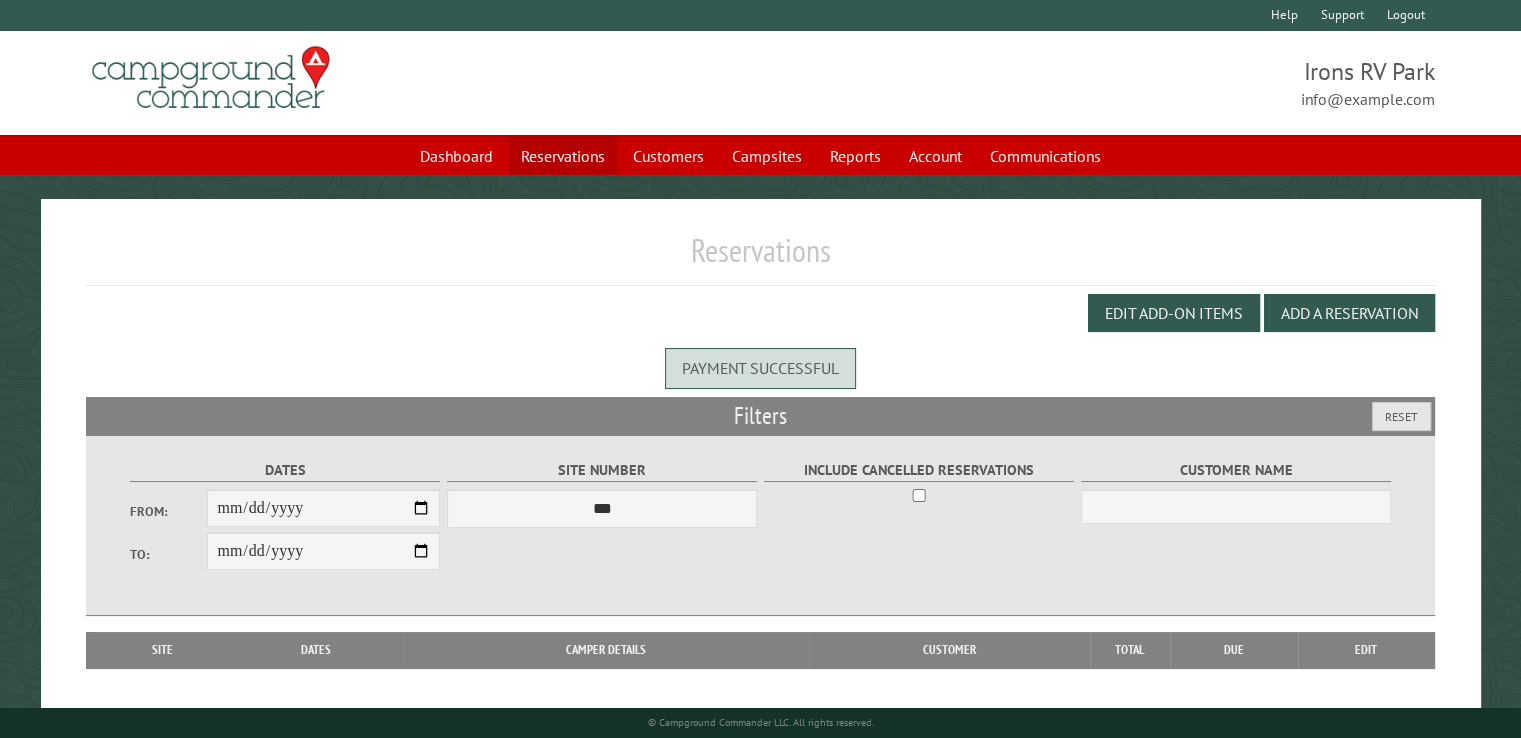 click on "Reservations" at bounding box center (563, 156) 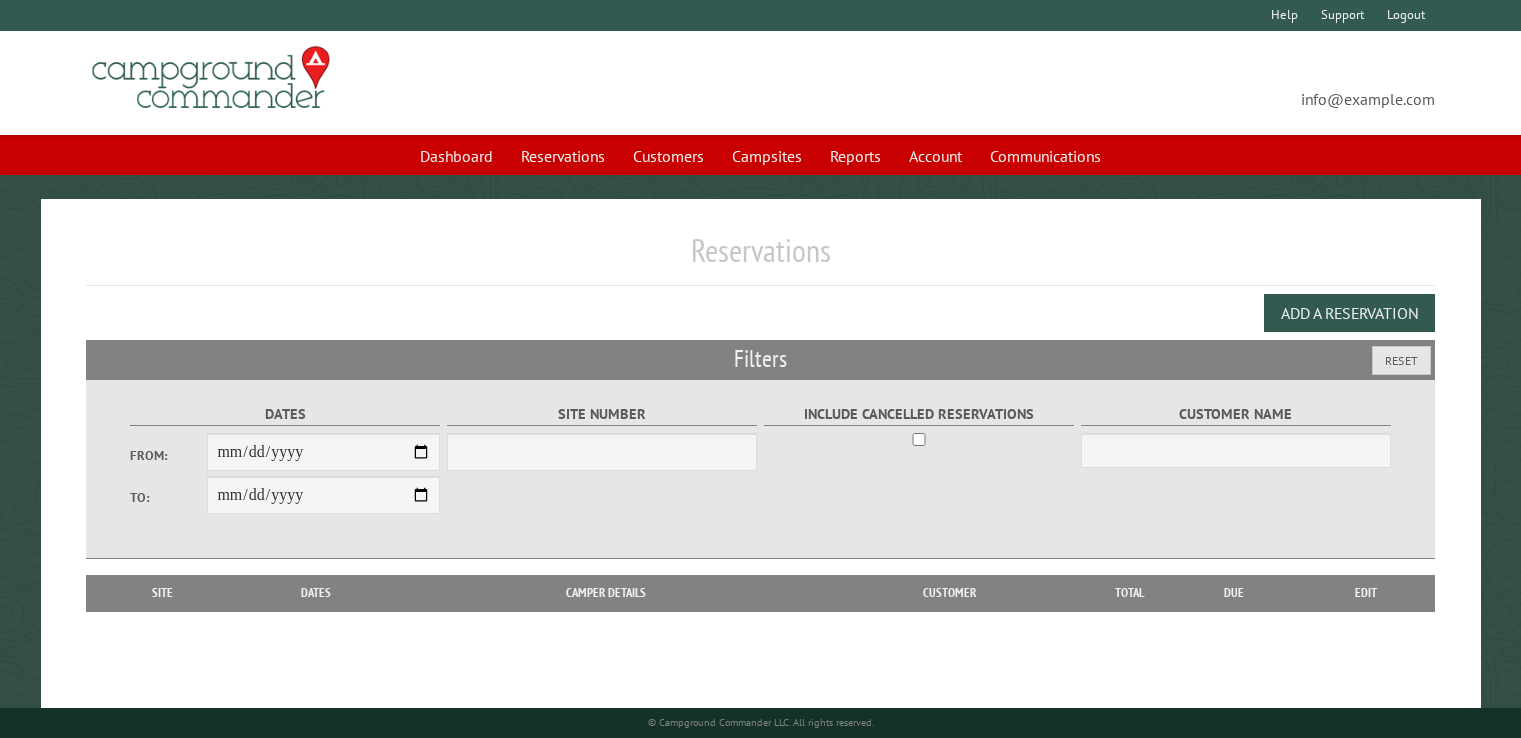 scroll, scrollTop: 0, scrollLeft: 0, axis: both 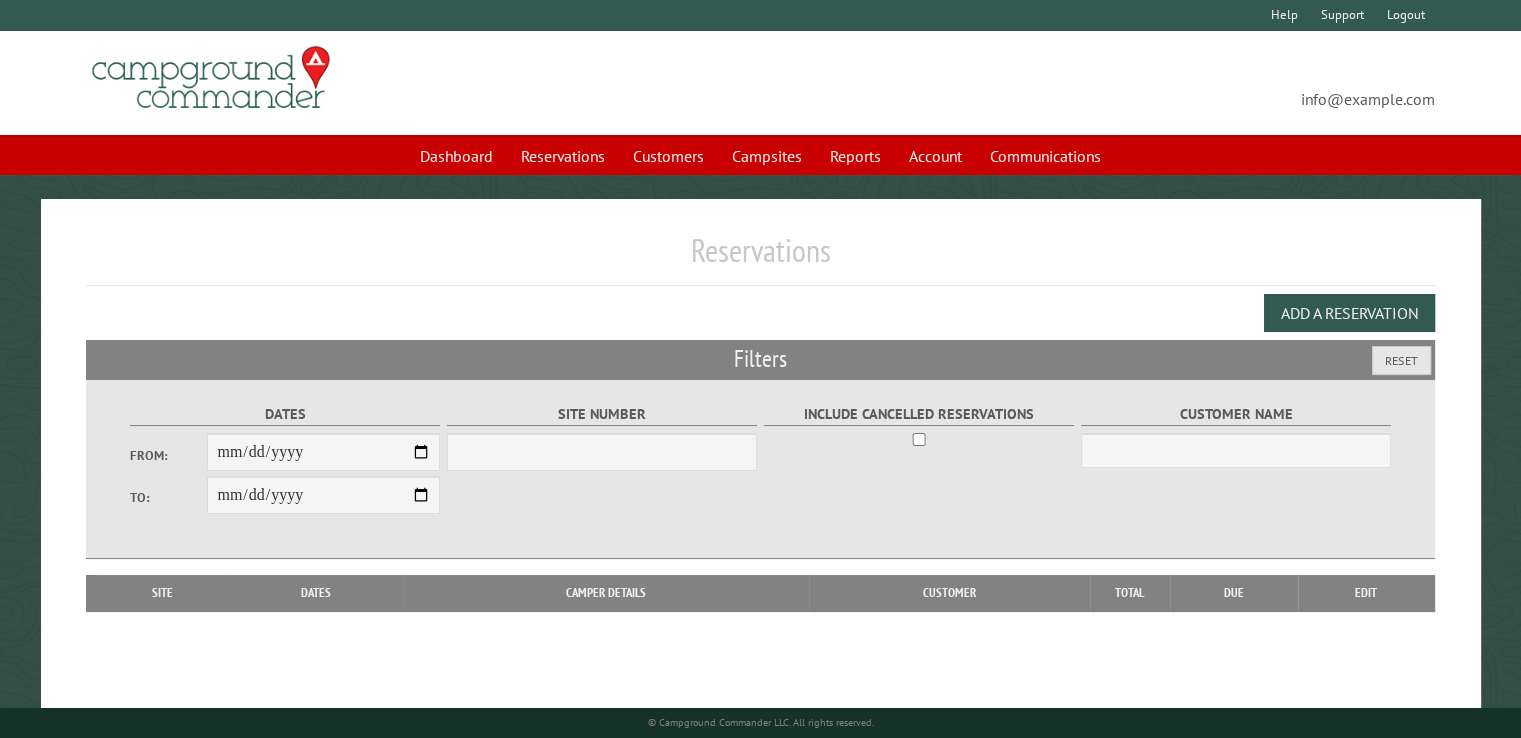 select on "***" 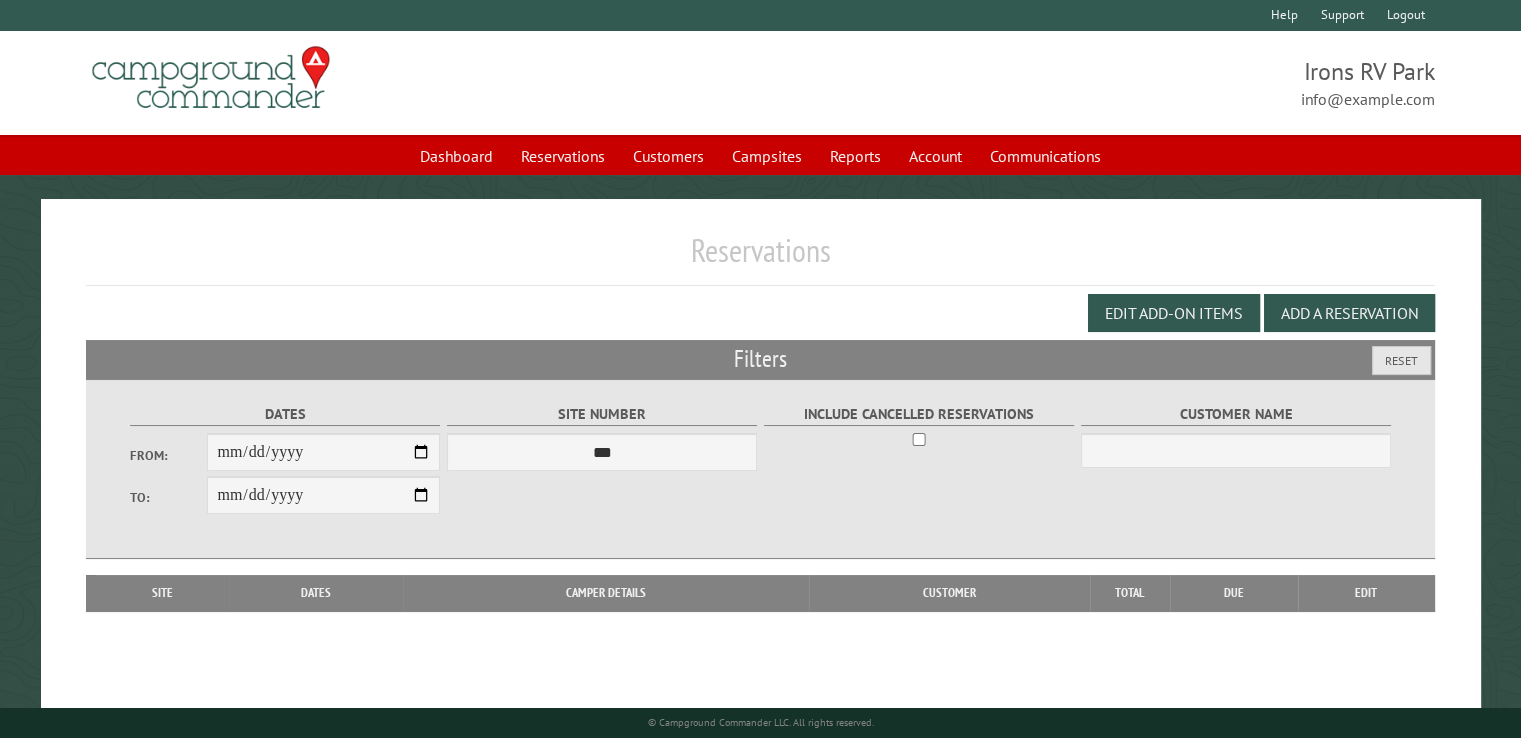 click on "**********" at bounding box center [761, 494] 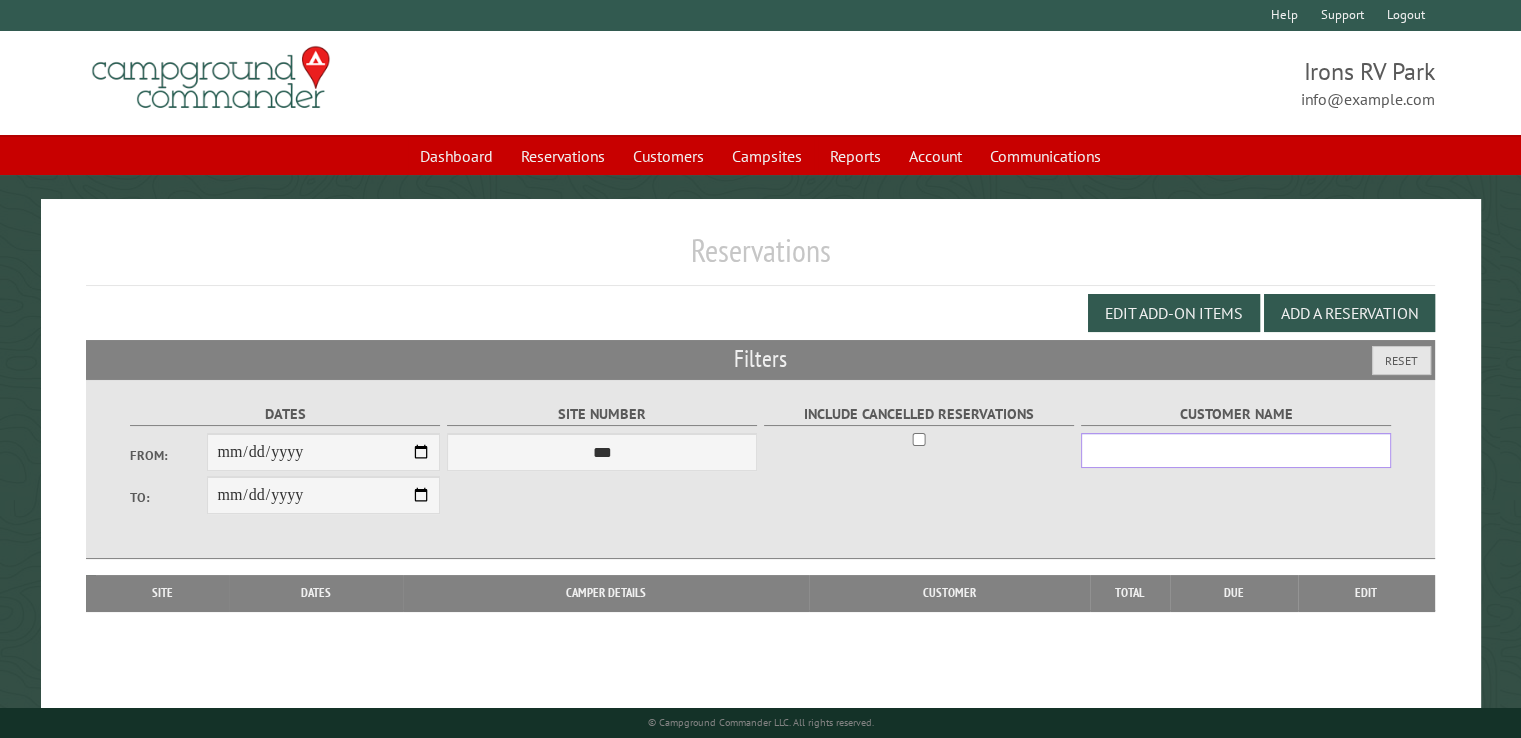 click on "Customer Name" at bounding box center [1236, 450] 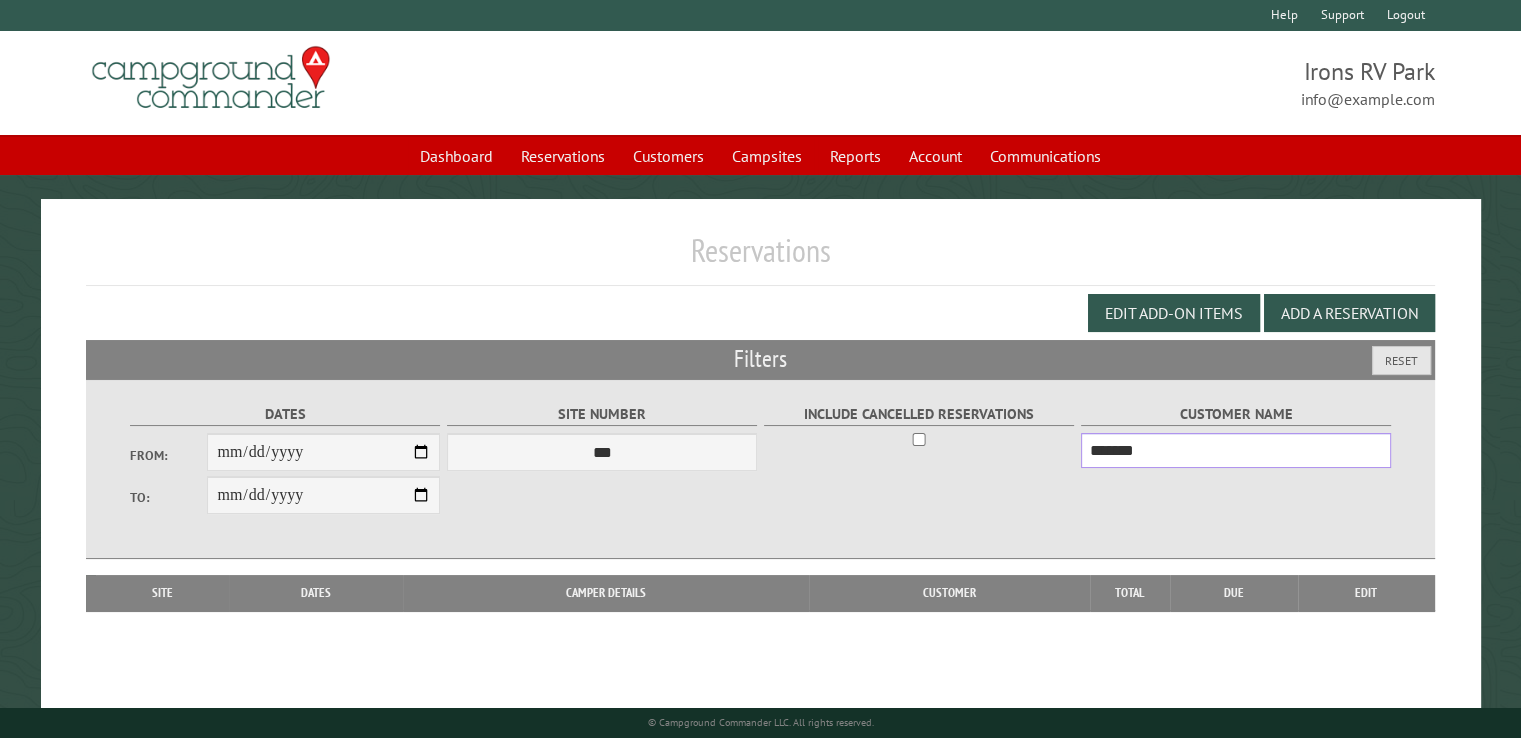 type on "*******" 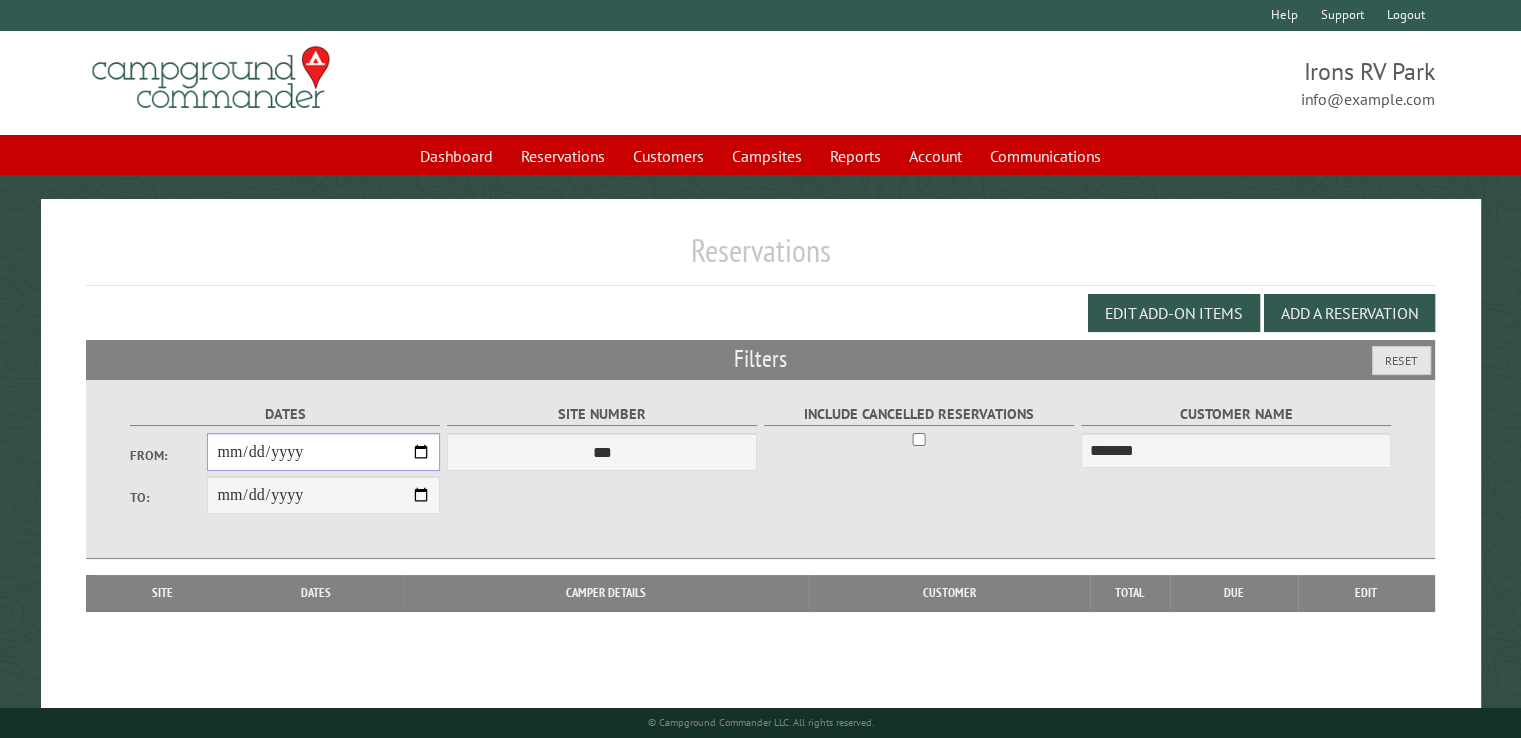 click on "From:" at bounding box center [323, 452] 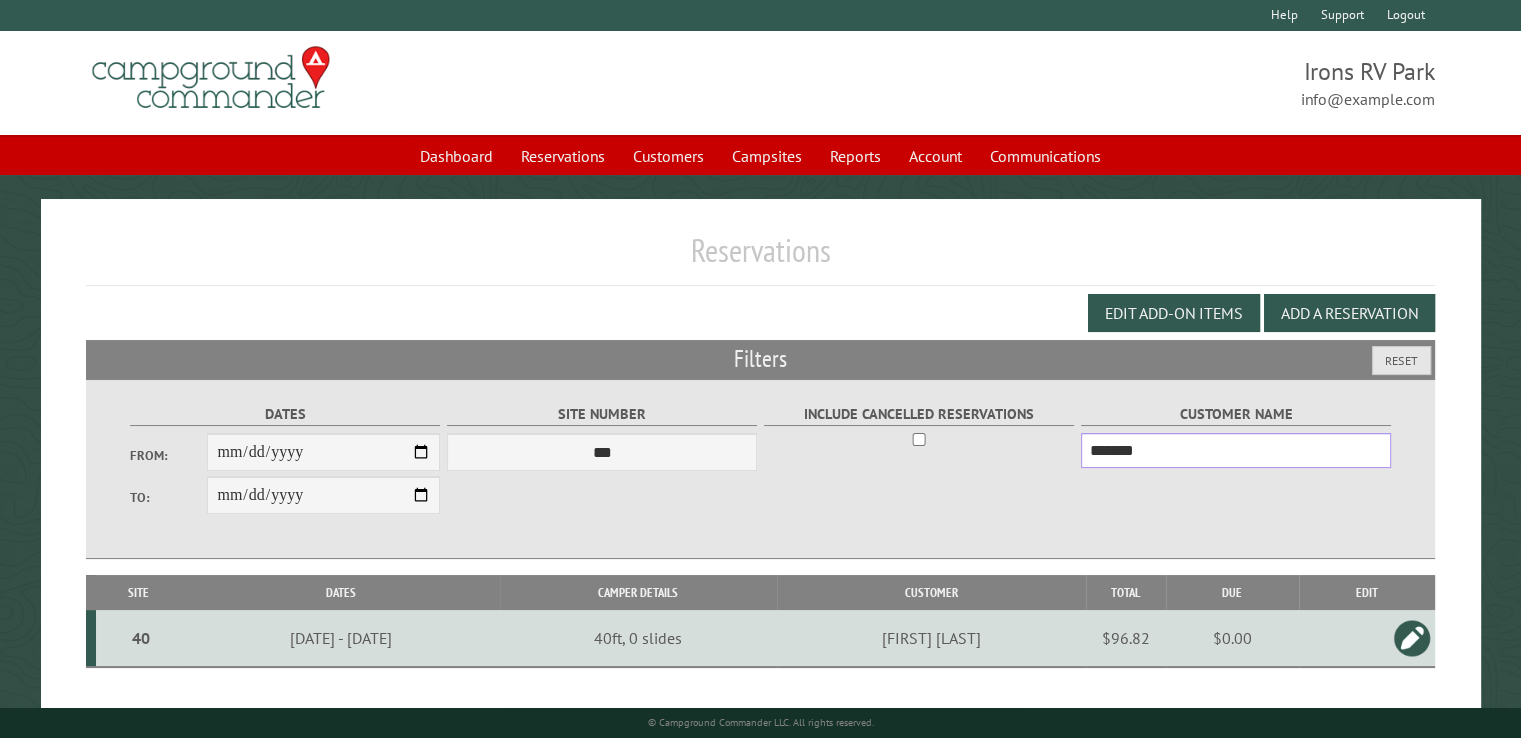 click on "*******" at bounding box center (1236, 450) 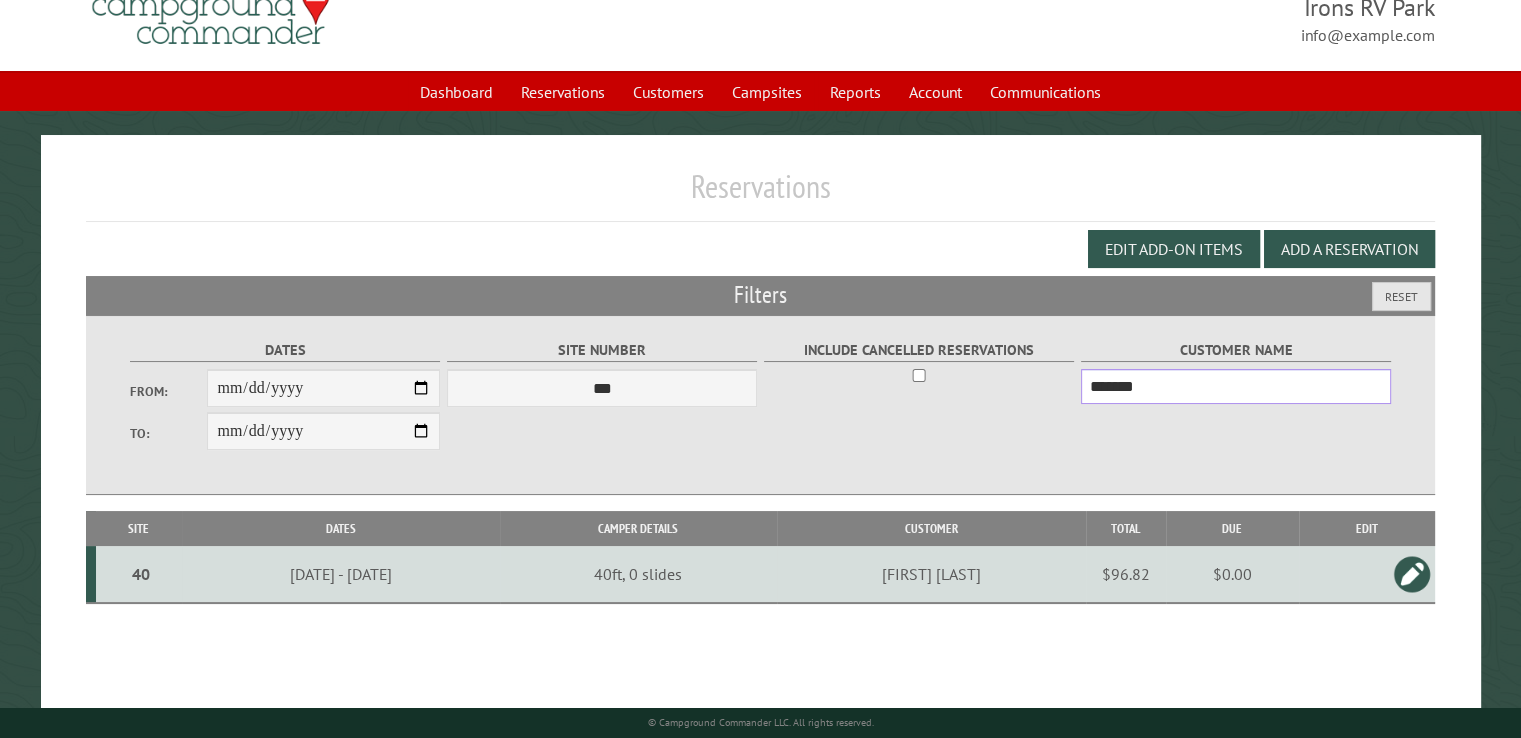 scroll, scrollTop: 99, scrollLeft: 0, axis: vertical 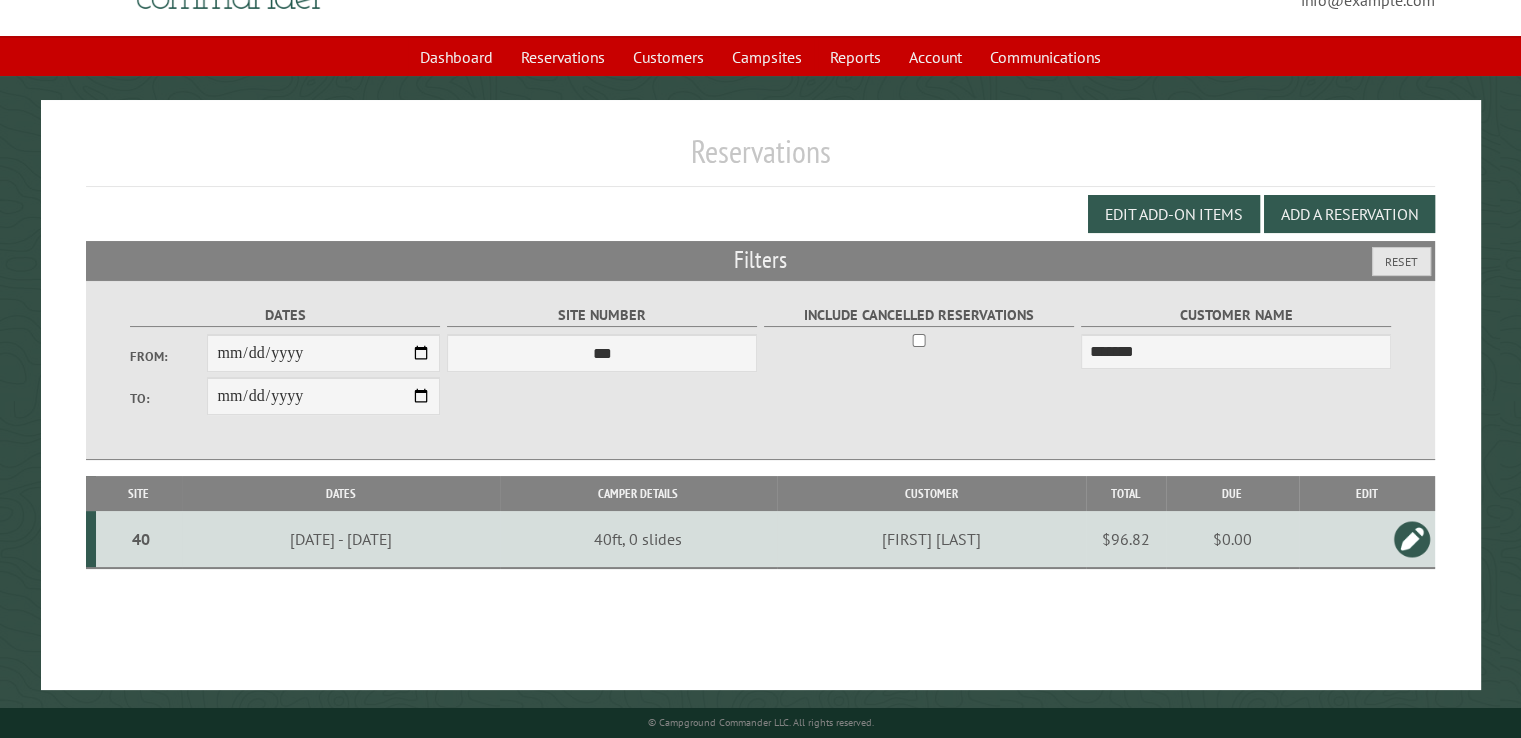 click on "**********" at bounding box center [761, 395] 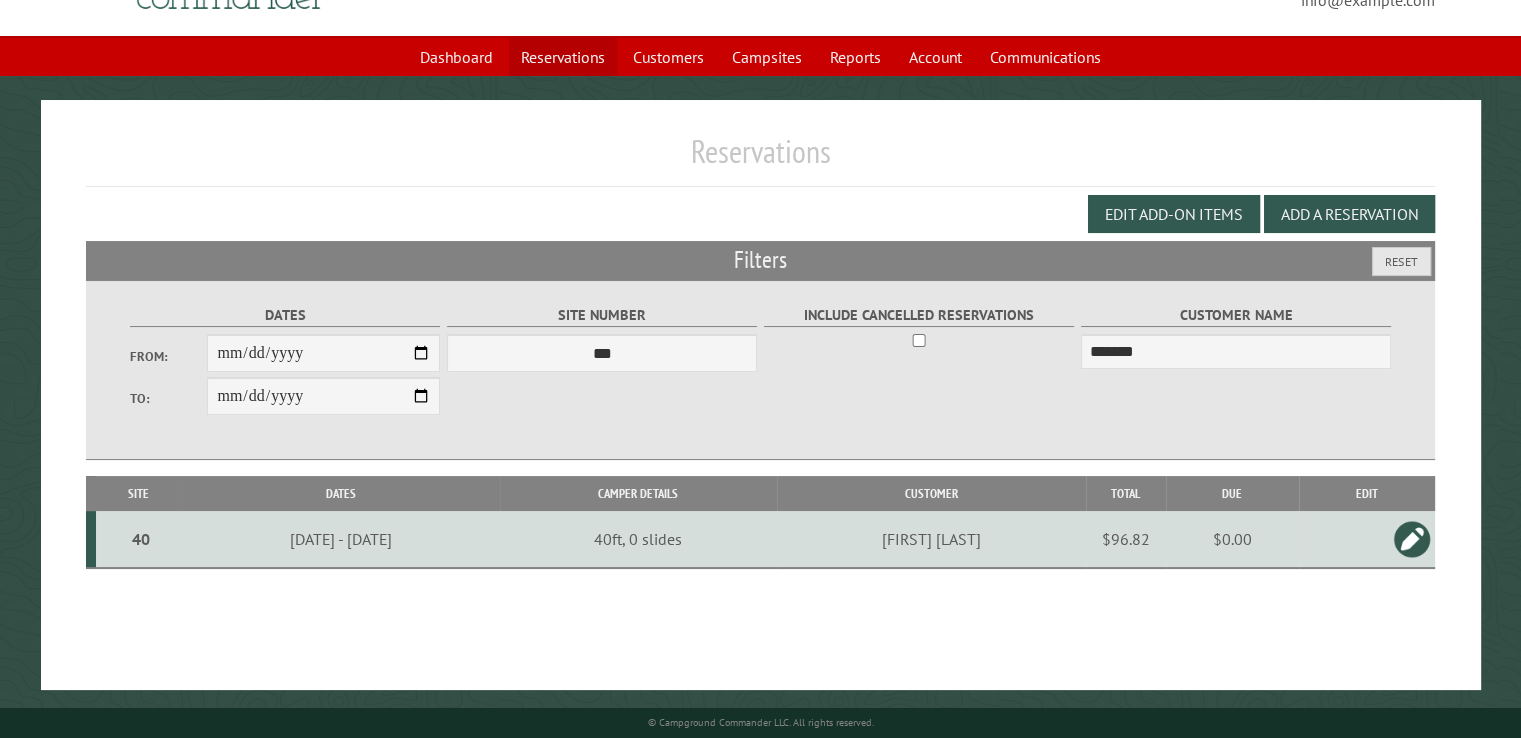 click on "Reservations" at bounding box center (563, 57) 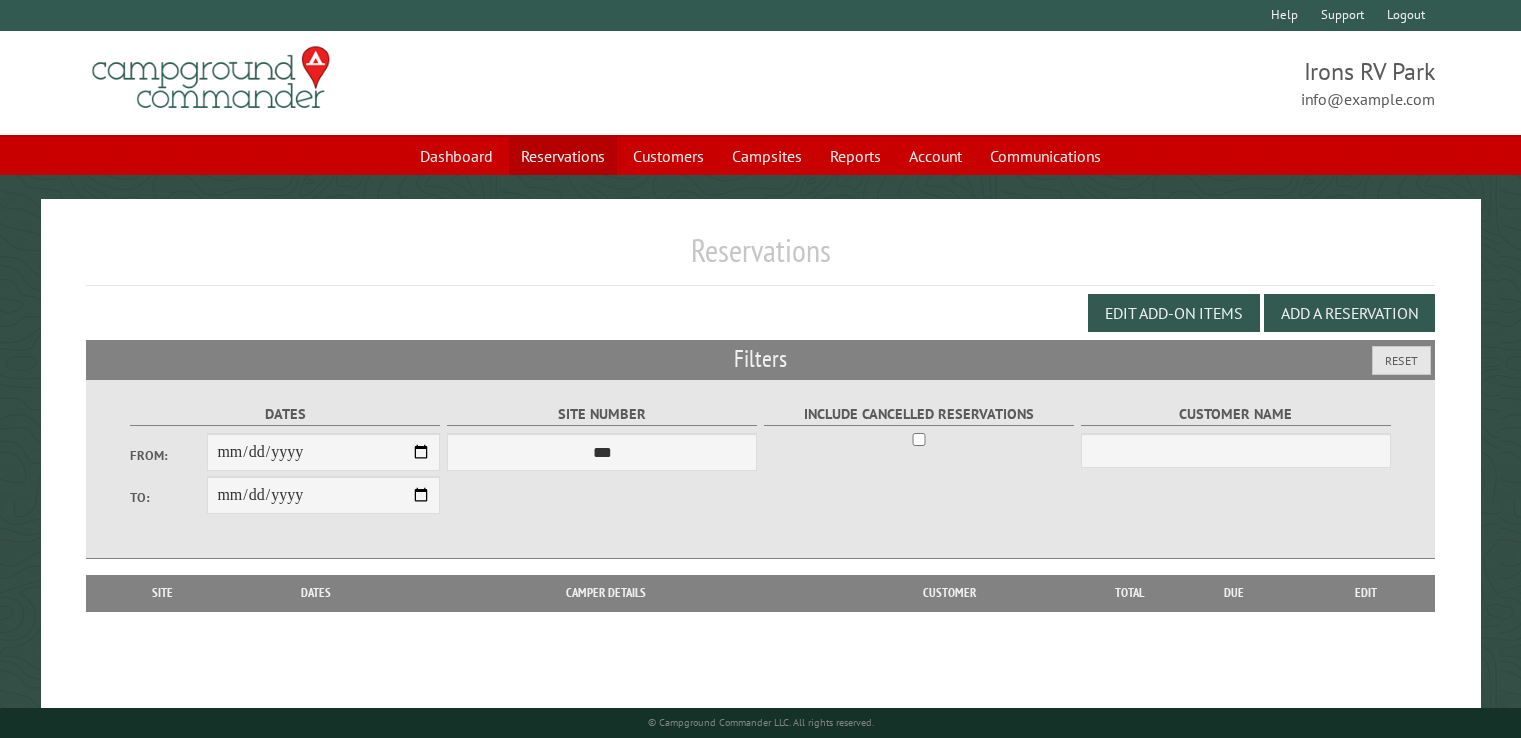 scroll, scrollTop: 0, scrollLeft: 0, axis: both 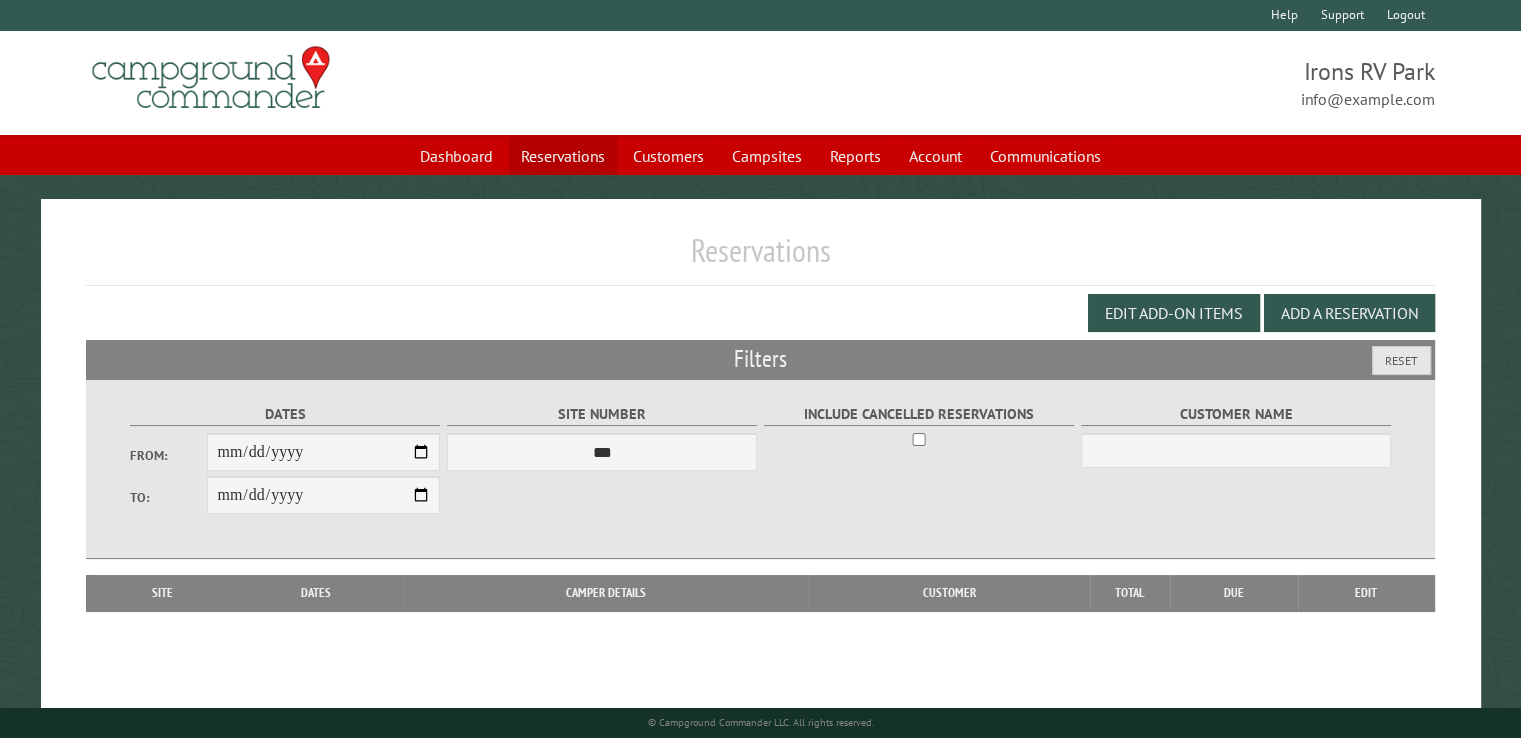 click on "Reservations" at bounding box center (563, 156) 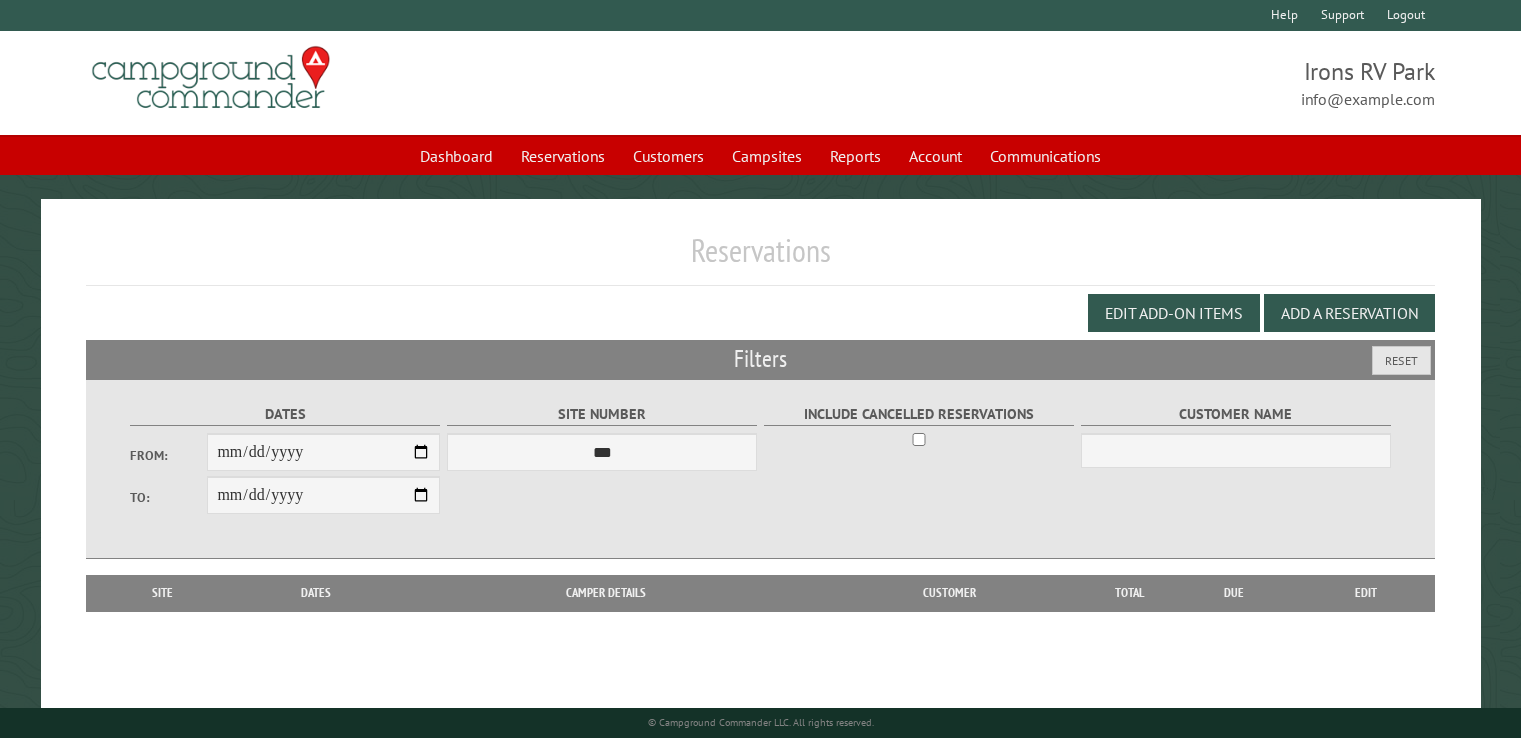 scroll, scrollTop: 0, scrollLeft: 0, axis: both 